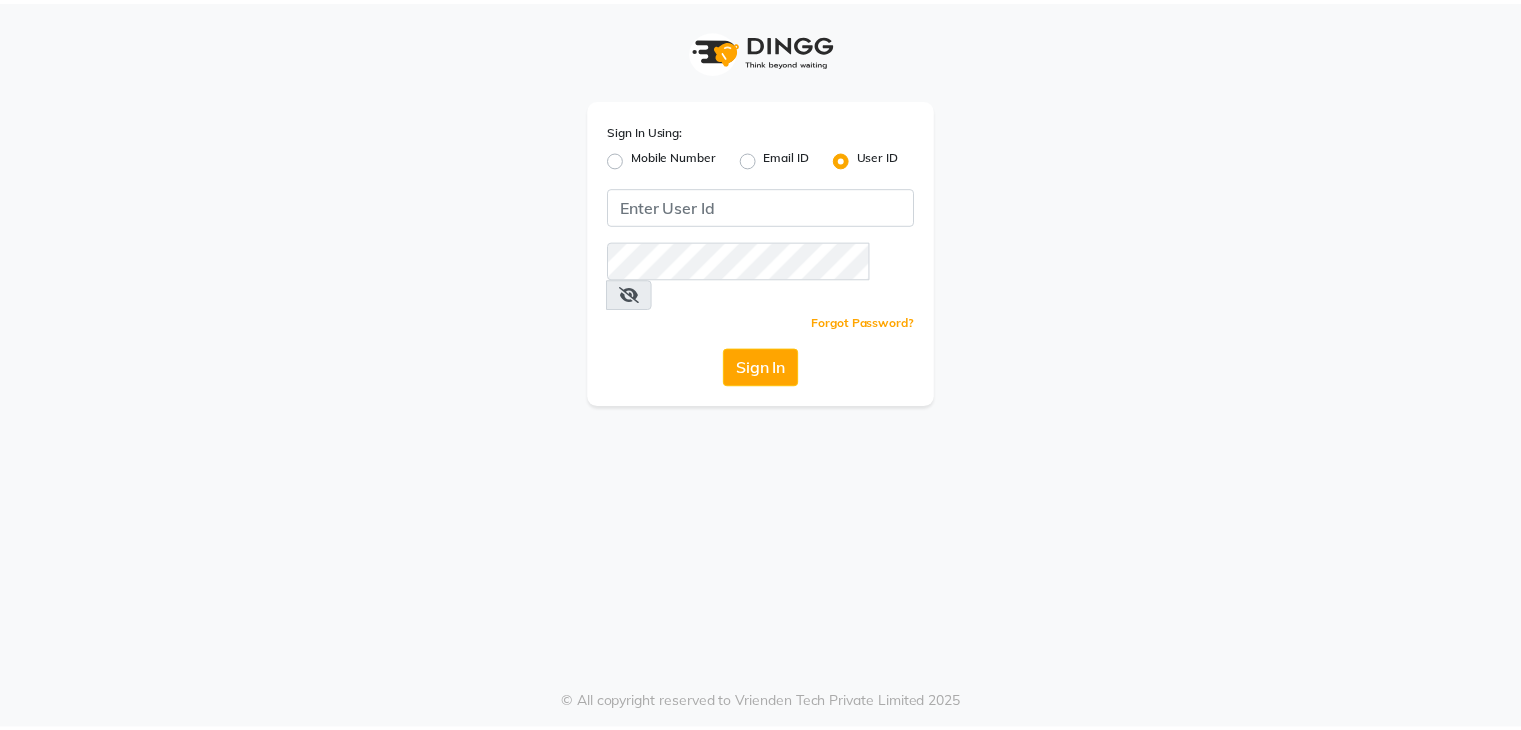 scroll, scrollTop: 0, scrollLeft: 0, axis: both 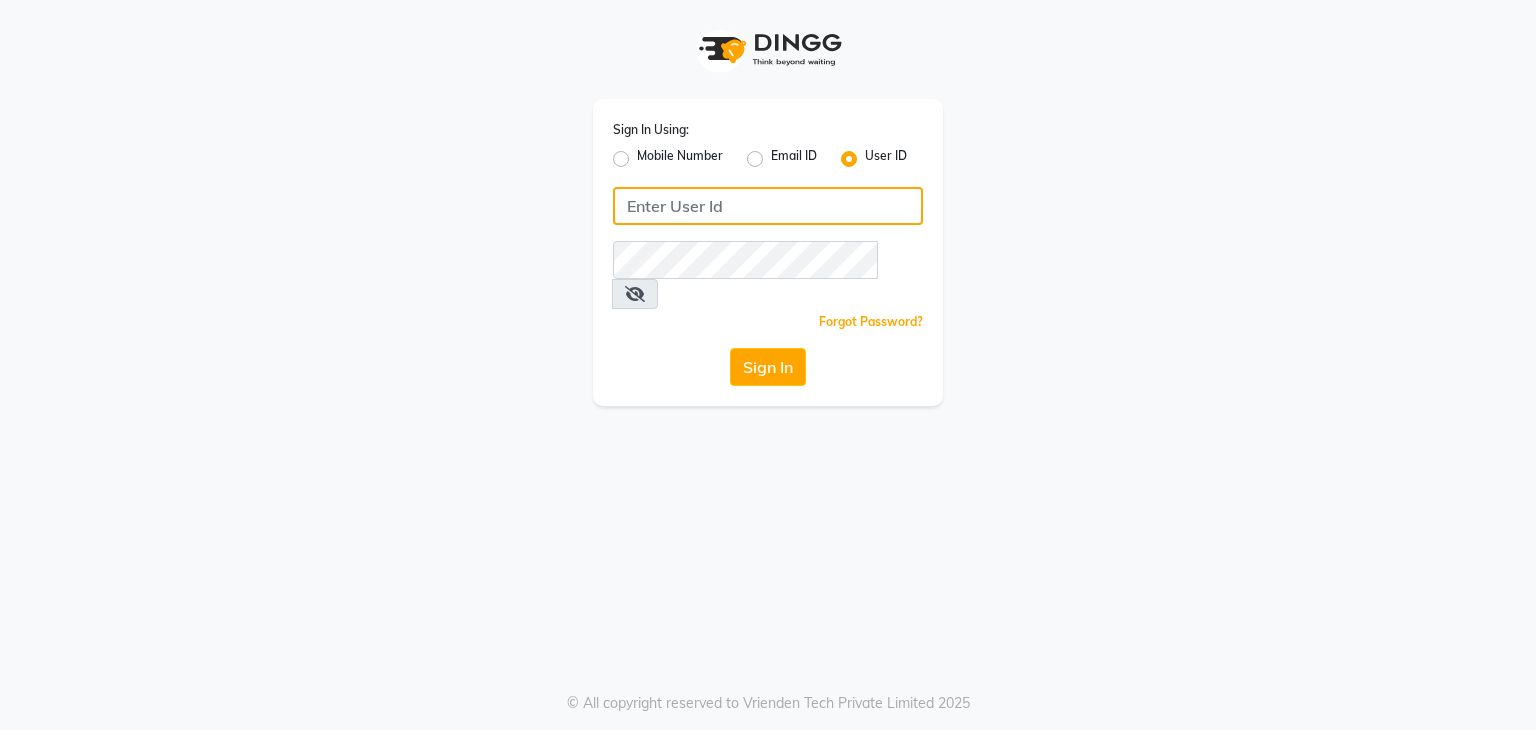 click 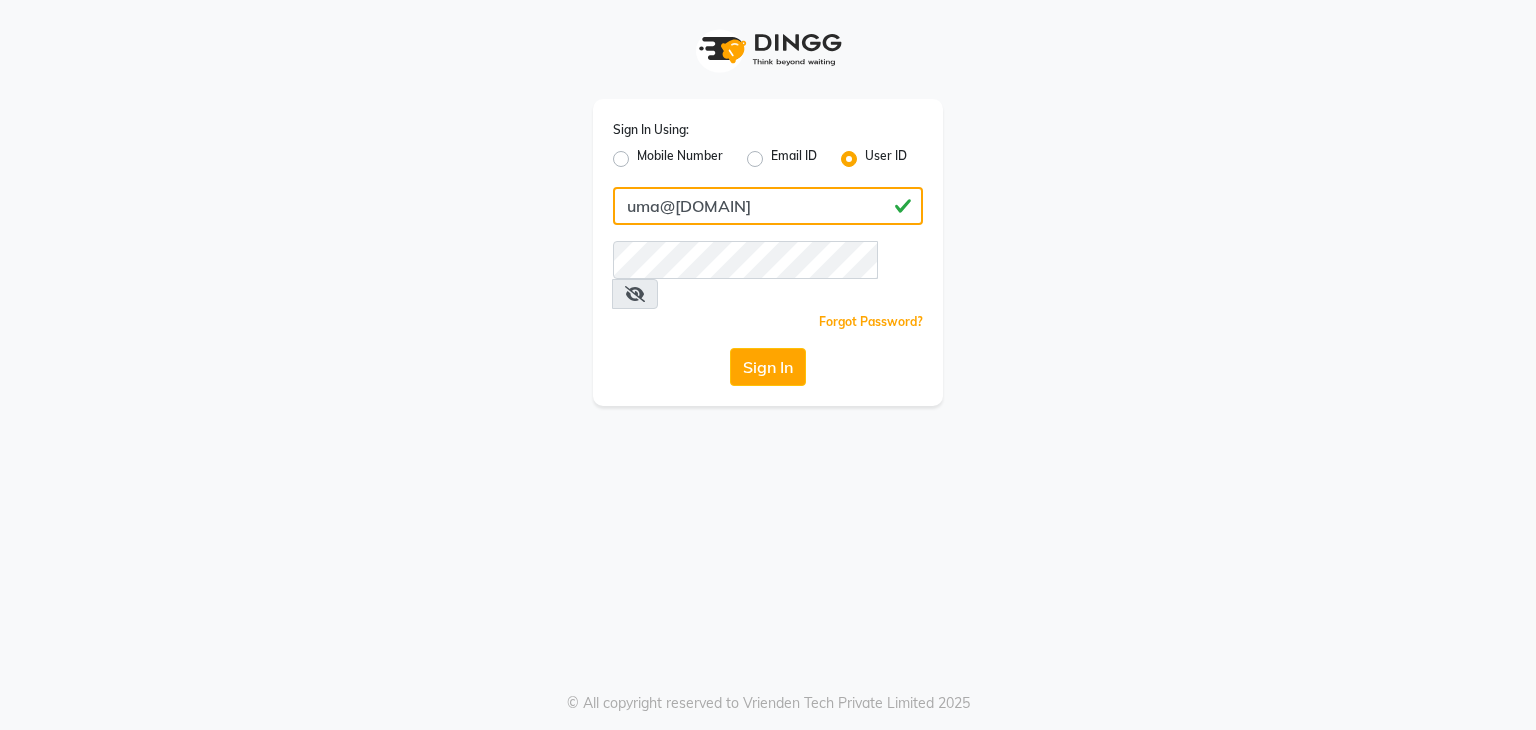 type on "uma@[DOMAIN]" 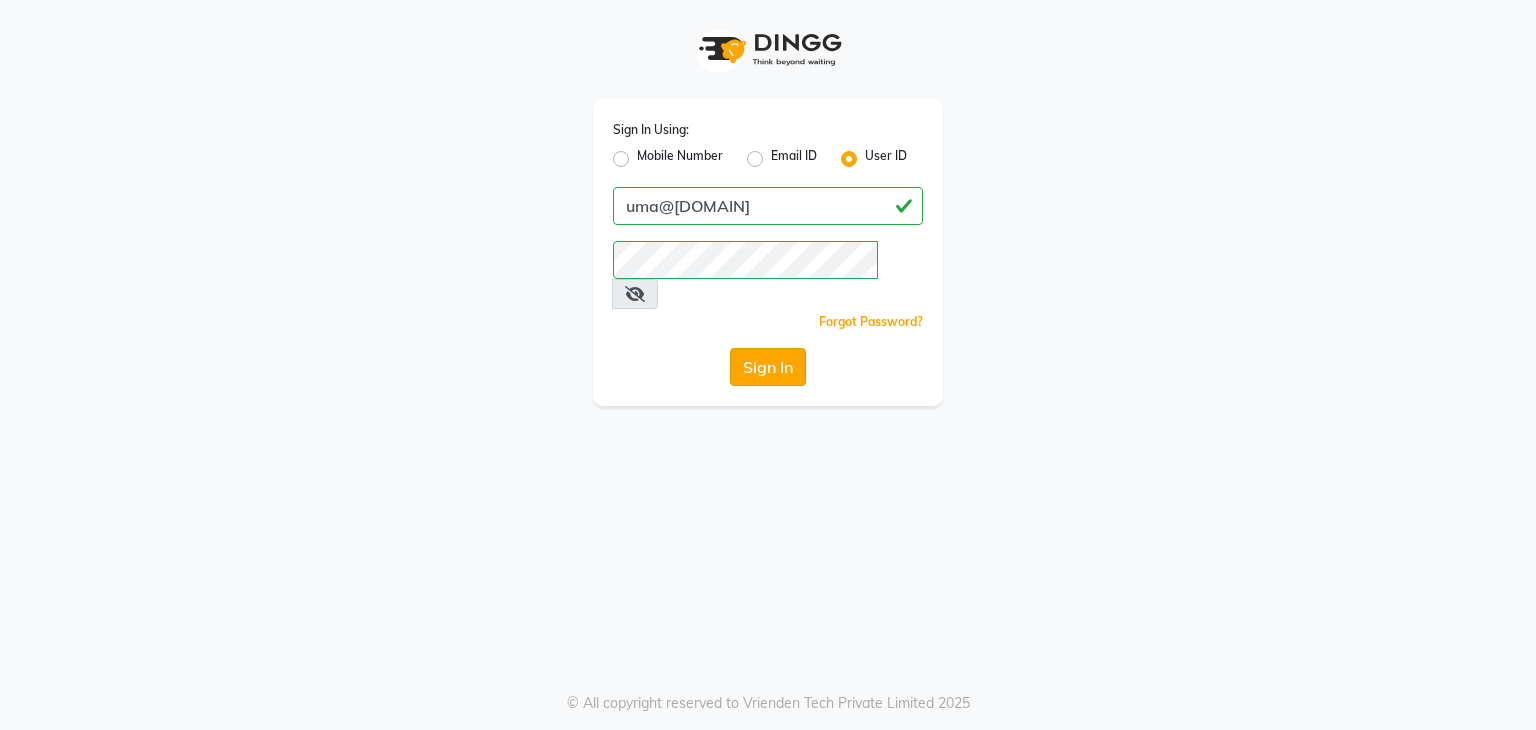 click on "Sign In" 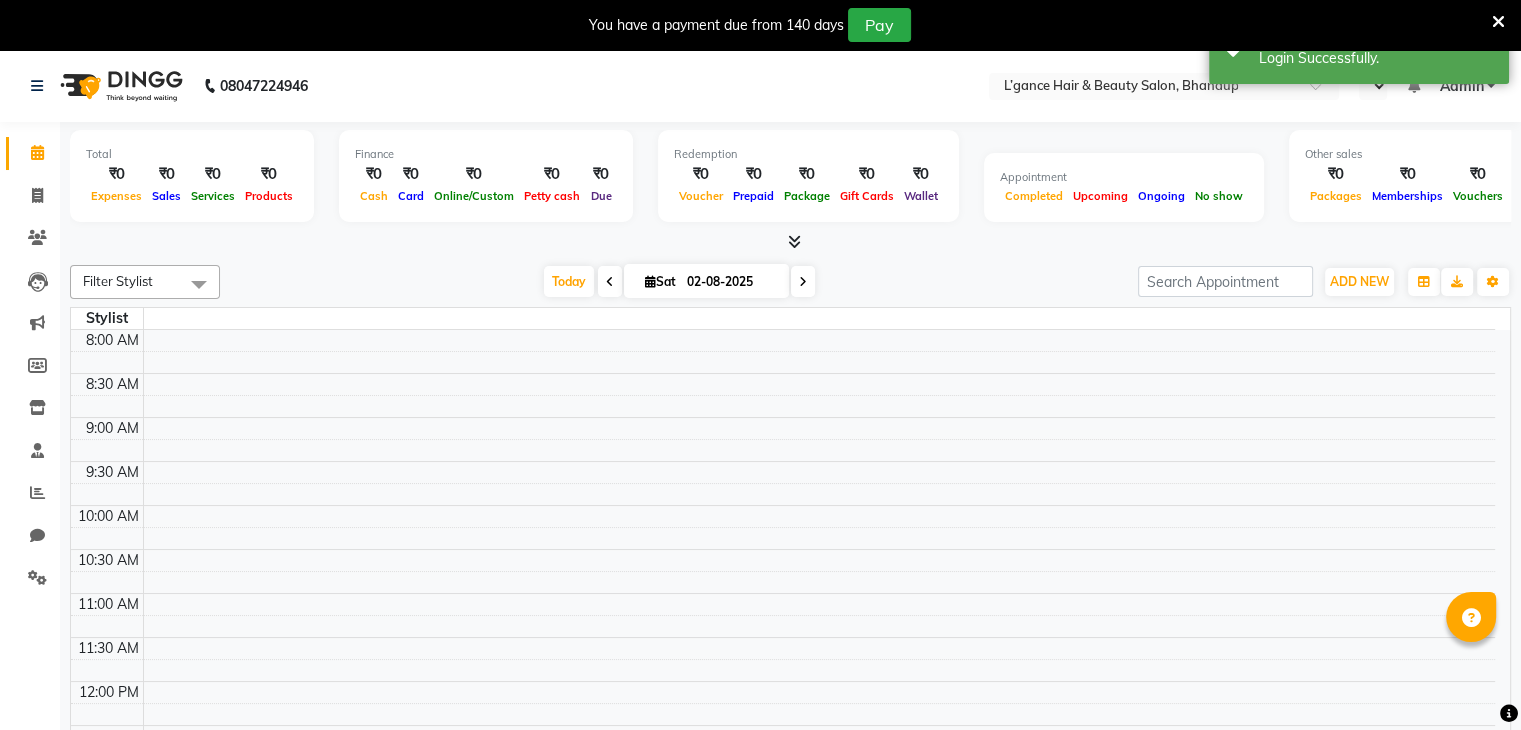 select on "en" 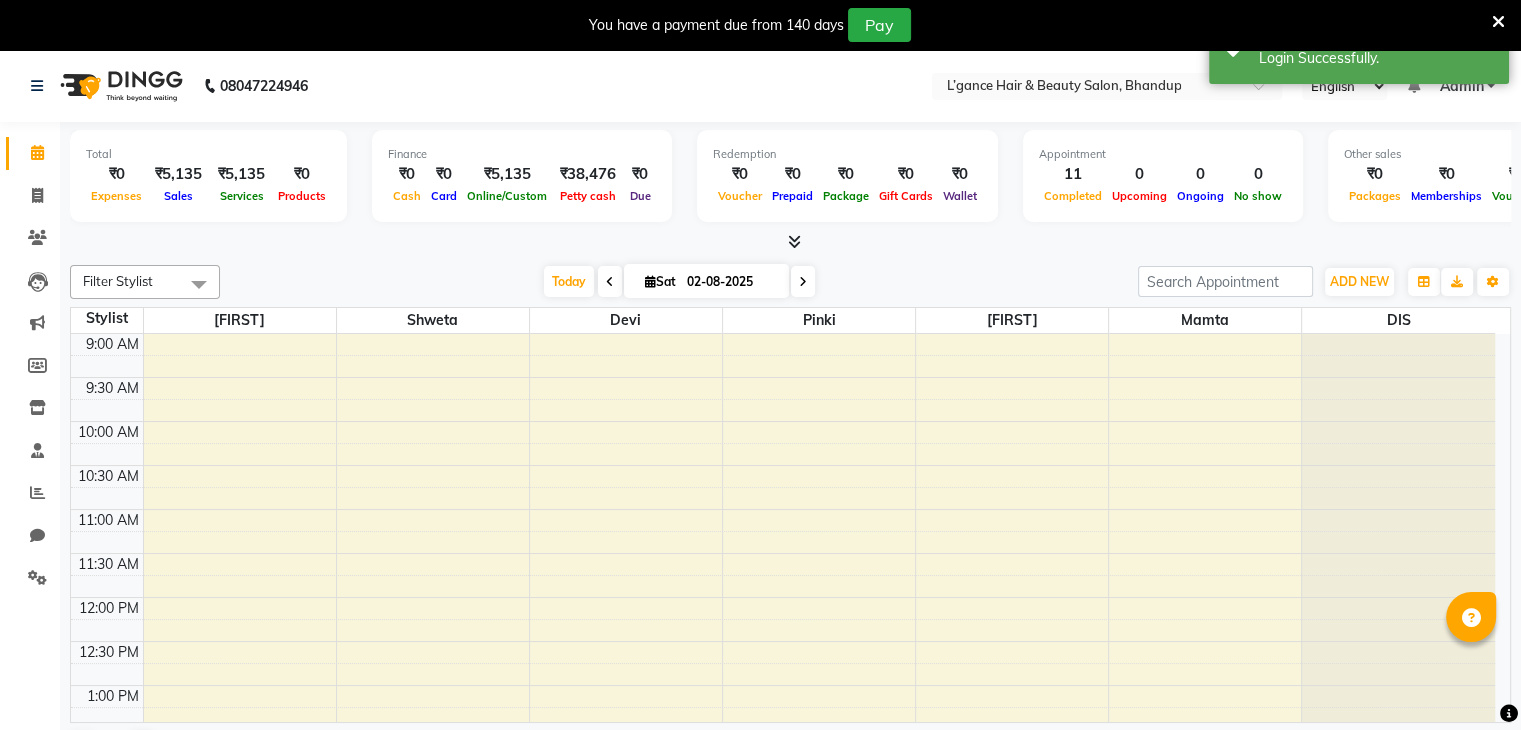 scroll, scrollTop: 0, scrollLeft: 0, axis: both 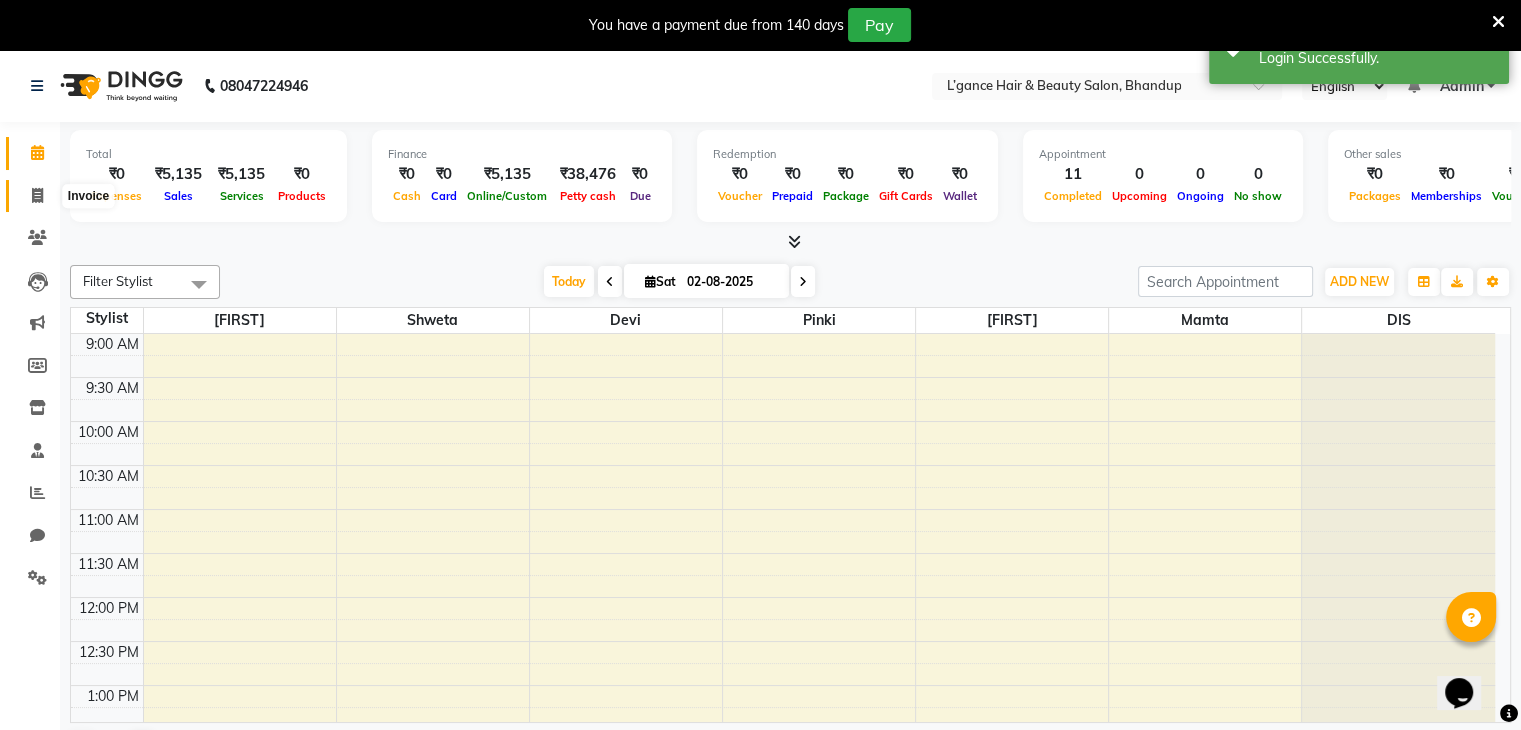 click 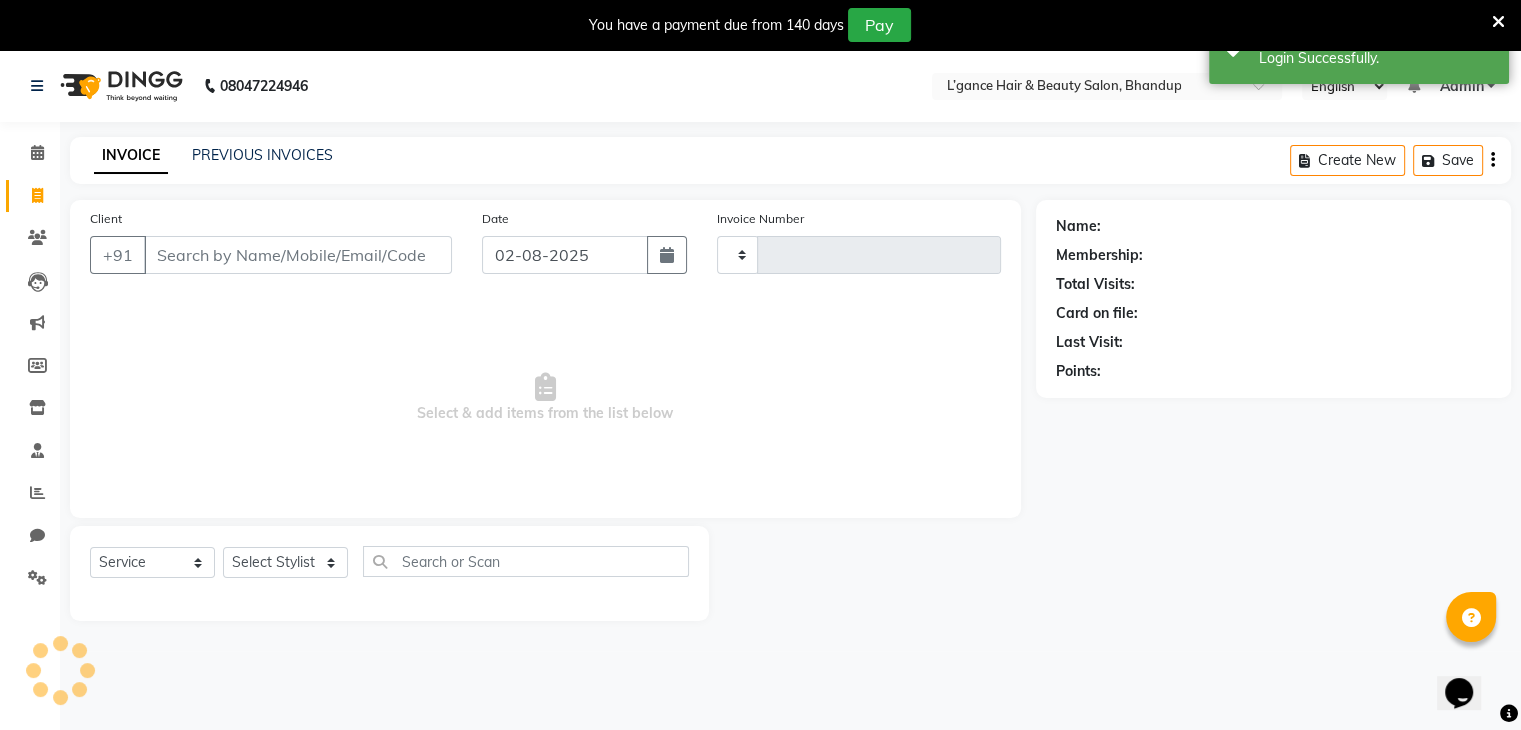 type on "0718" 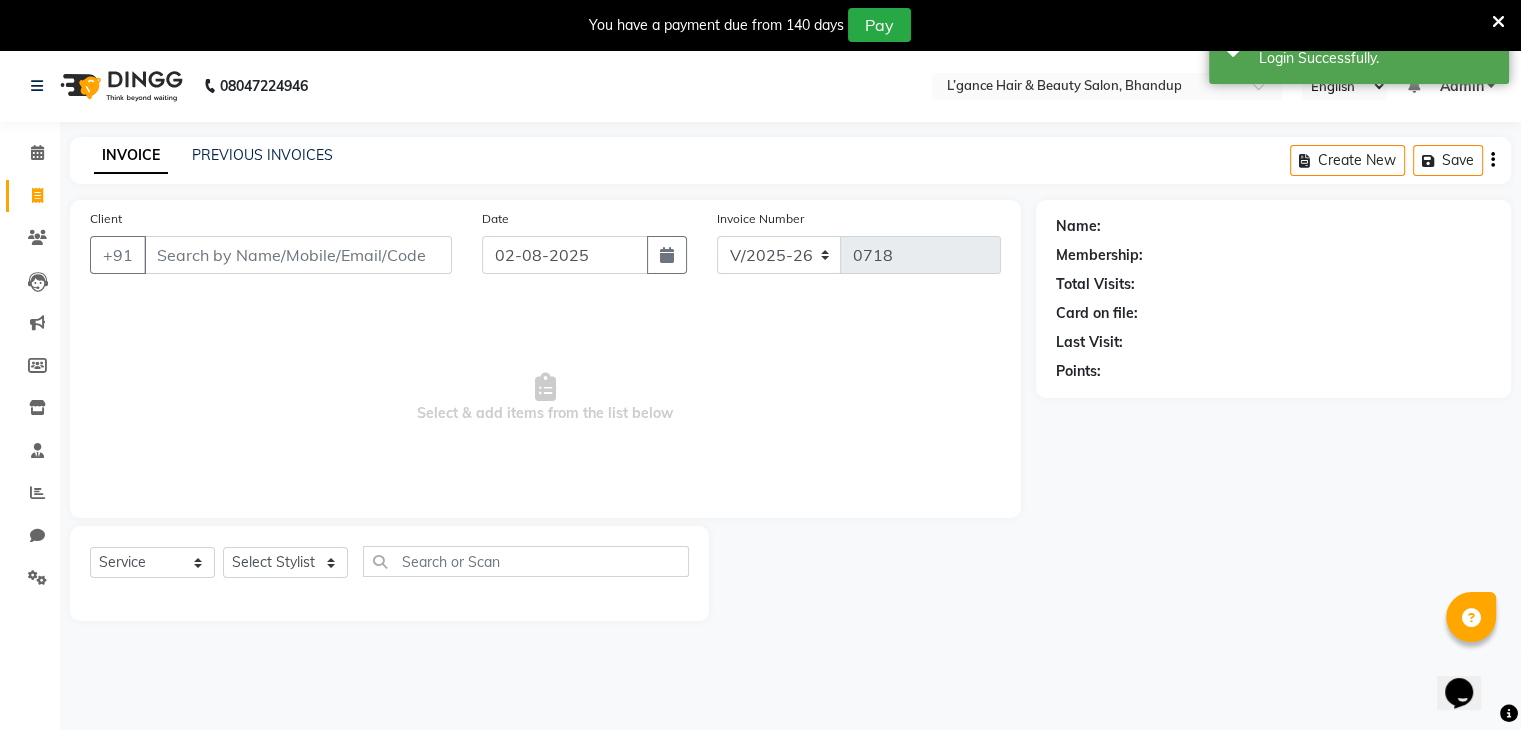 click on "Client" at bounding box center (298, 255) 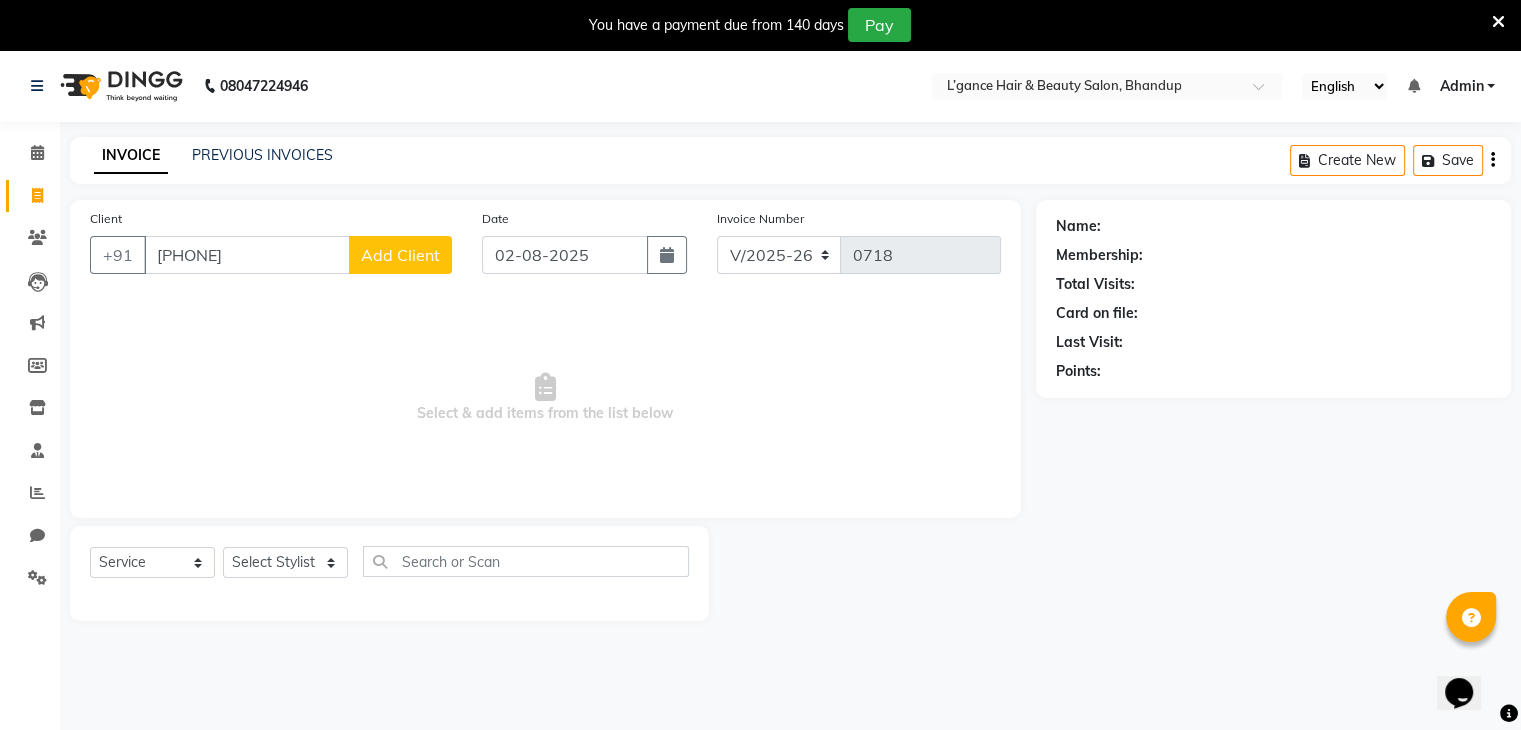drag, startPoint x: 161, startPoint y: 269, endPoint x: 198, endPoint y: 346, distance: 85.42833 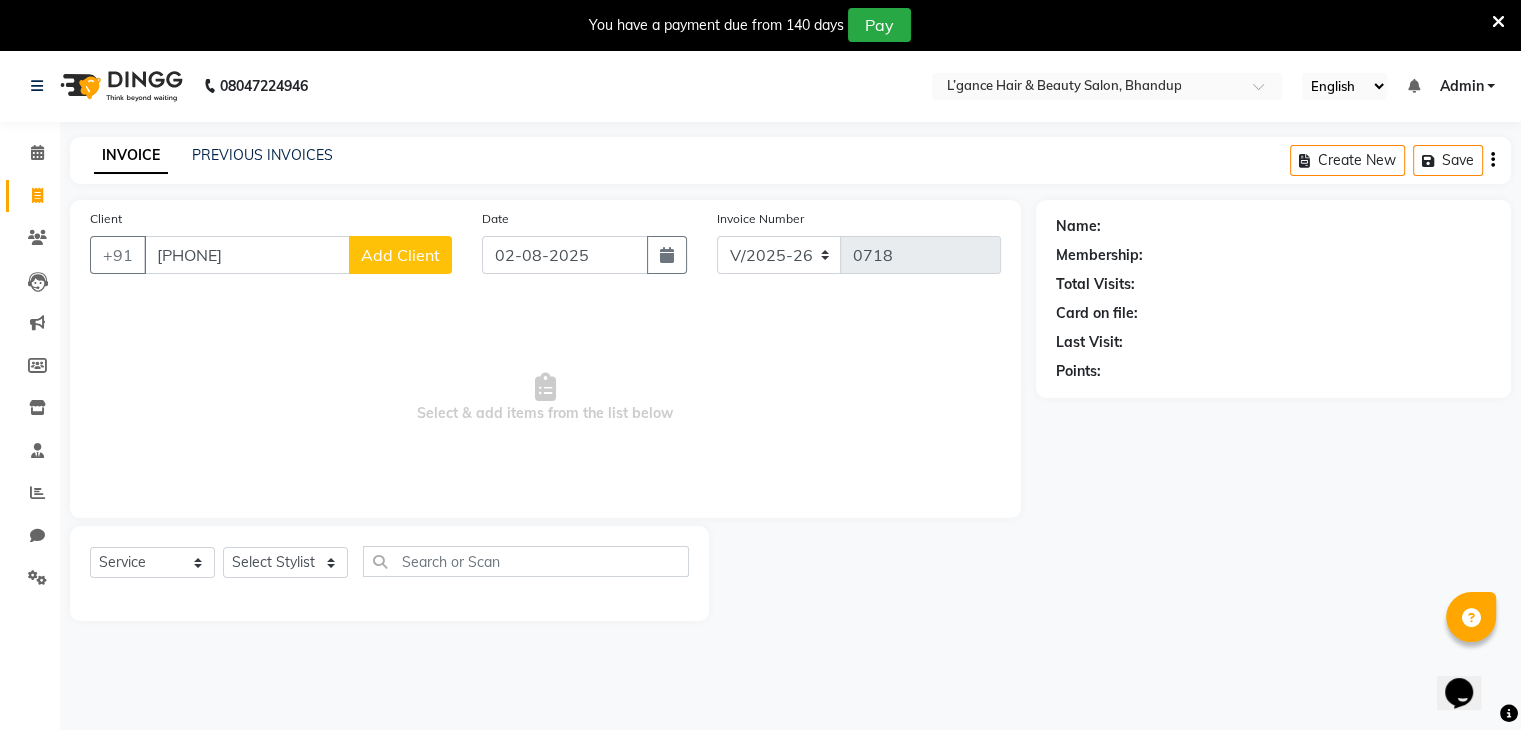 click on "Client +[COUNTRYCODE] [PHONE] Add Client Date [DATE] Invoice Number V/2025 V/2025-26 0718 Select & add items from the list below" 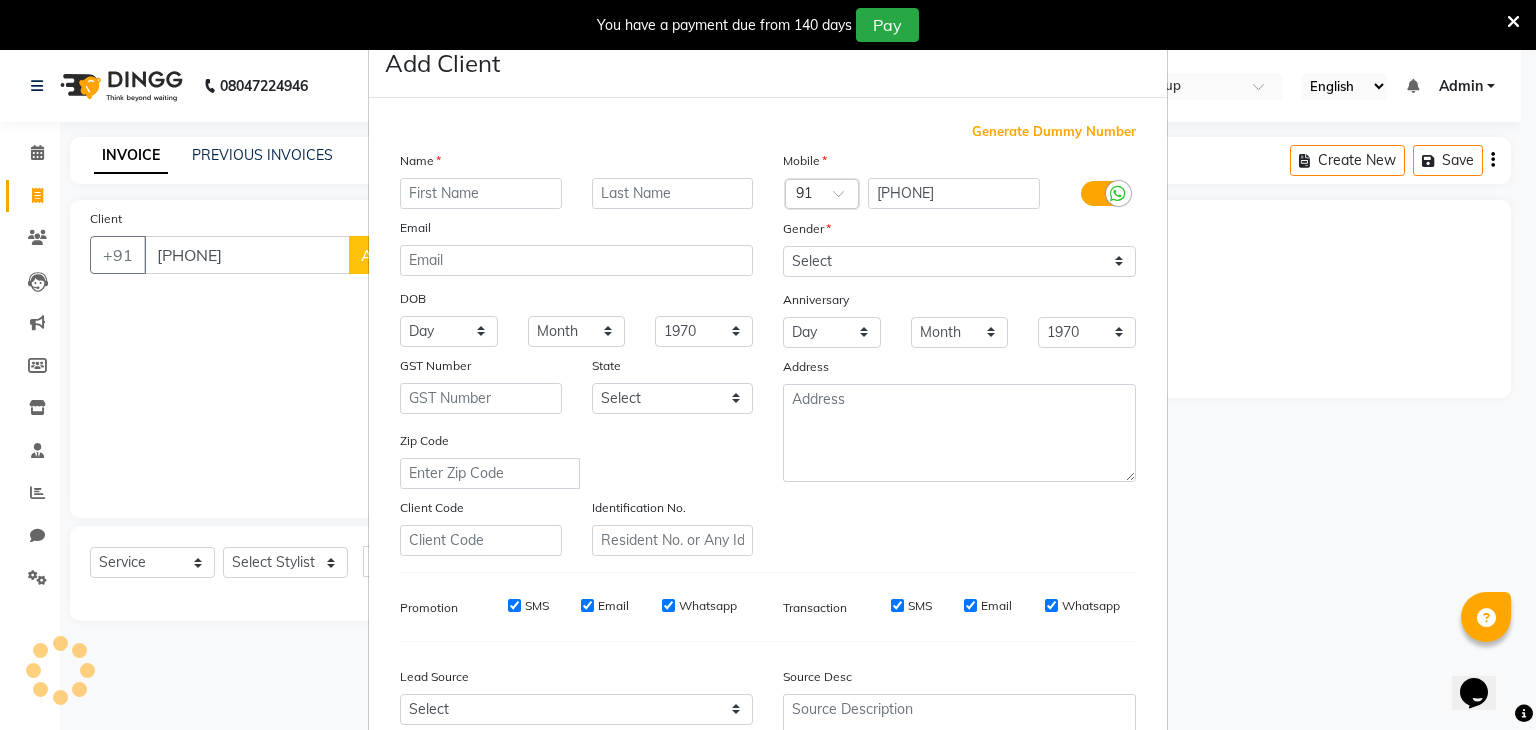click at bounding box center (481, 193) 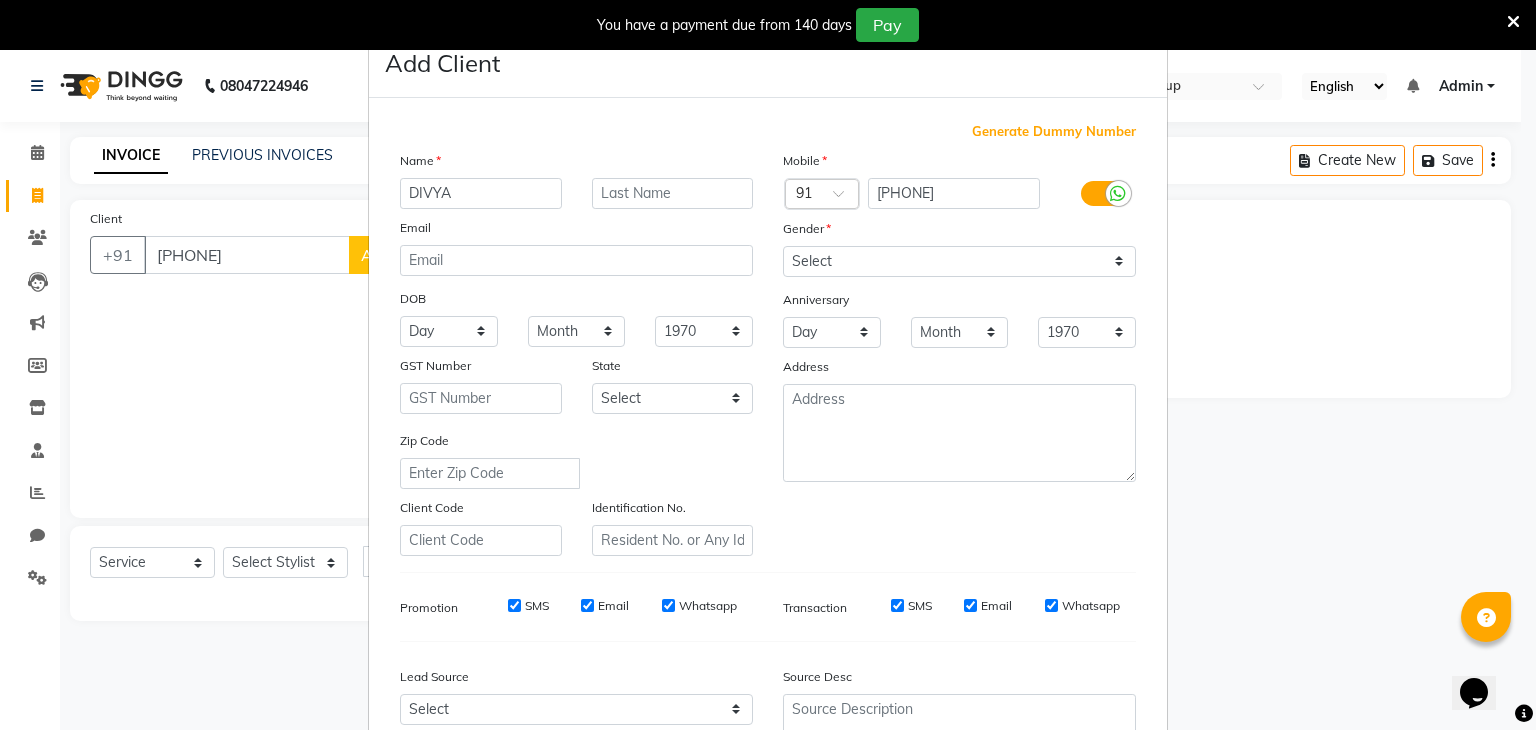 type on "DIVYA" 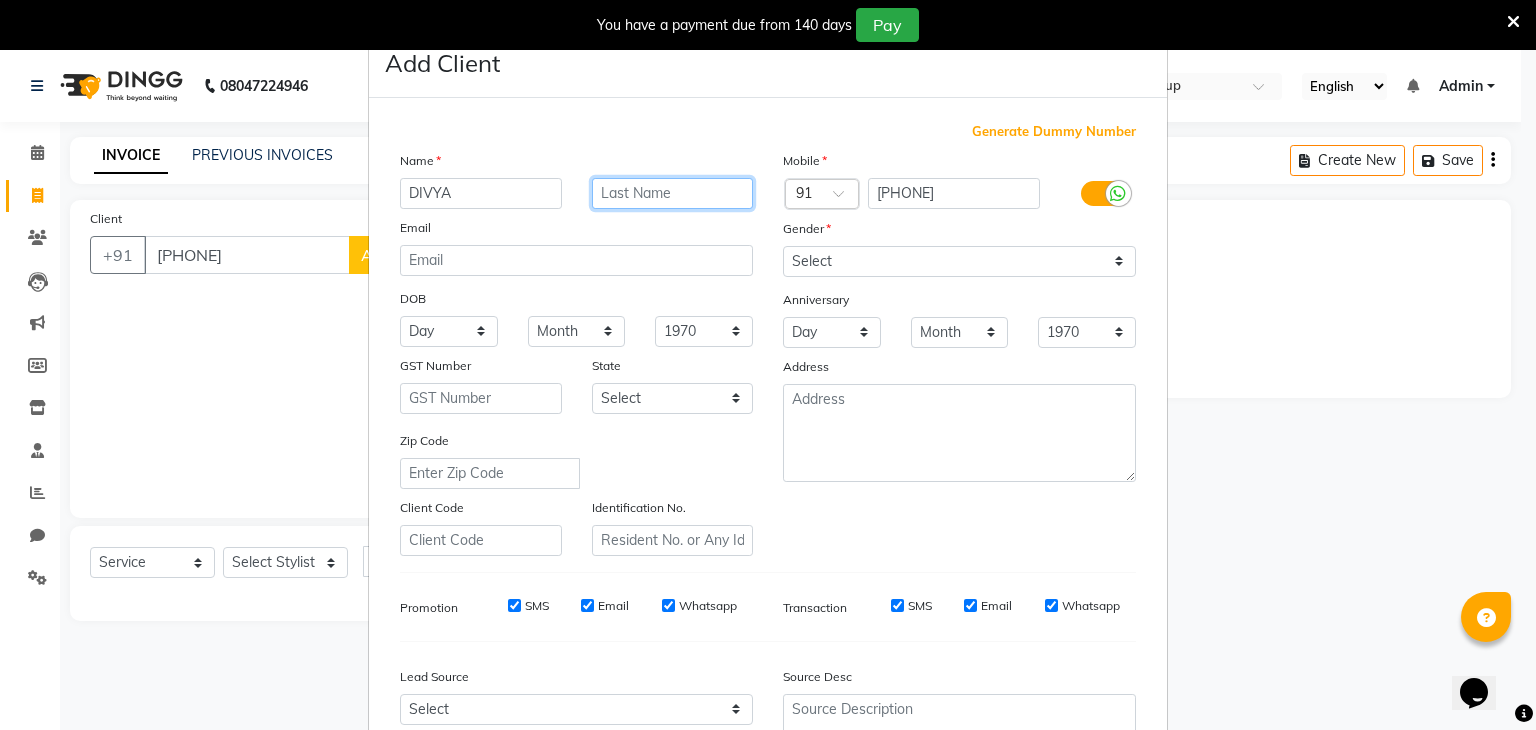 click at bounding box center (673, 193) 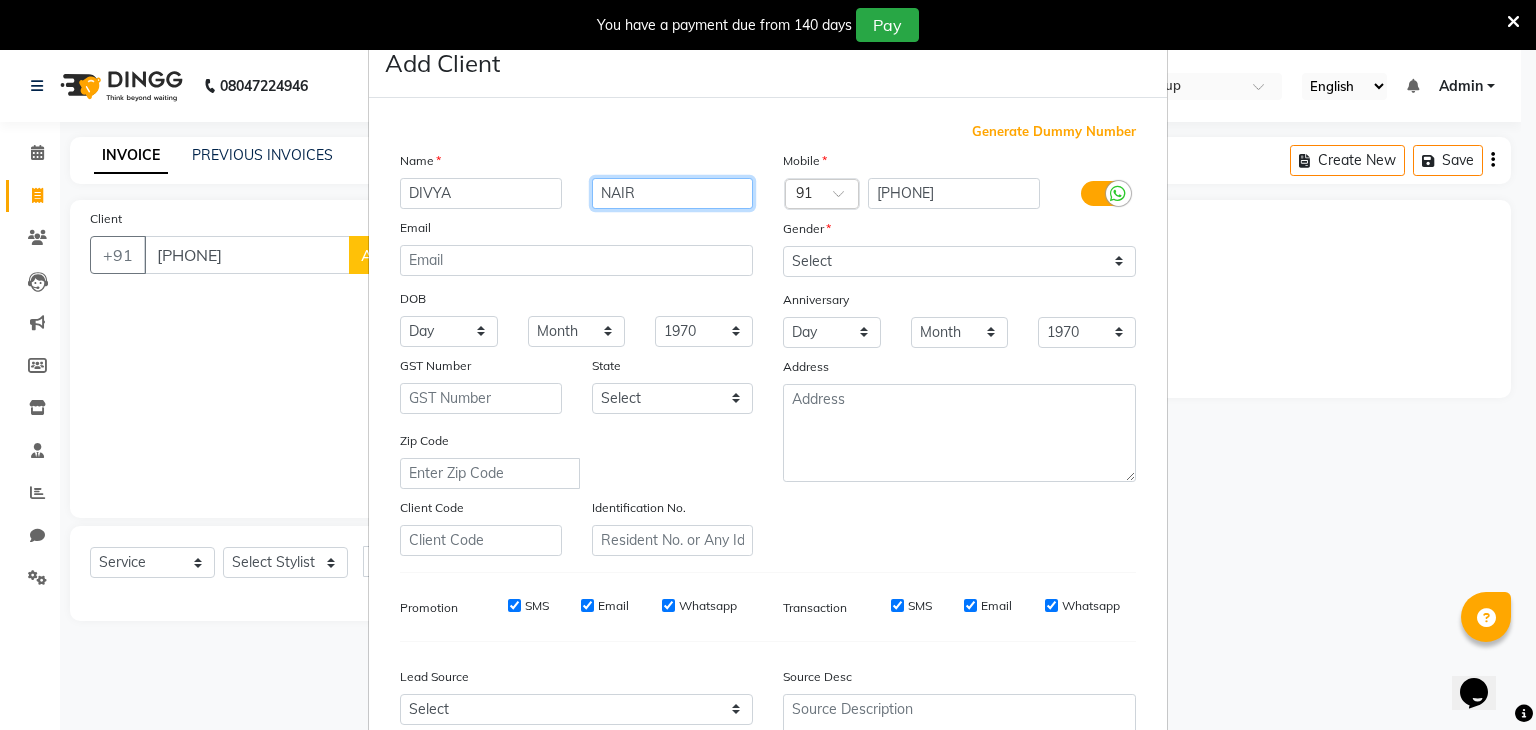 type on "NAIR" 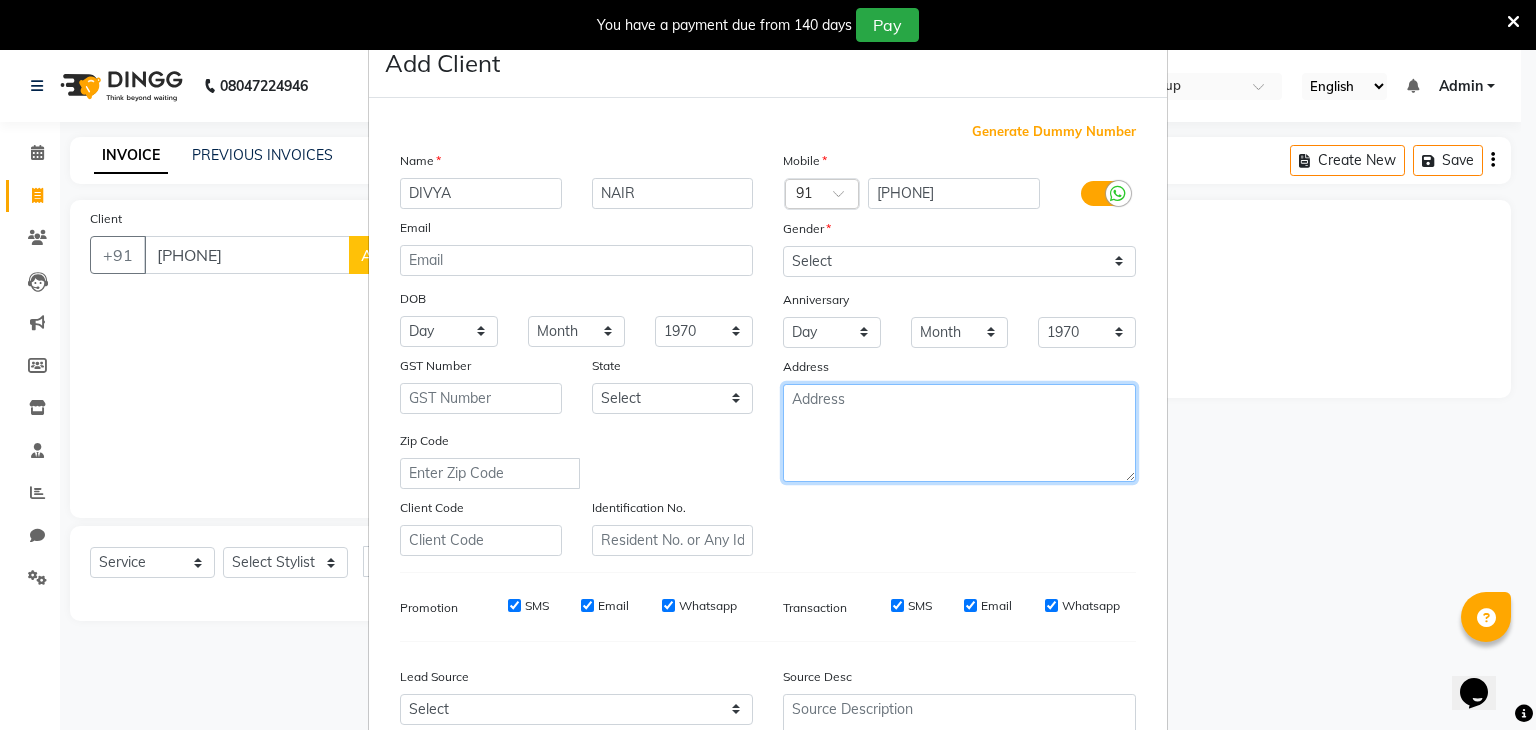 click at bounding box center (959, 433) 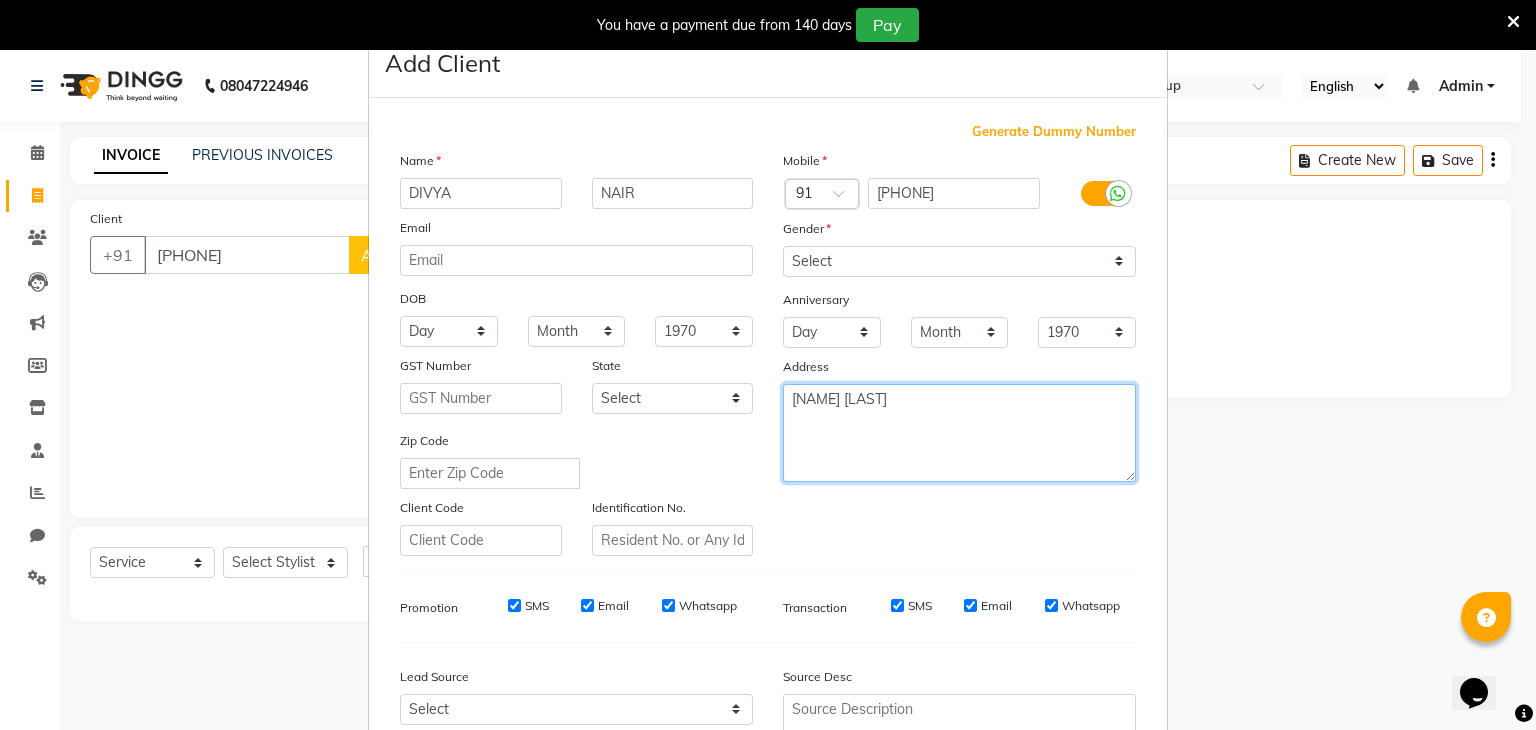 type on "[NAME] [LAST]" 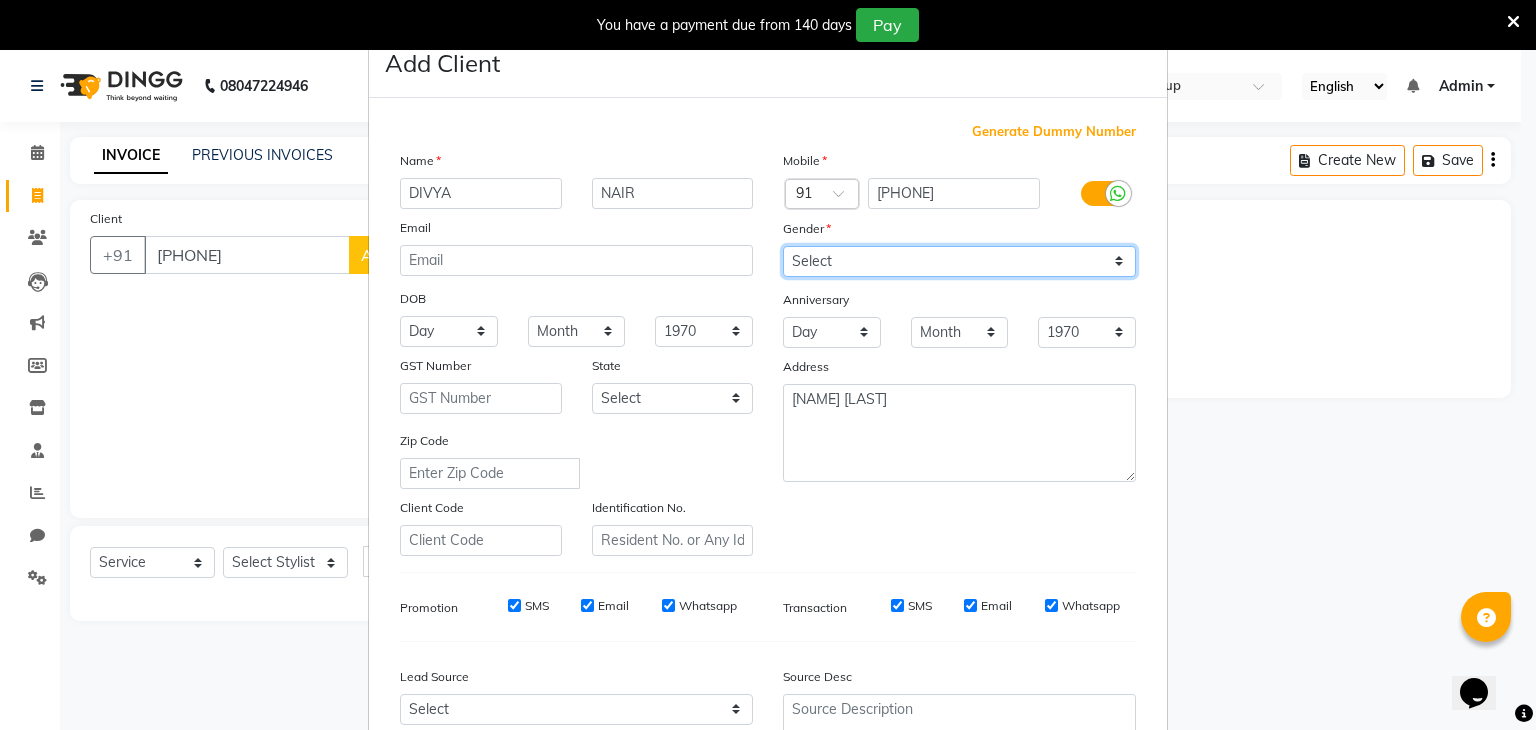 click on "Select Male Female Other Prefer Not To Say" at bounding box center [959, 261] 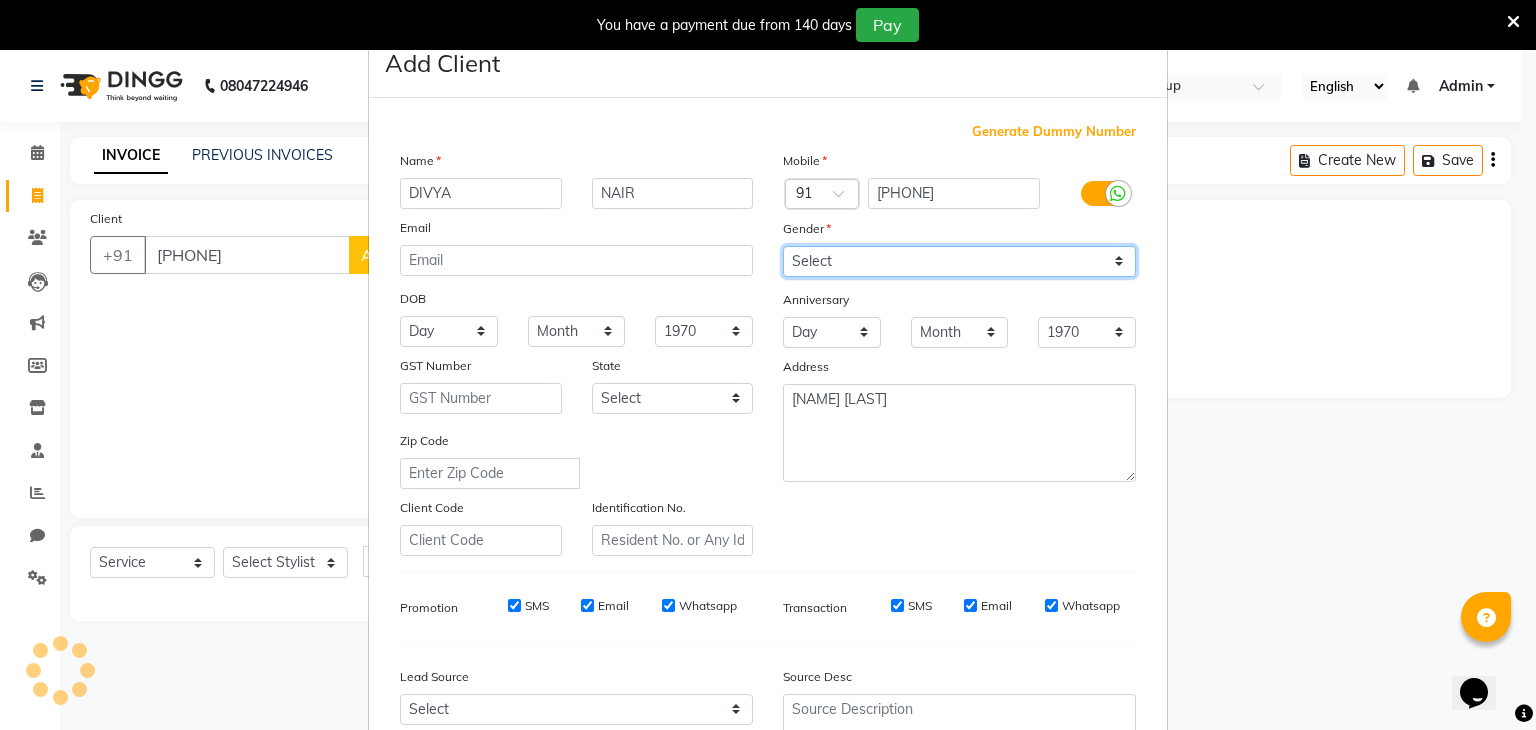 select on "female" 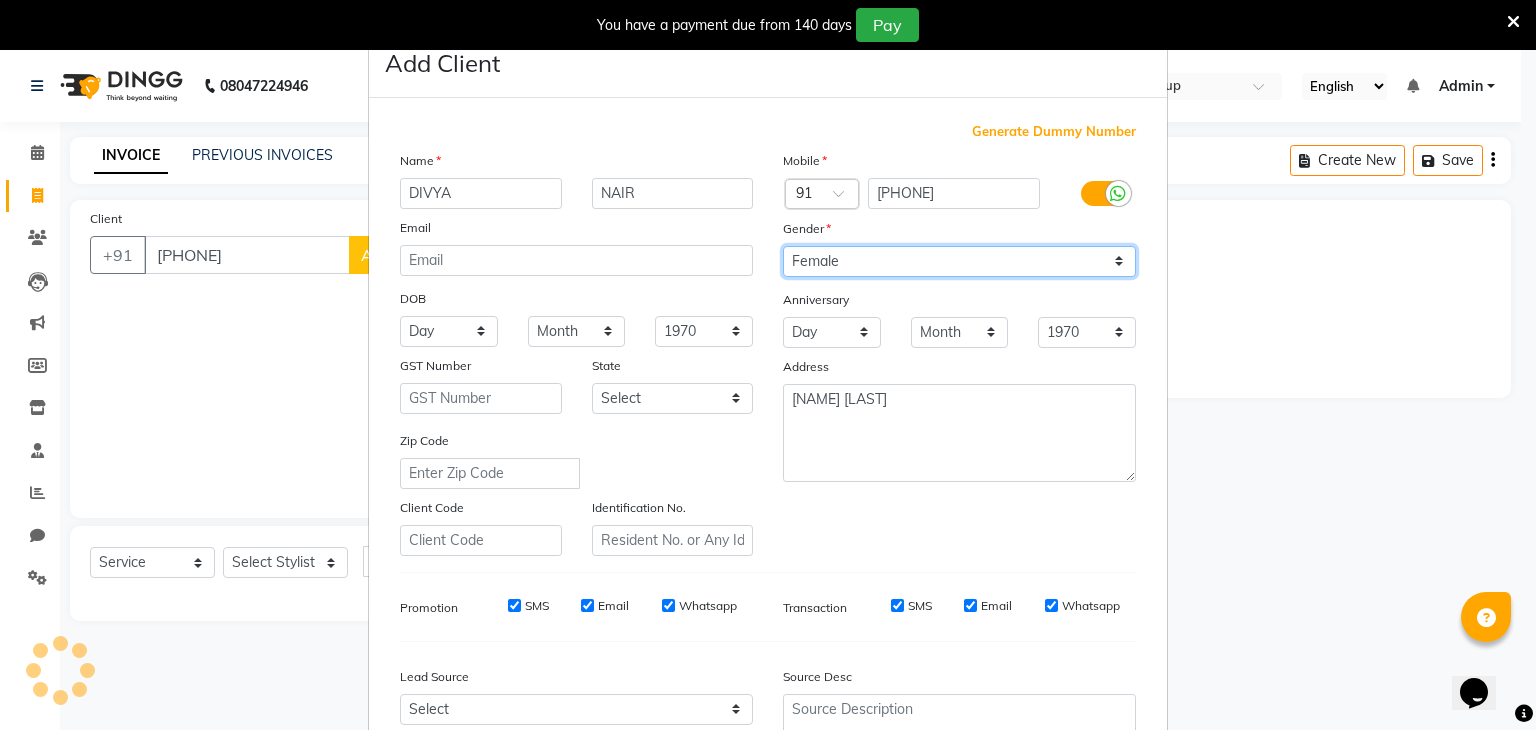 click on "Select Male Female Other Prefer Not To Say" at bounding box center (959, 261) 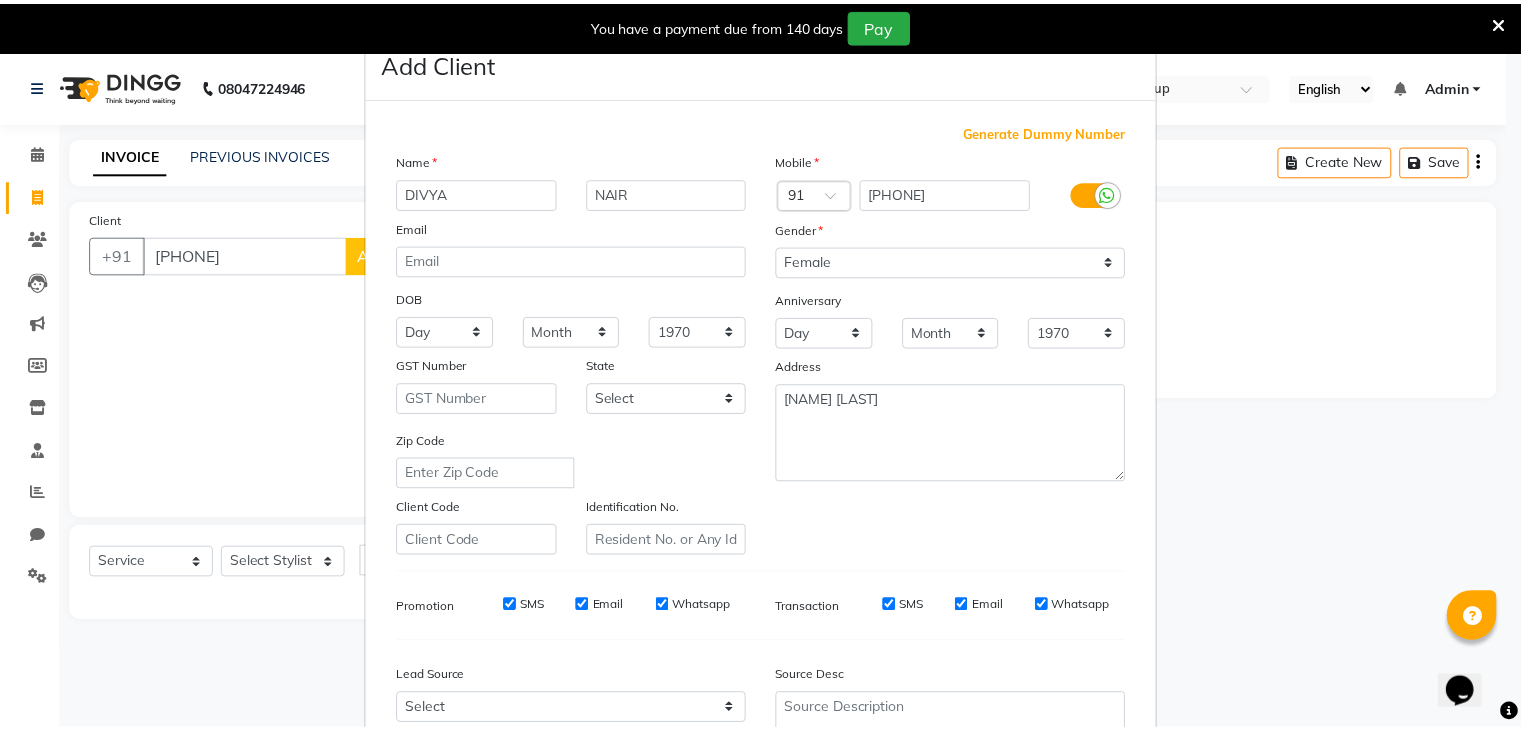 scroll, scrollTop: 203, scrollLeft: 0, axis: vertical 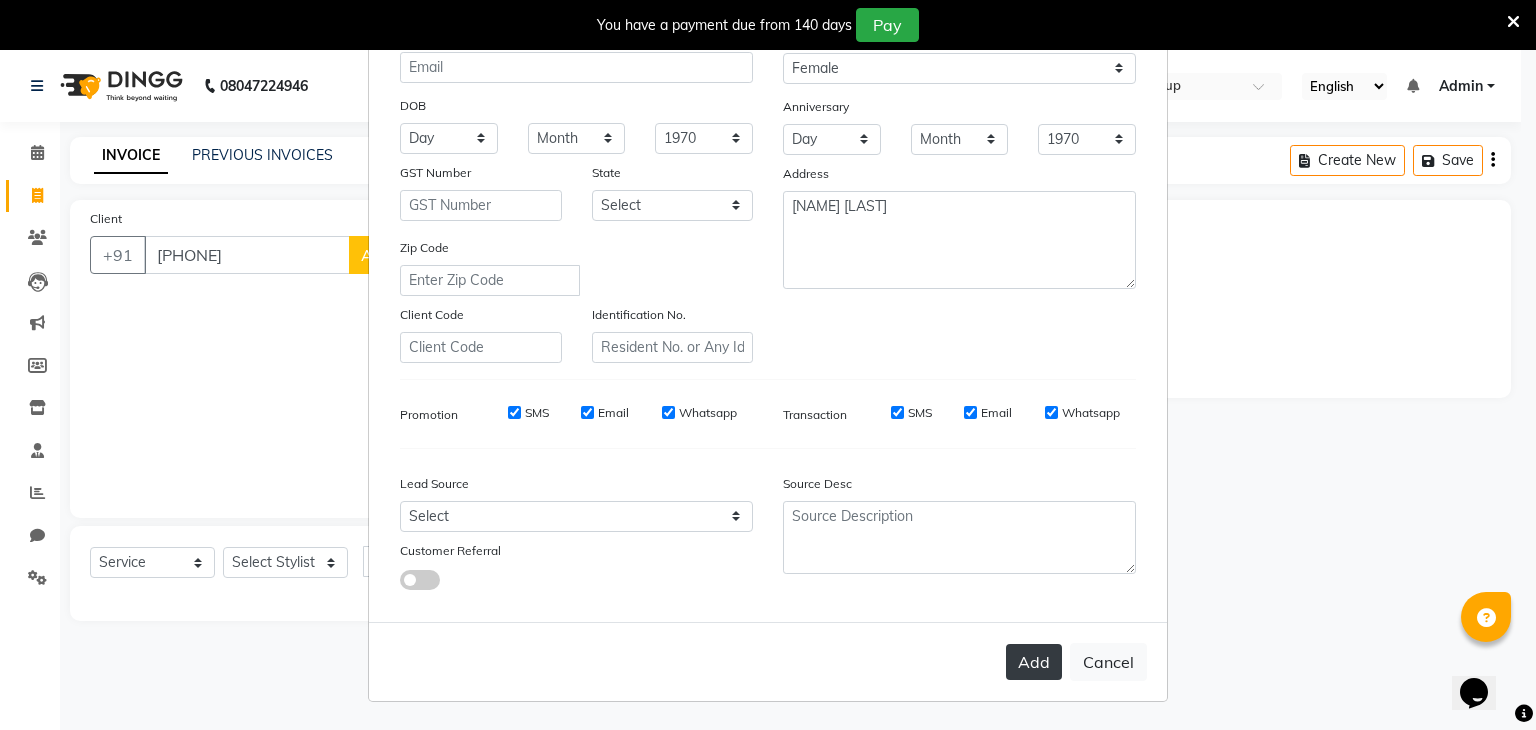 click on "Add" at bounding box center [1034, 662] 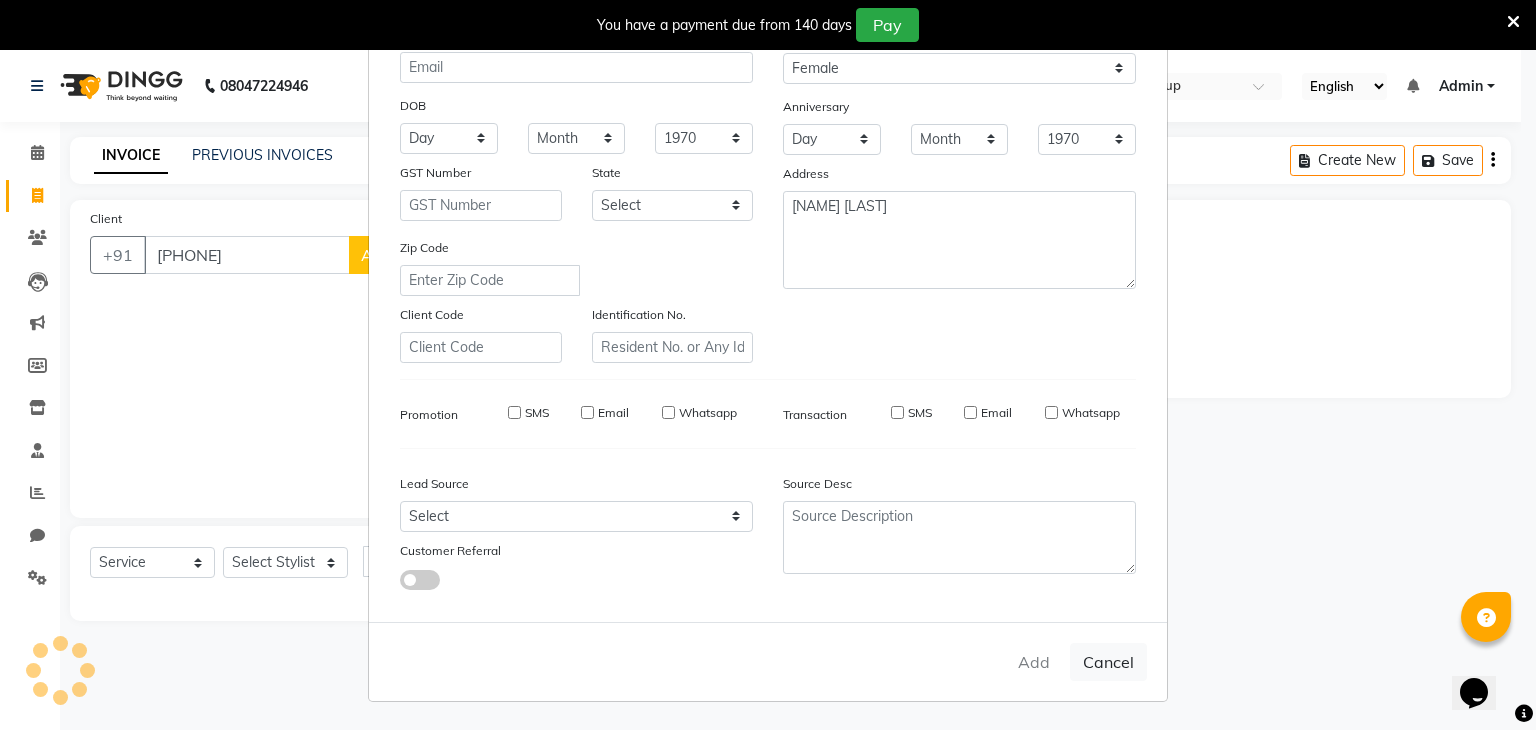 type 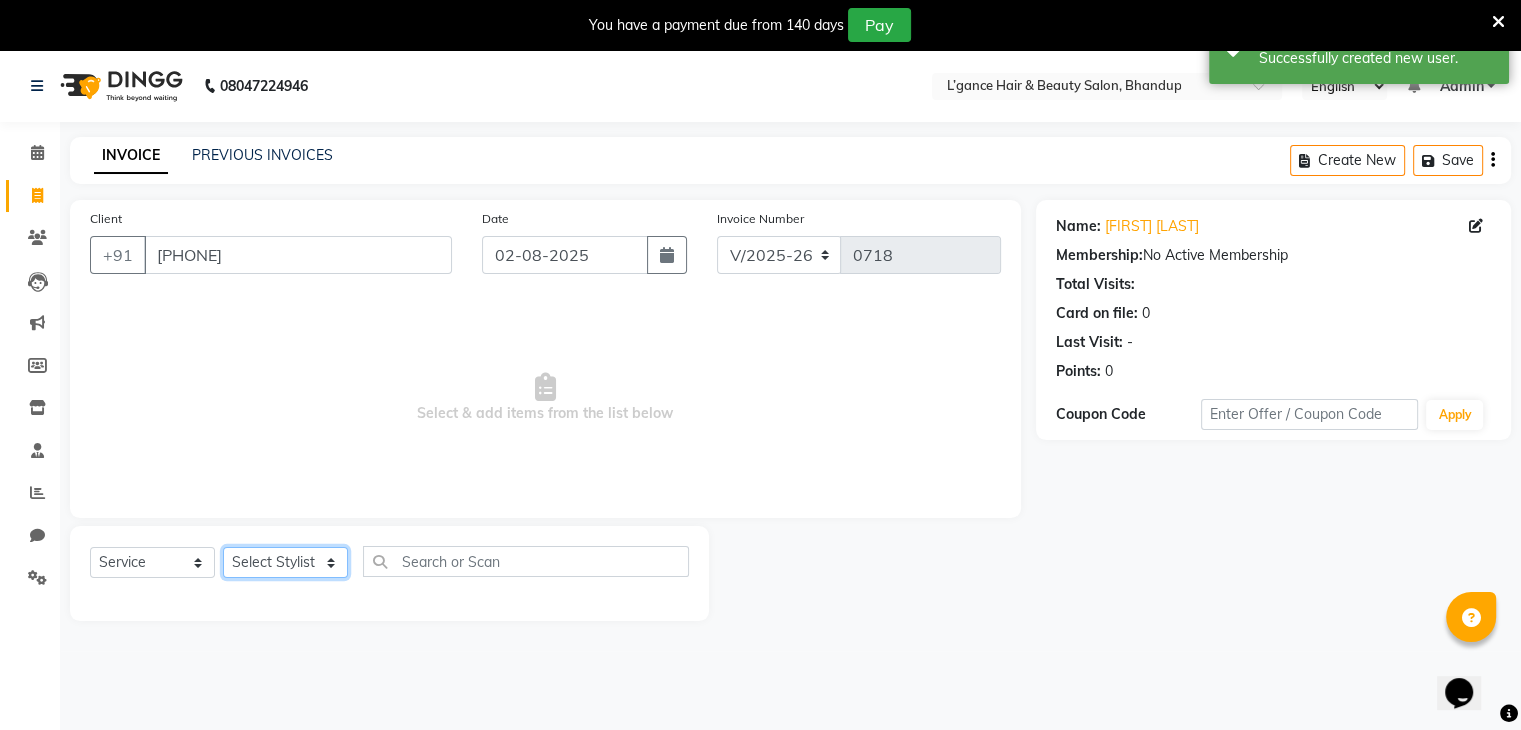 click on "Select Stylist Devi DIS Mamta Pinki Rajiya Rupal Shweta Uma UNKNOWN" 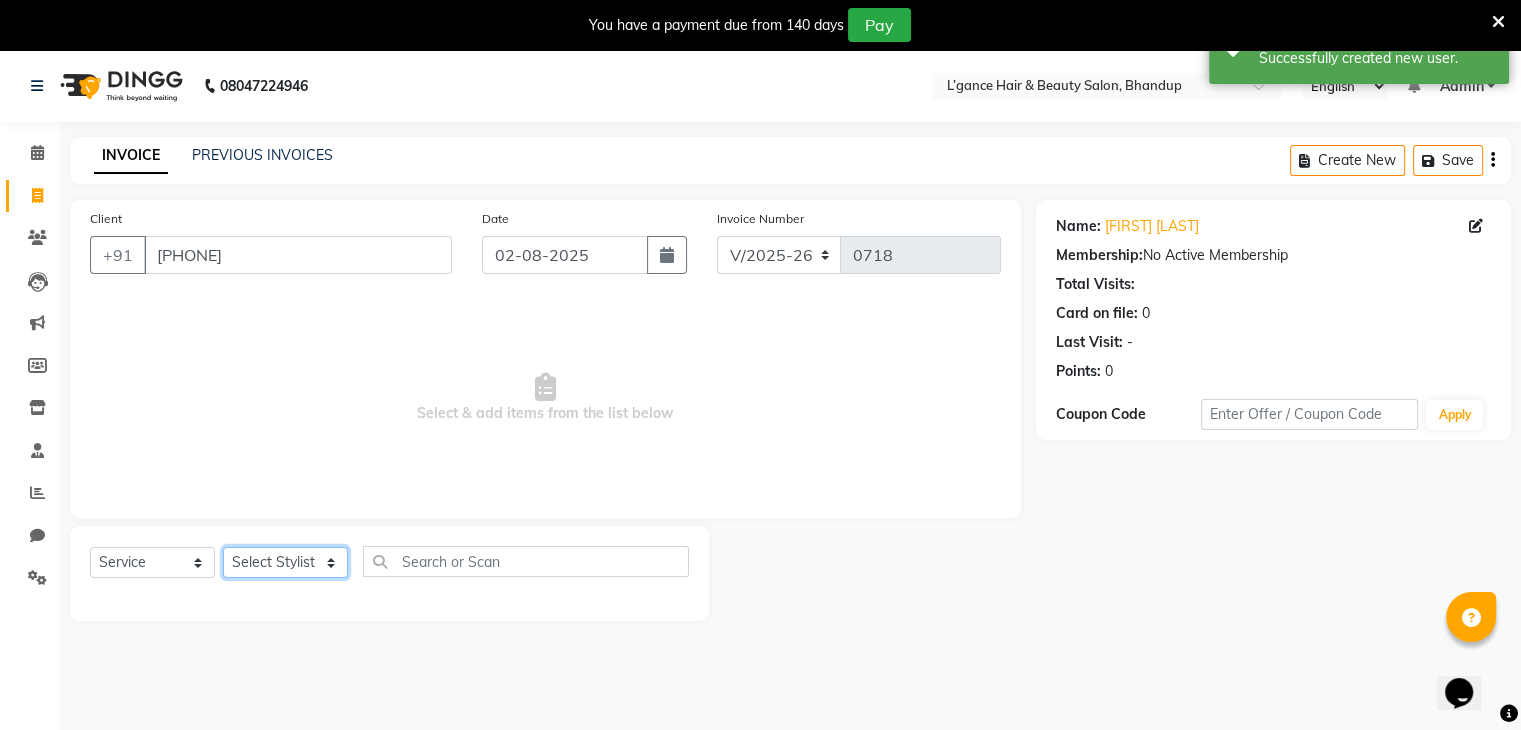 select on "70654" 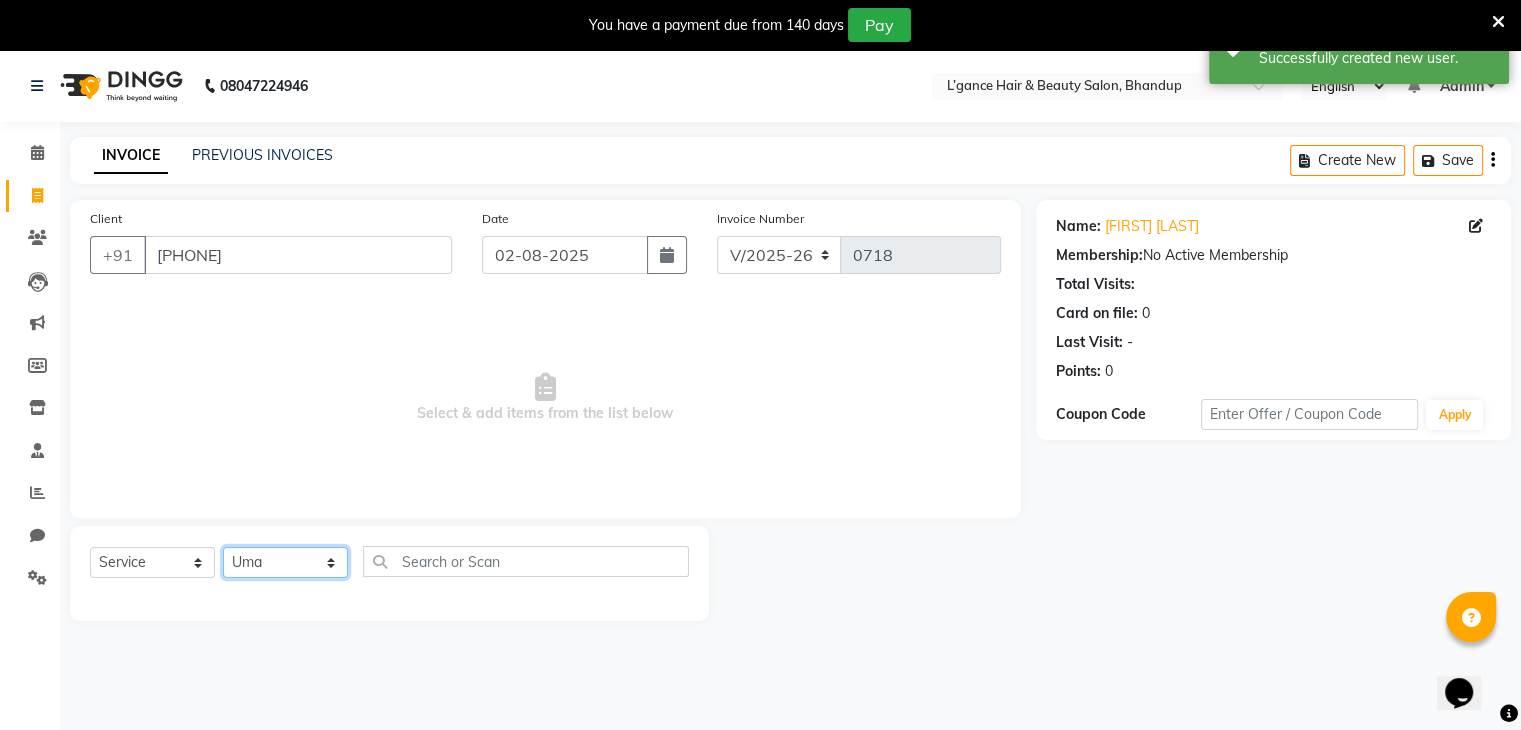 click on "Select Stylist Devi DIS Mamta Pinki Rajiya Rupal Shweta Uma UNKNOWN" 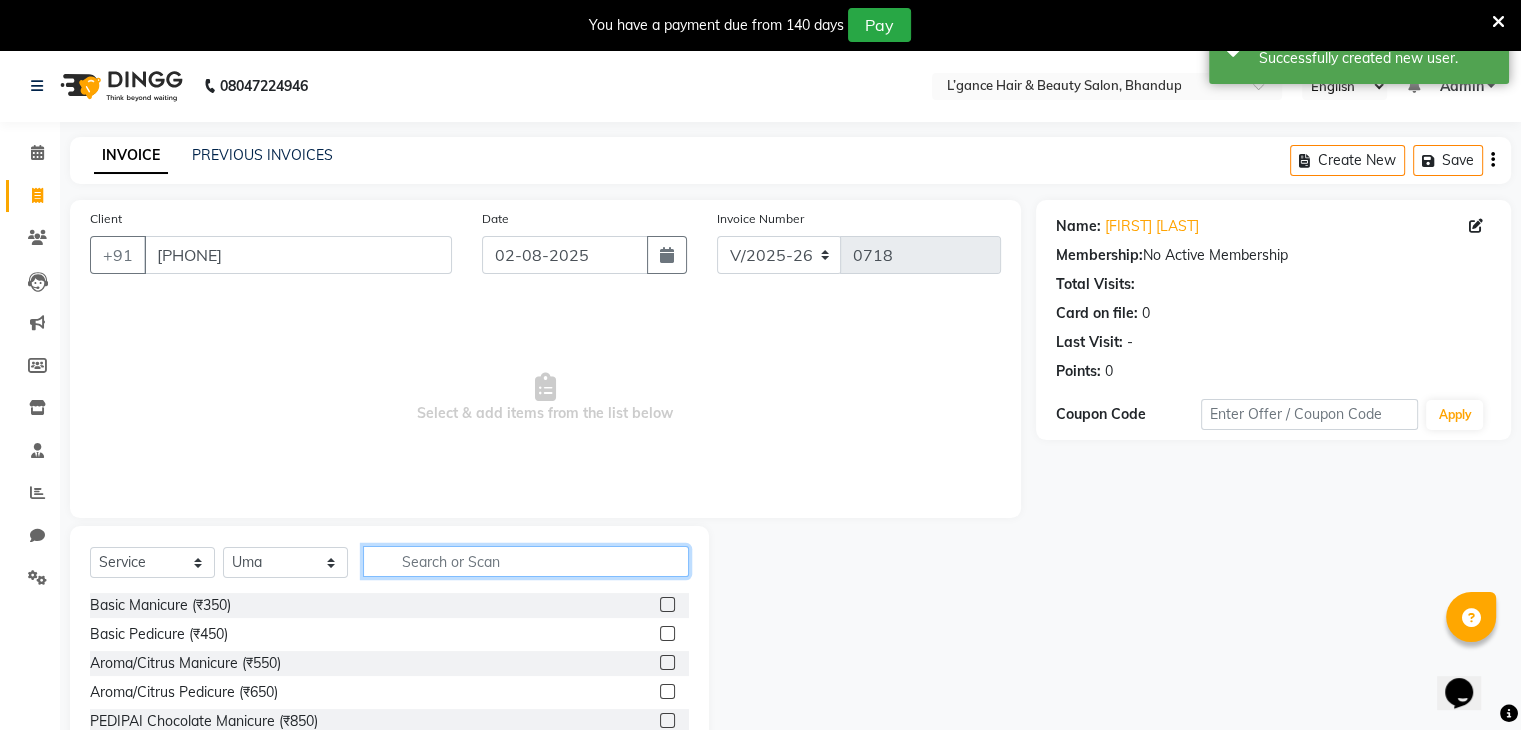 click 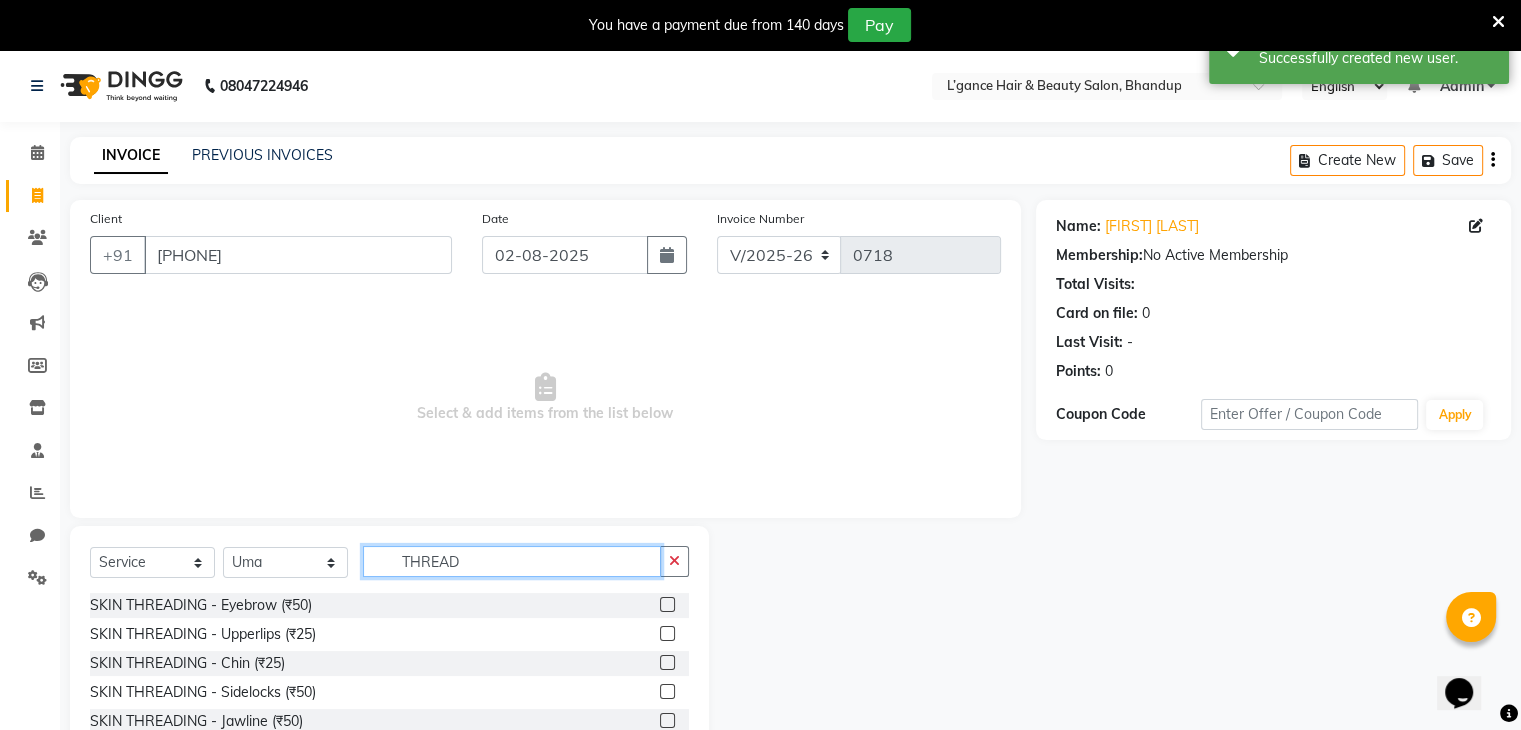 type on "THREAD" 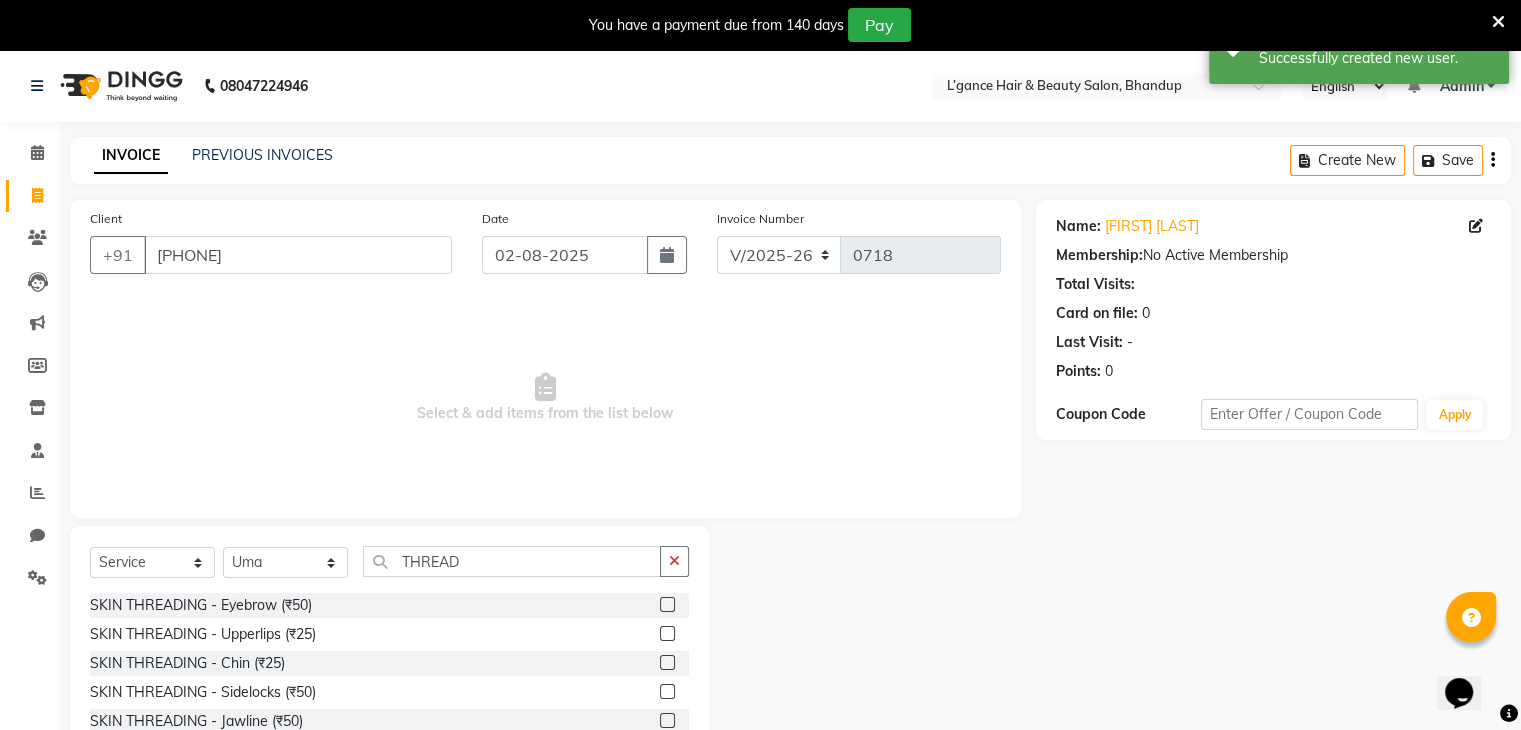 click 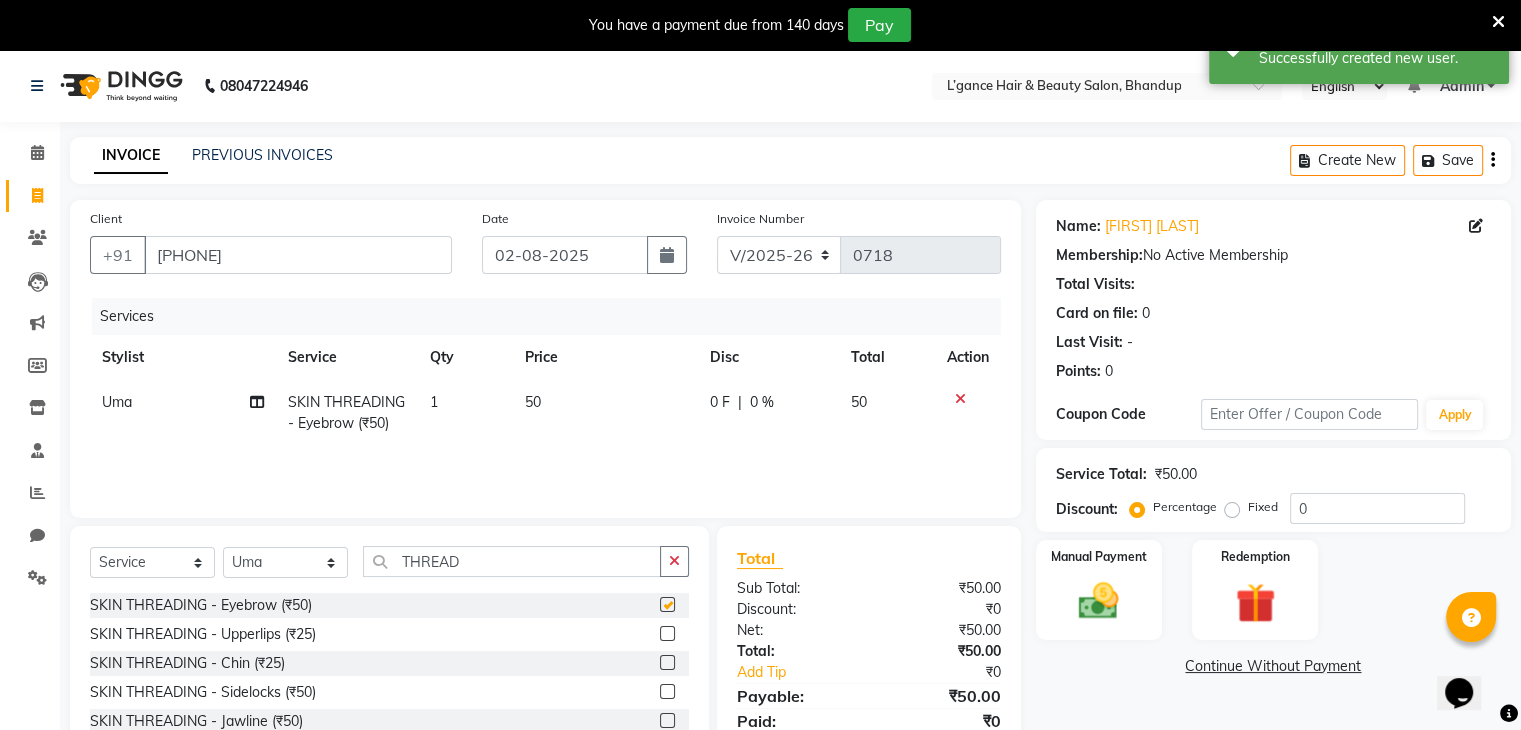checkbox on "false" 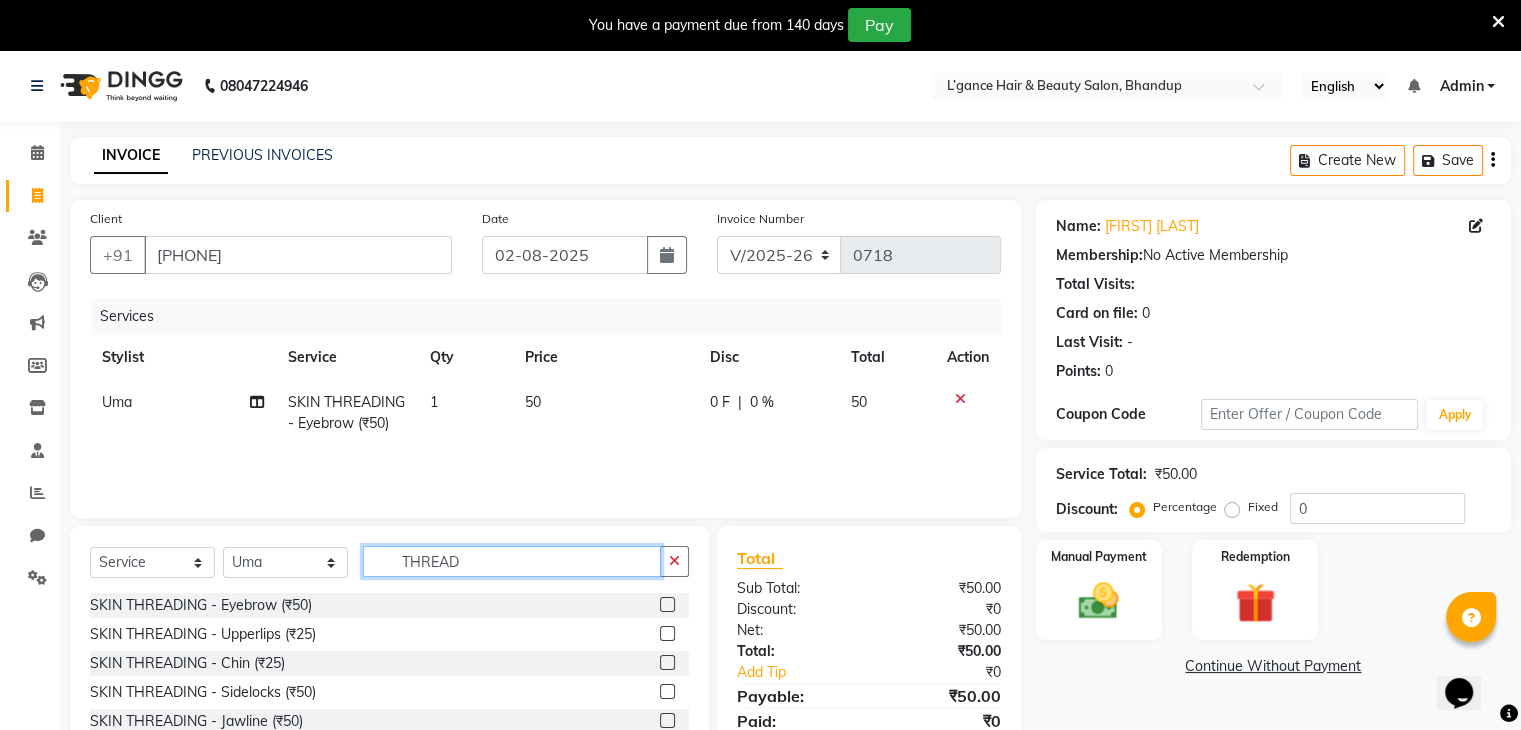 click on "THREAD" 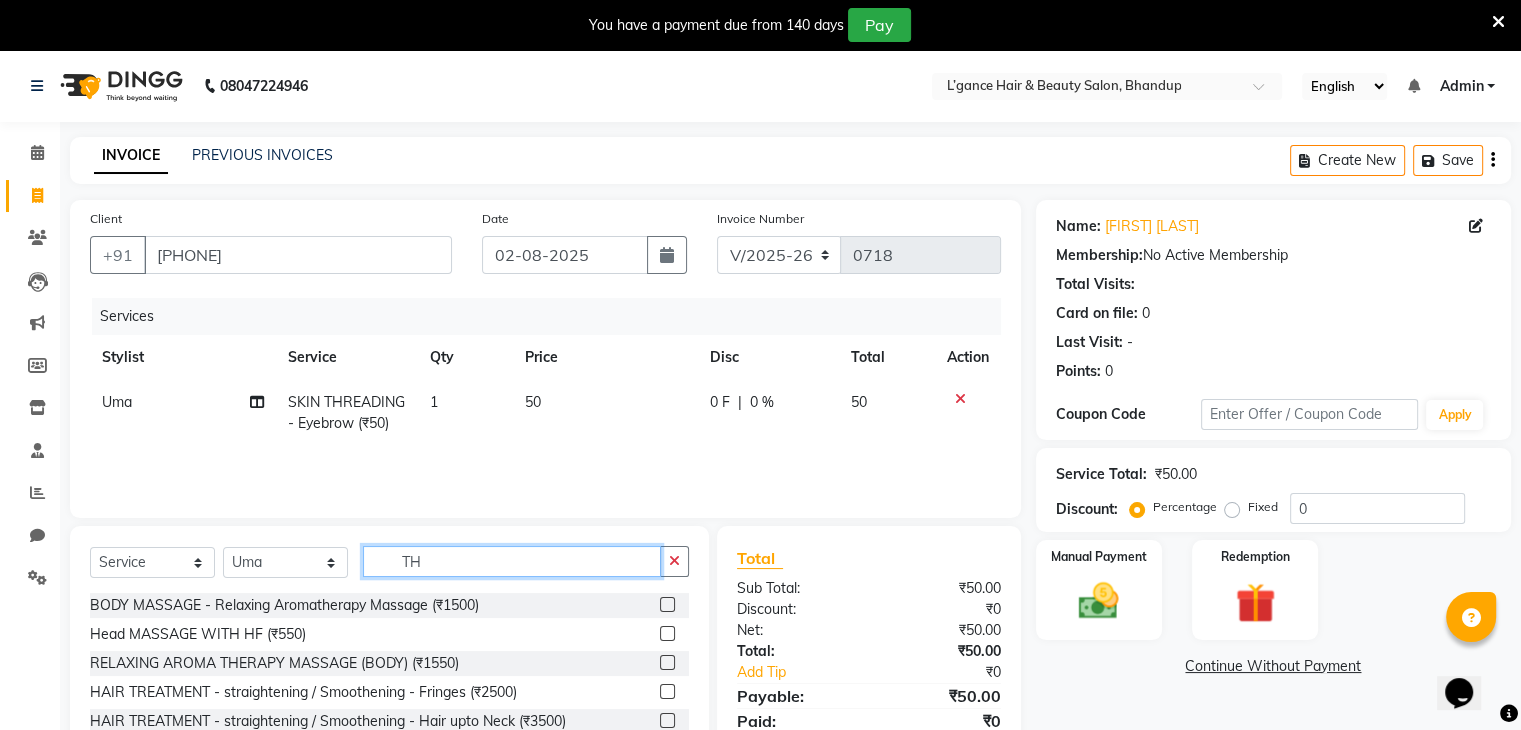 type on "T" 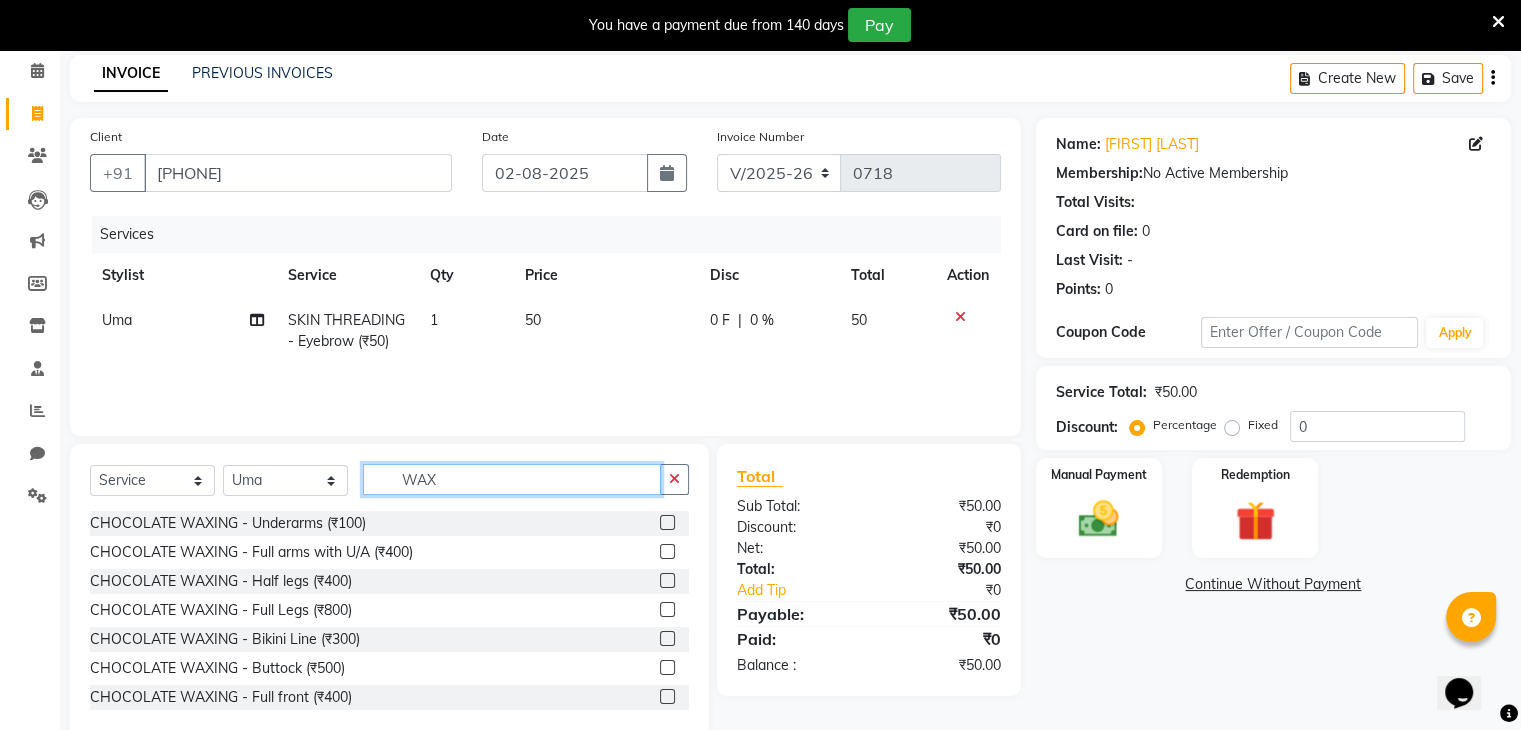 scroll, scrollTop: 122, scrollLeft: 0, axis: vertical 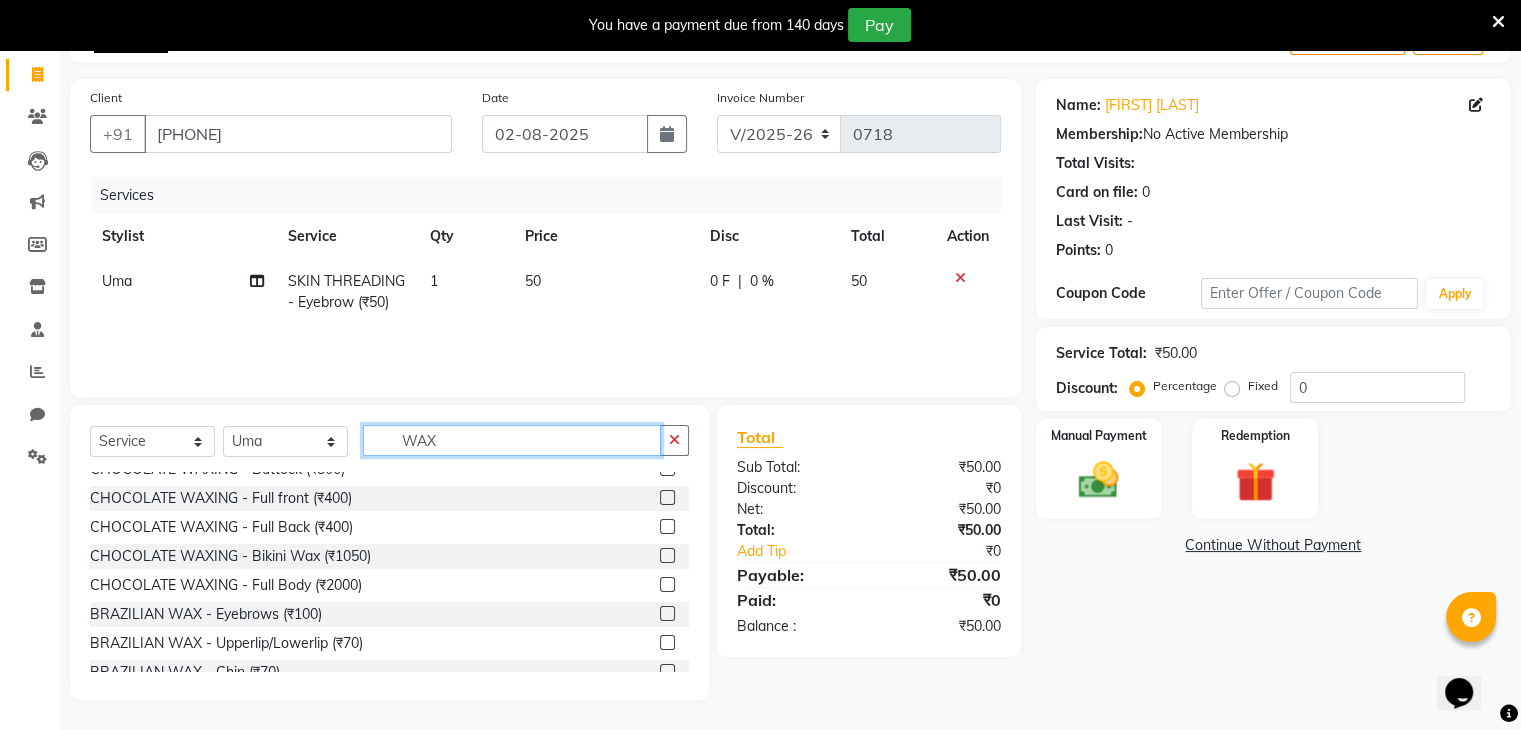 type on "WAX" 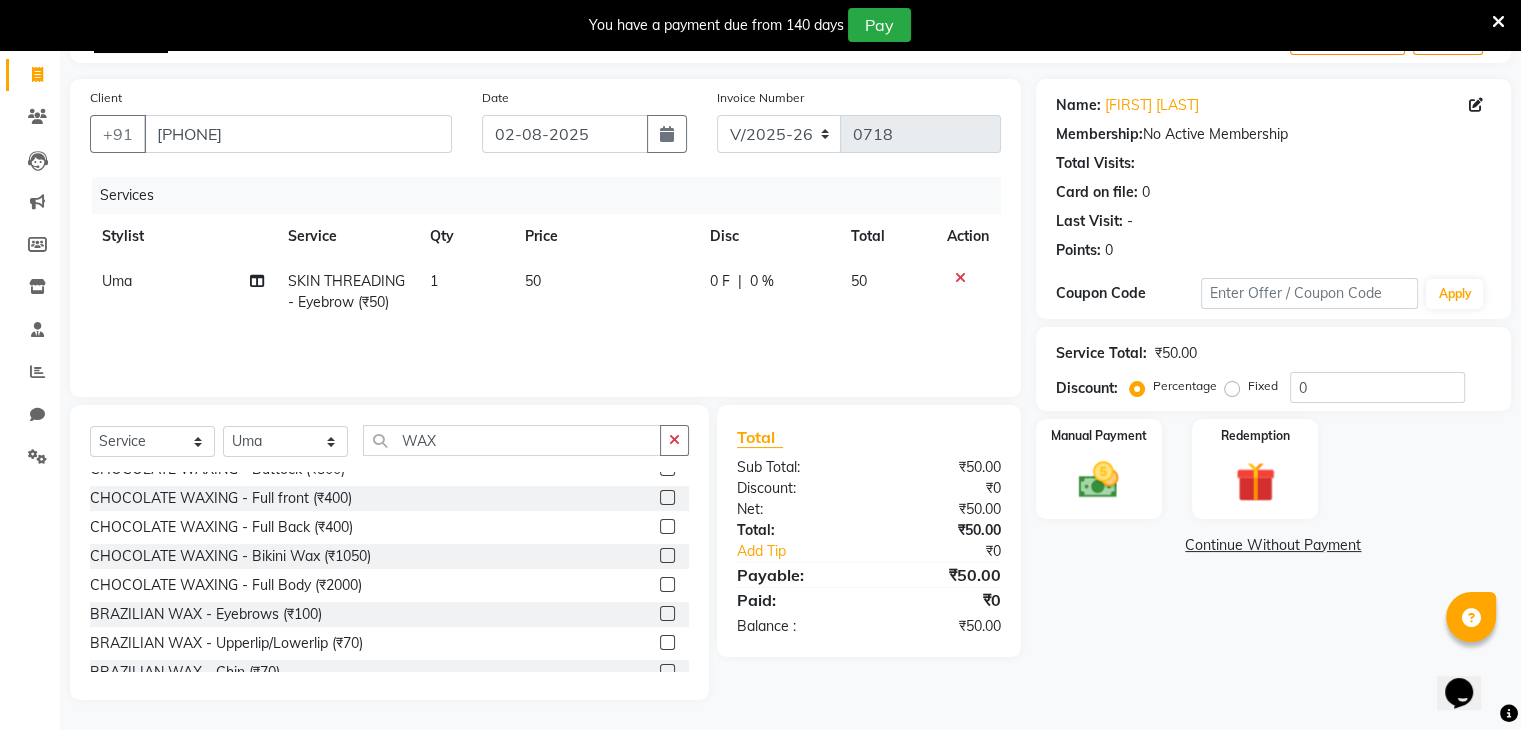 click 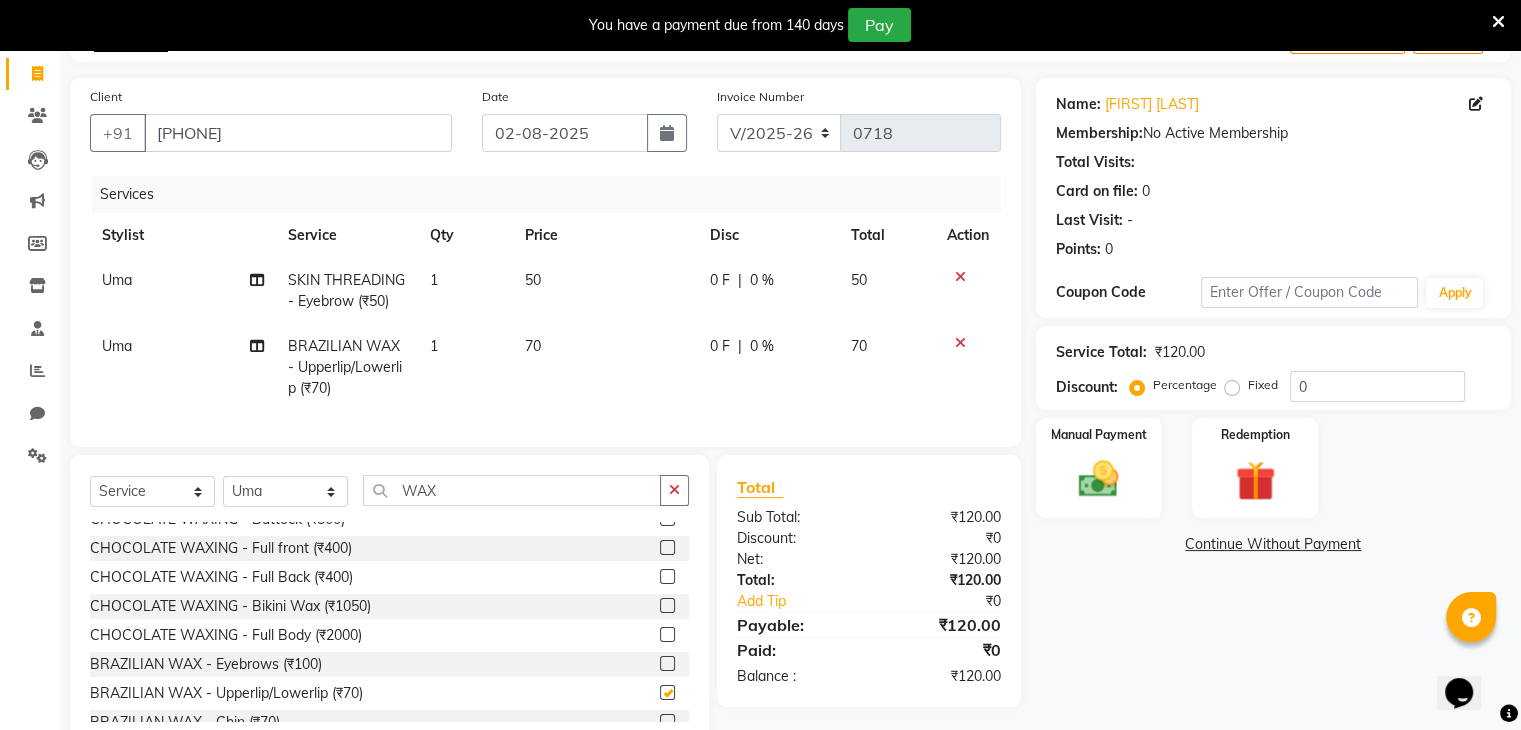 checkbox on "false" 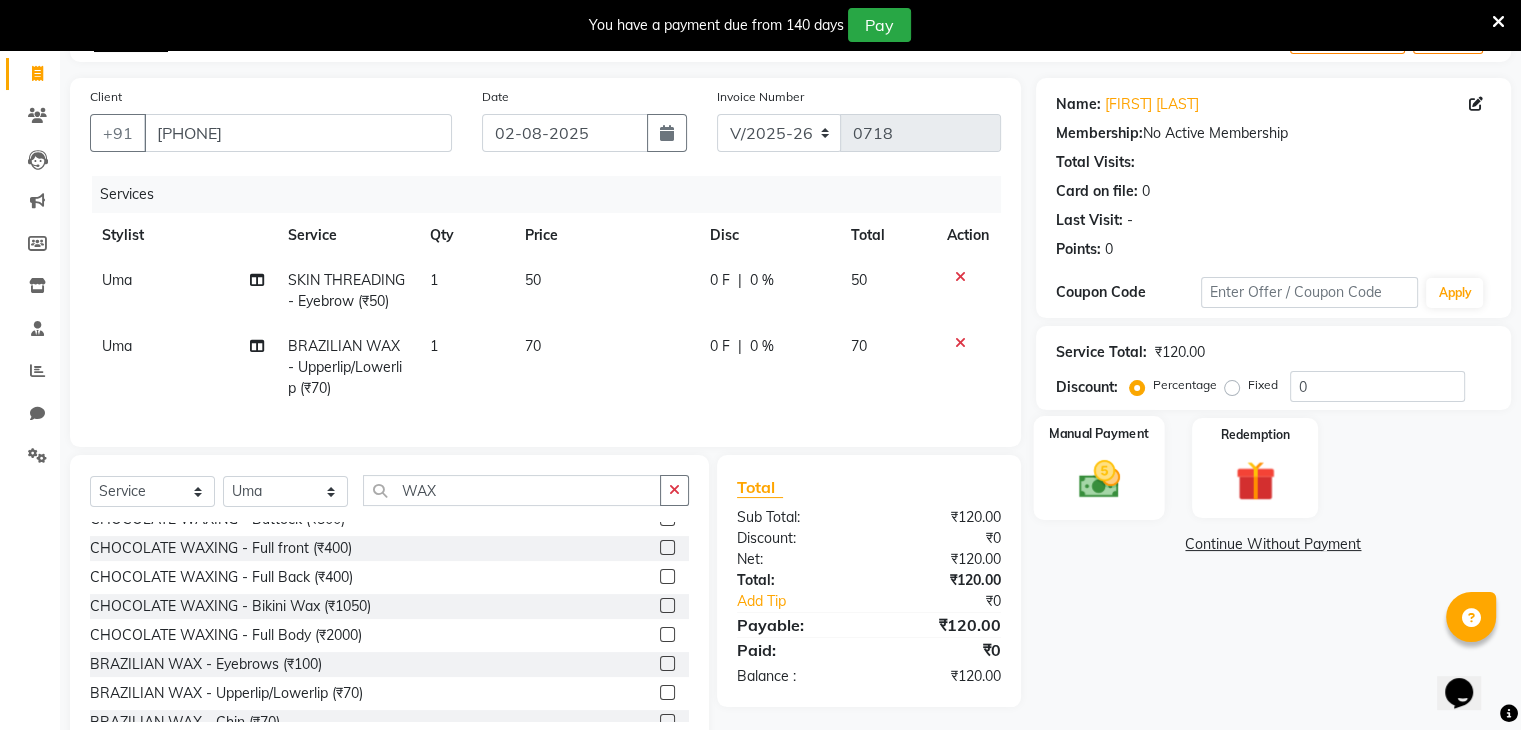 click on "Manual Payment" 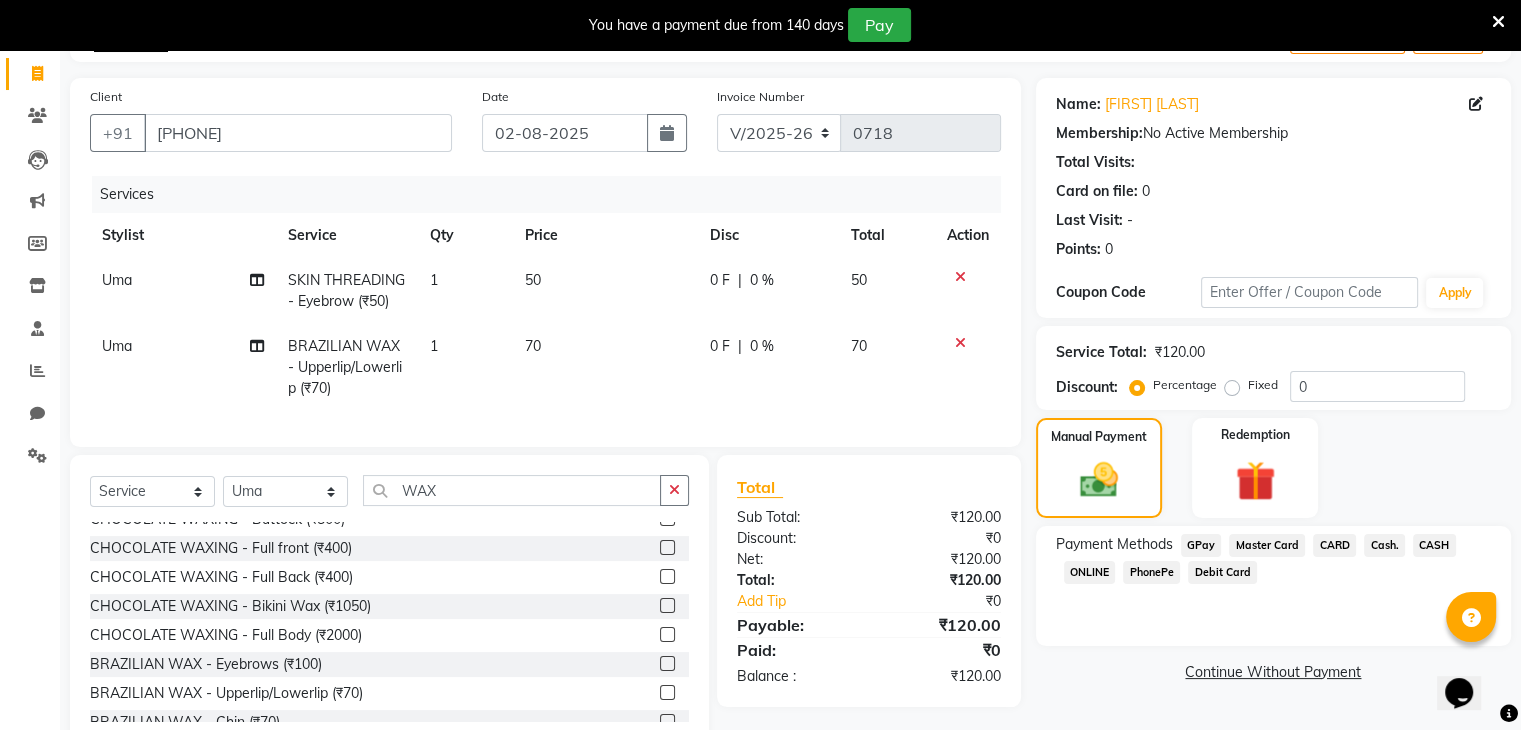 click on "PhonePe" 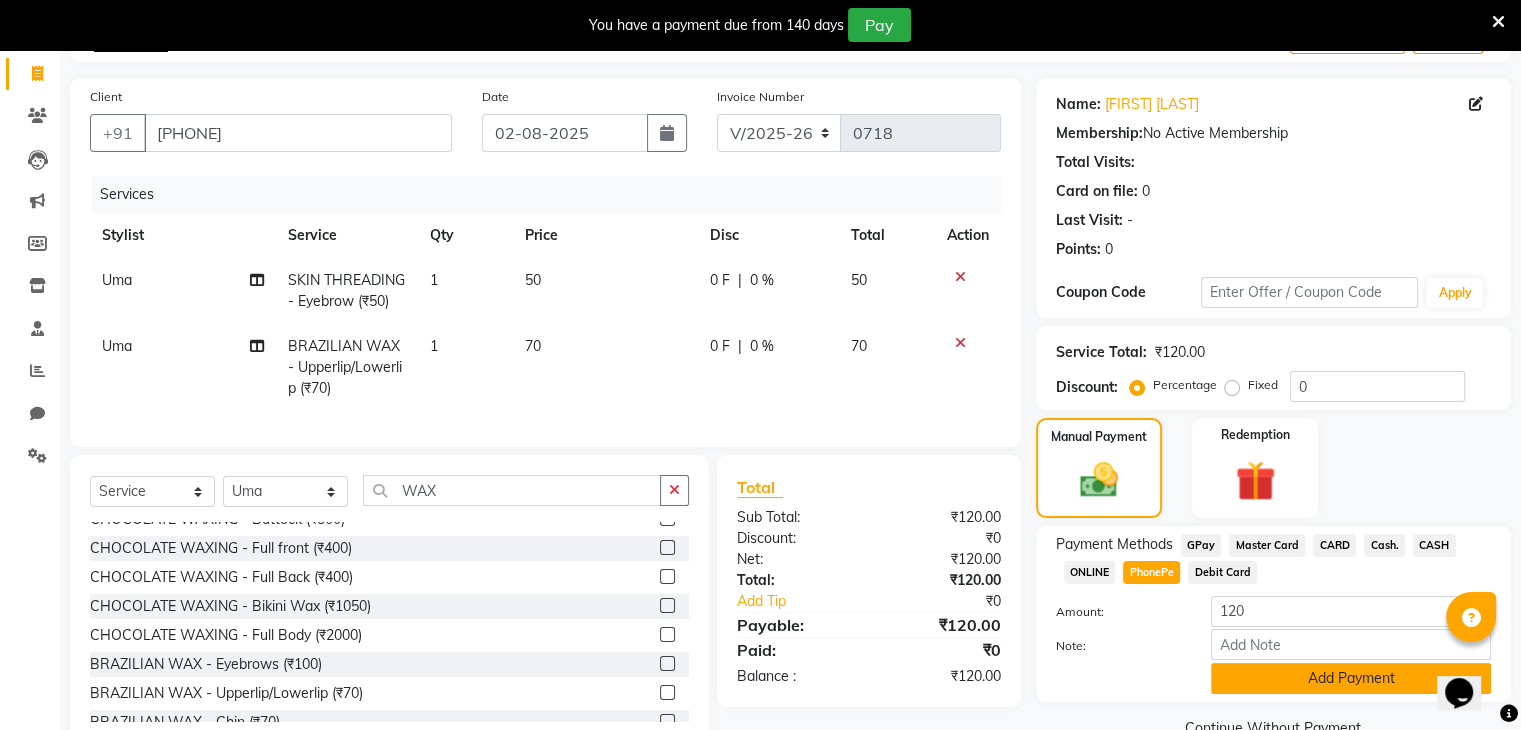 click on "Add Payment" 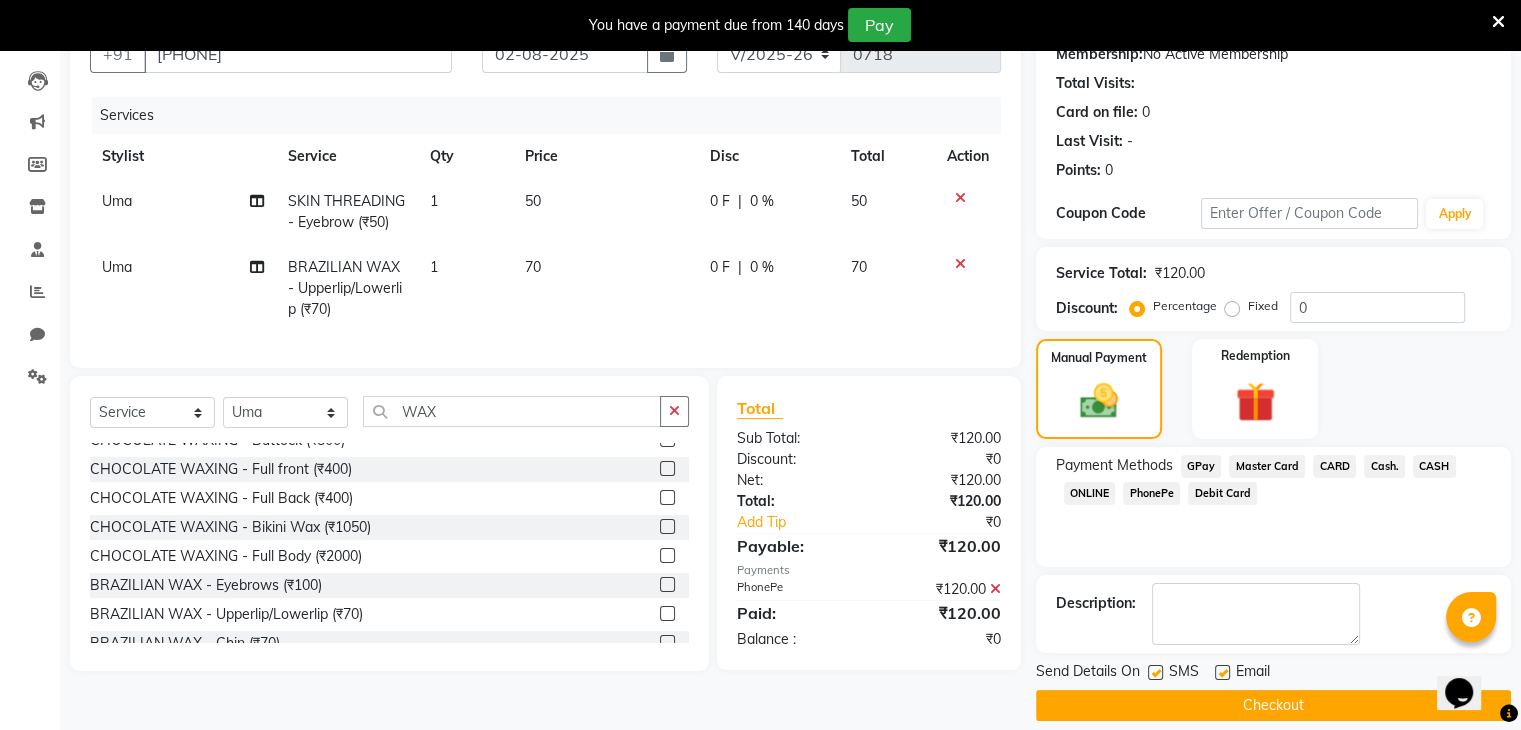 scroll, scrollTop: 202, scrollLeft: 0, axis: vertical 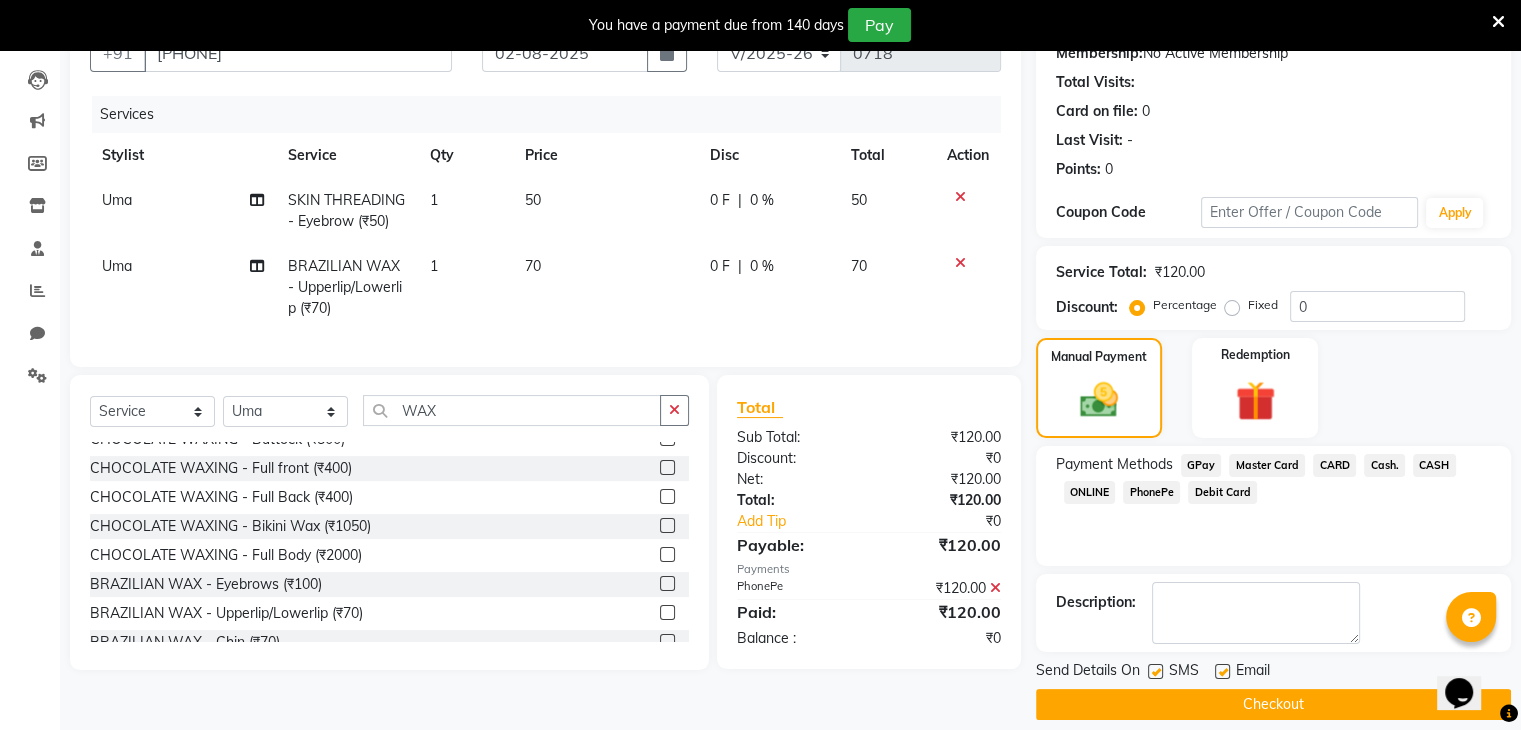 click on "Checkout" 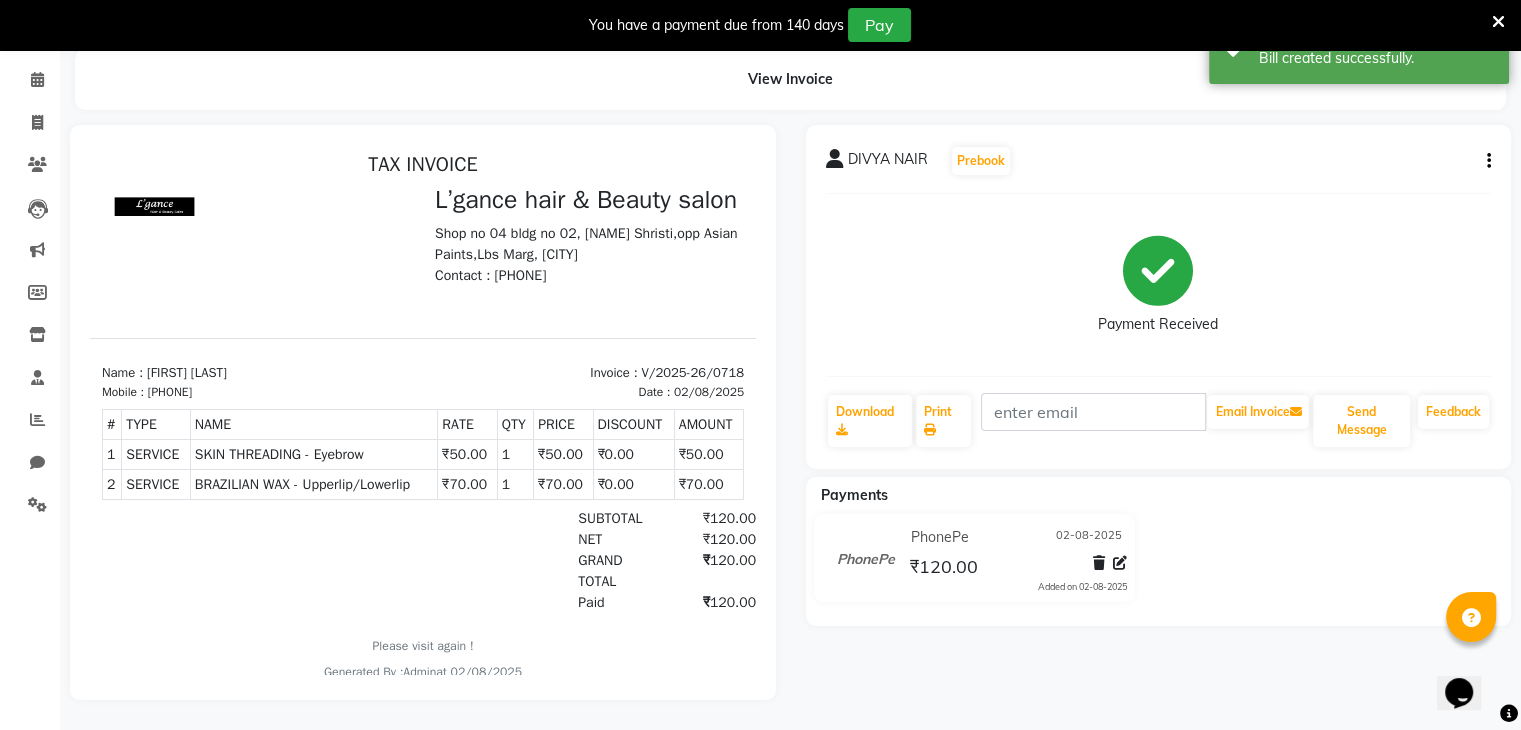 scroll, scrollTop: 0, scrollLeft: 0, axis: both 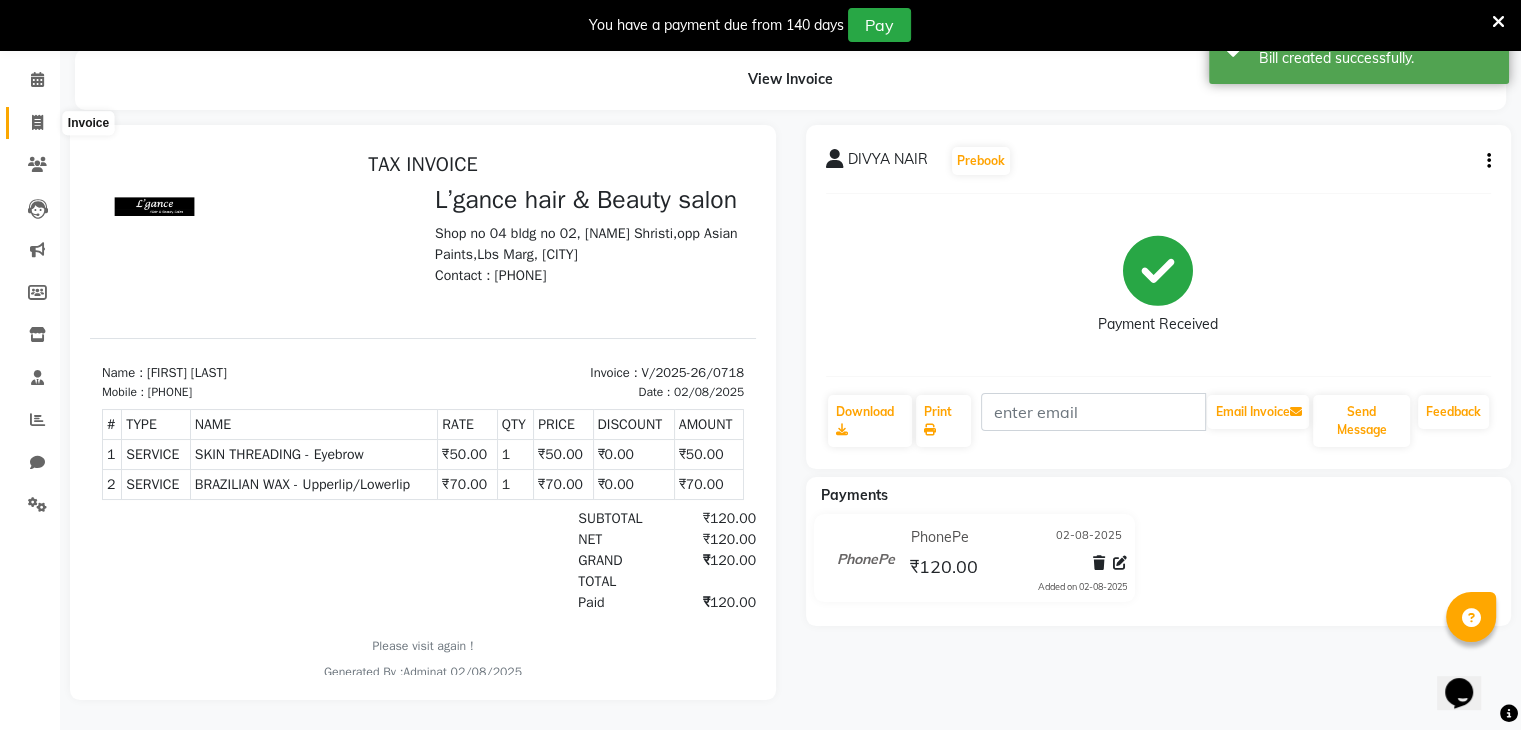 click 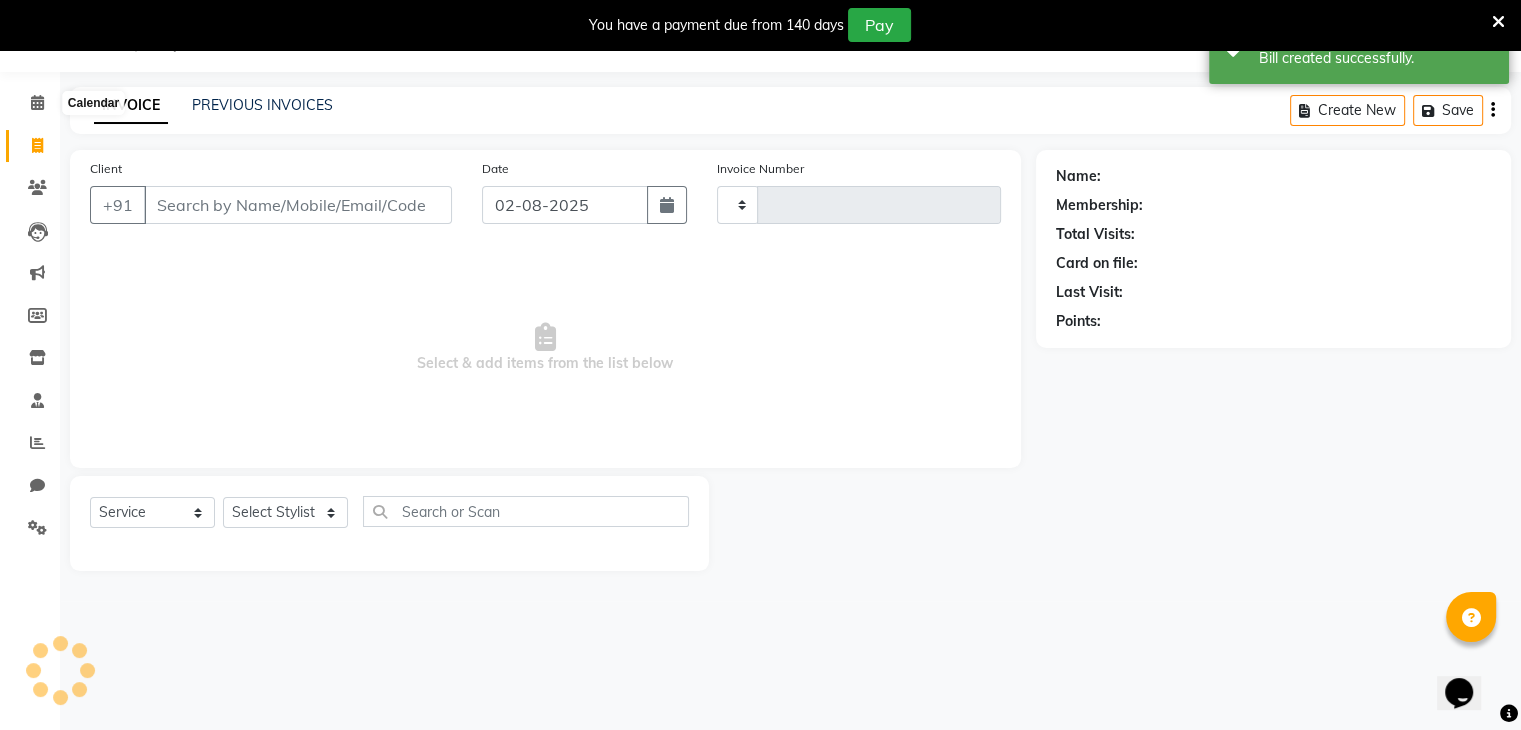 scroll, scrollTop: 50, scrollLeft: 0, axis: vertical 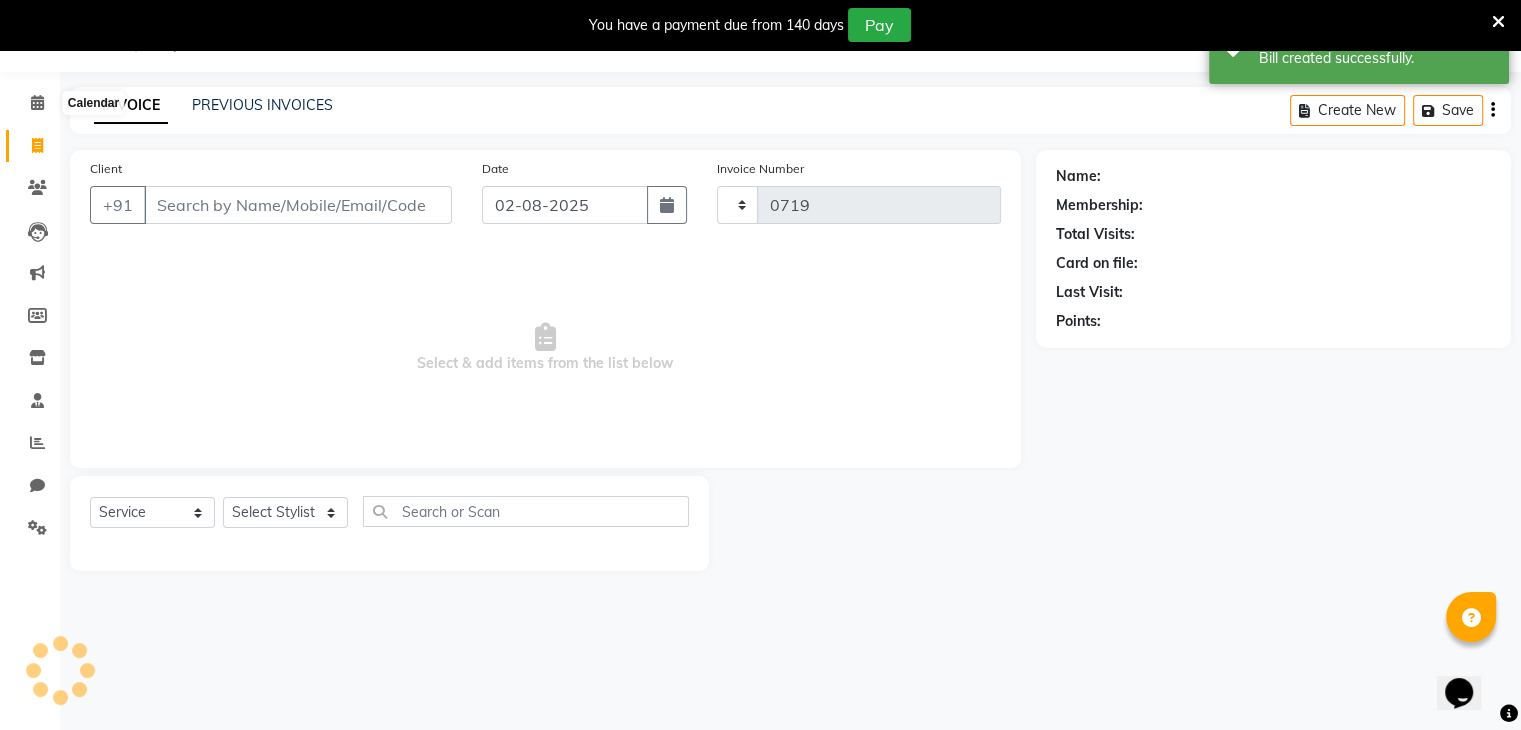 select on "7828" 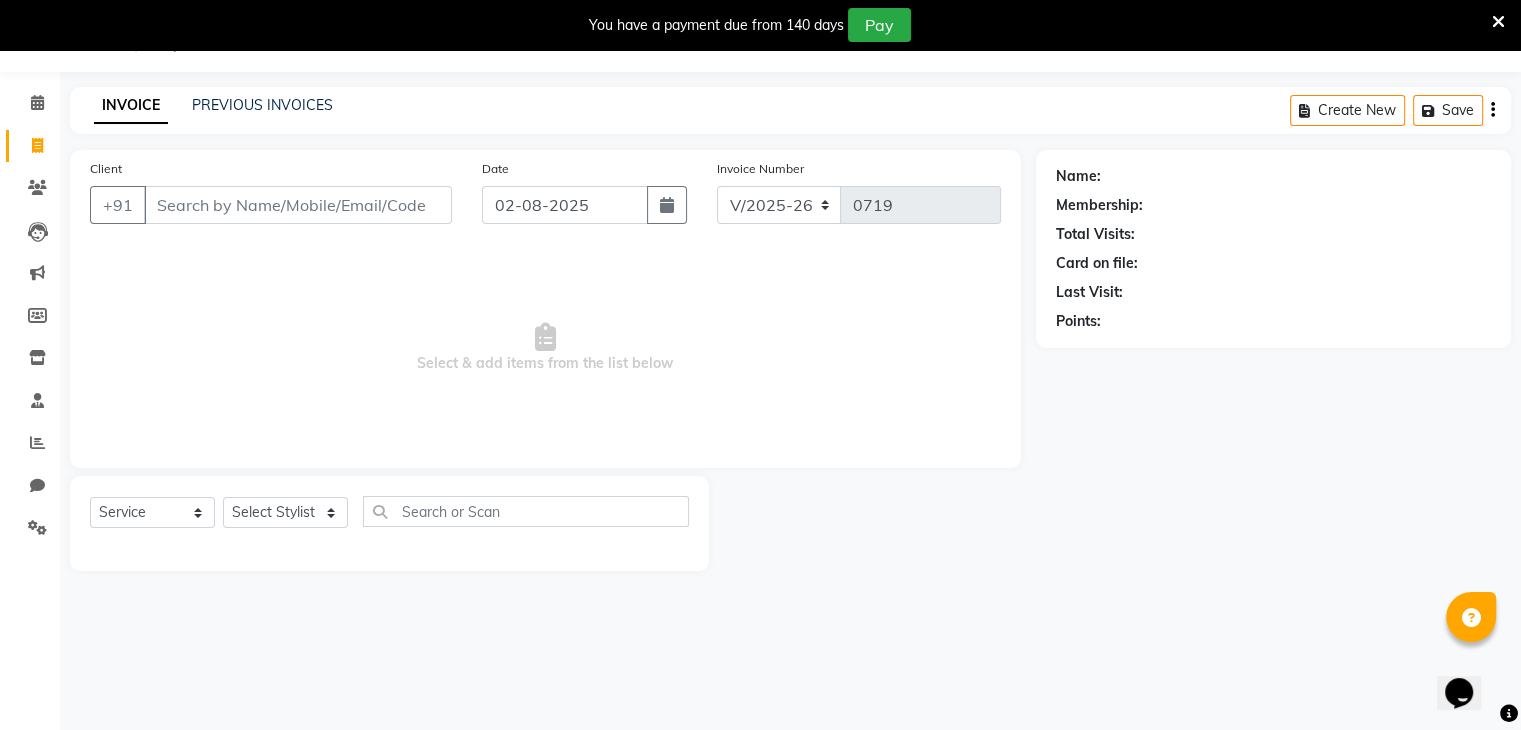 click on "Client" at bounding box center (298, 205) 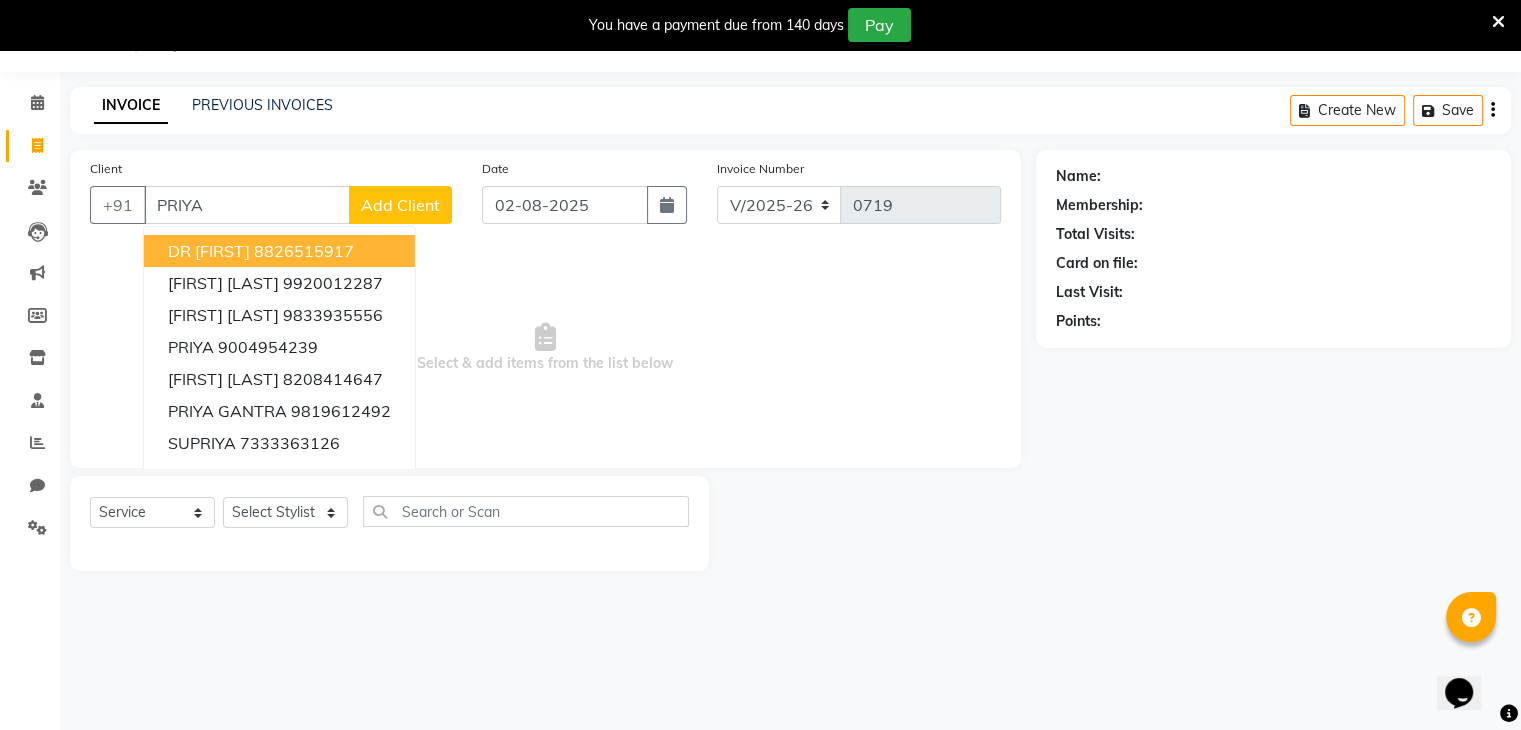 click on "PRIYA" at bounding box center (247, 205) 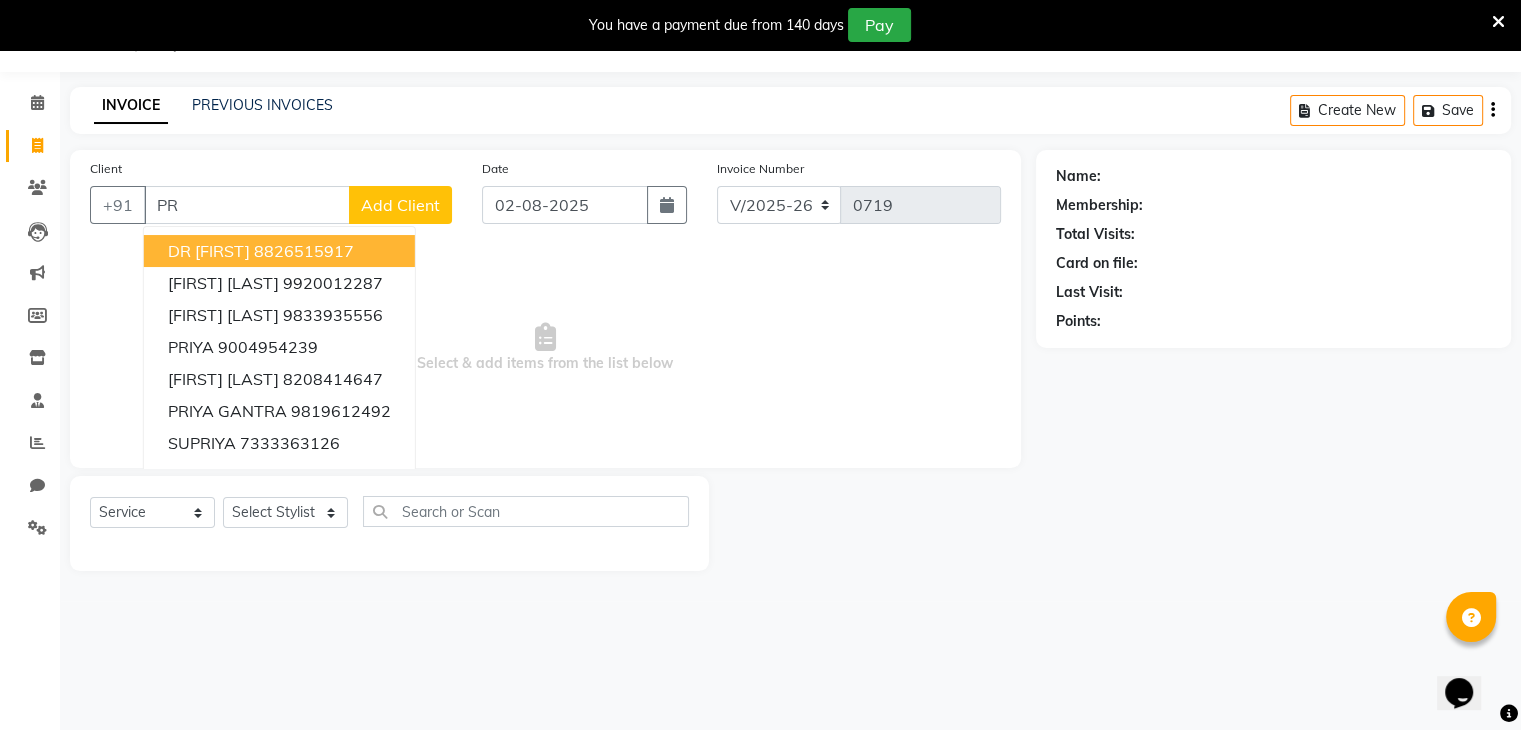 type on "P" 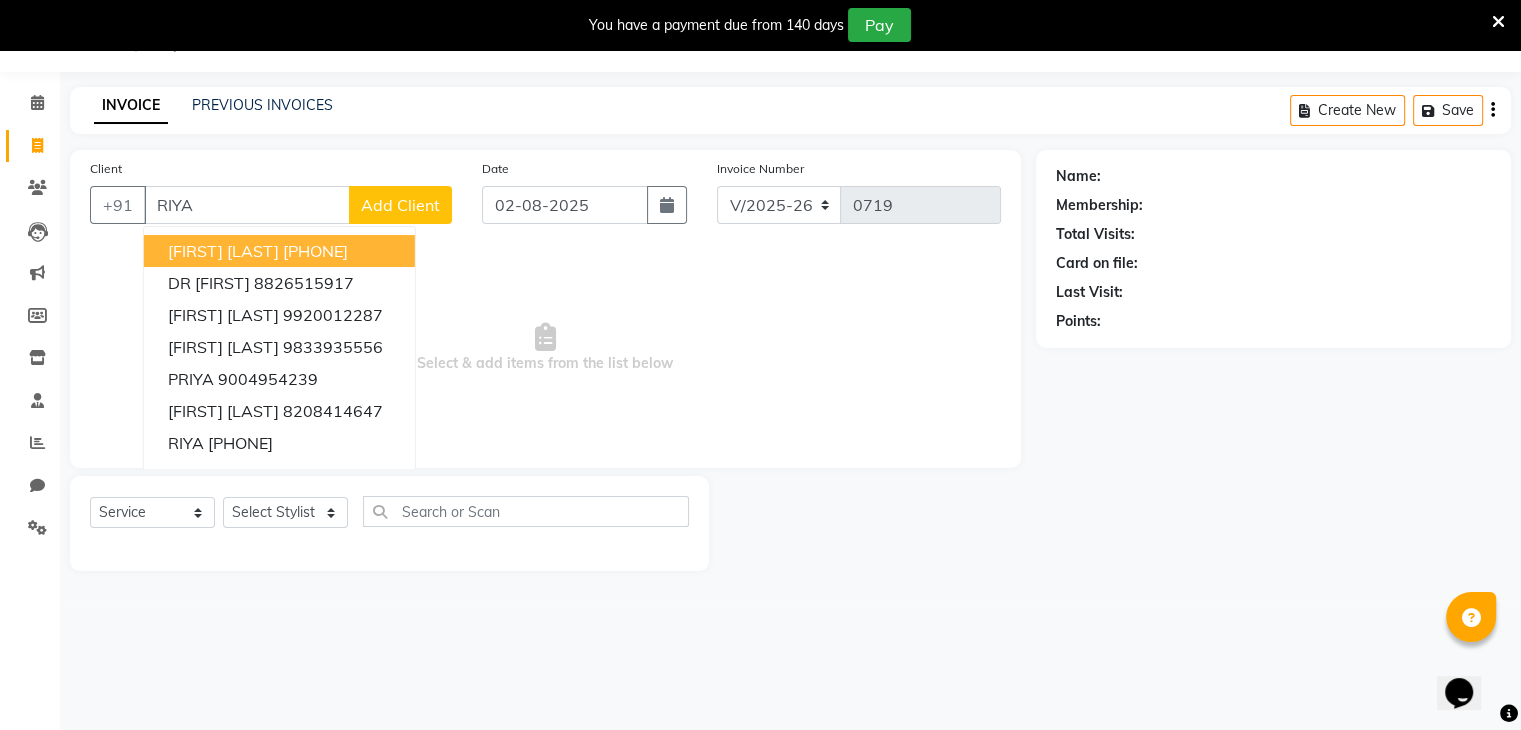 click on "RIYA" at bounding box center [247, 205] 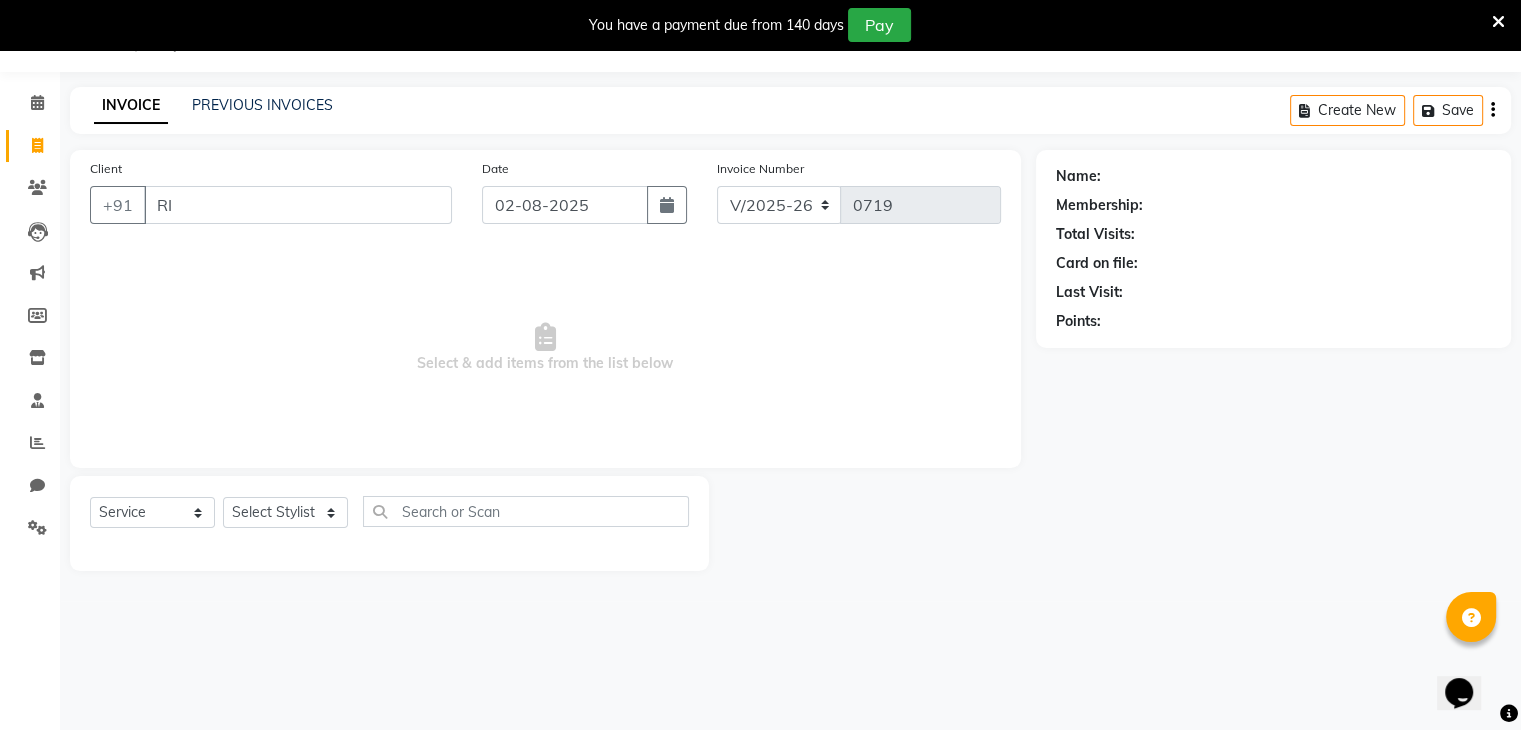 type on "R" 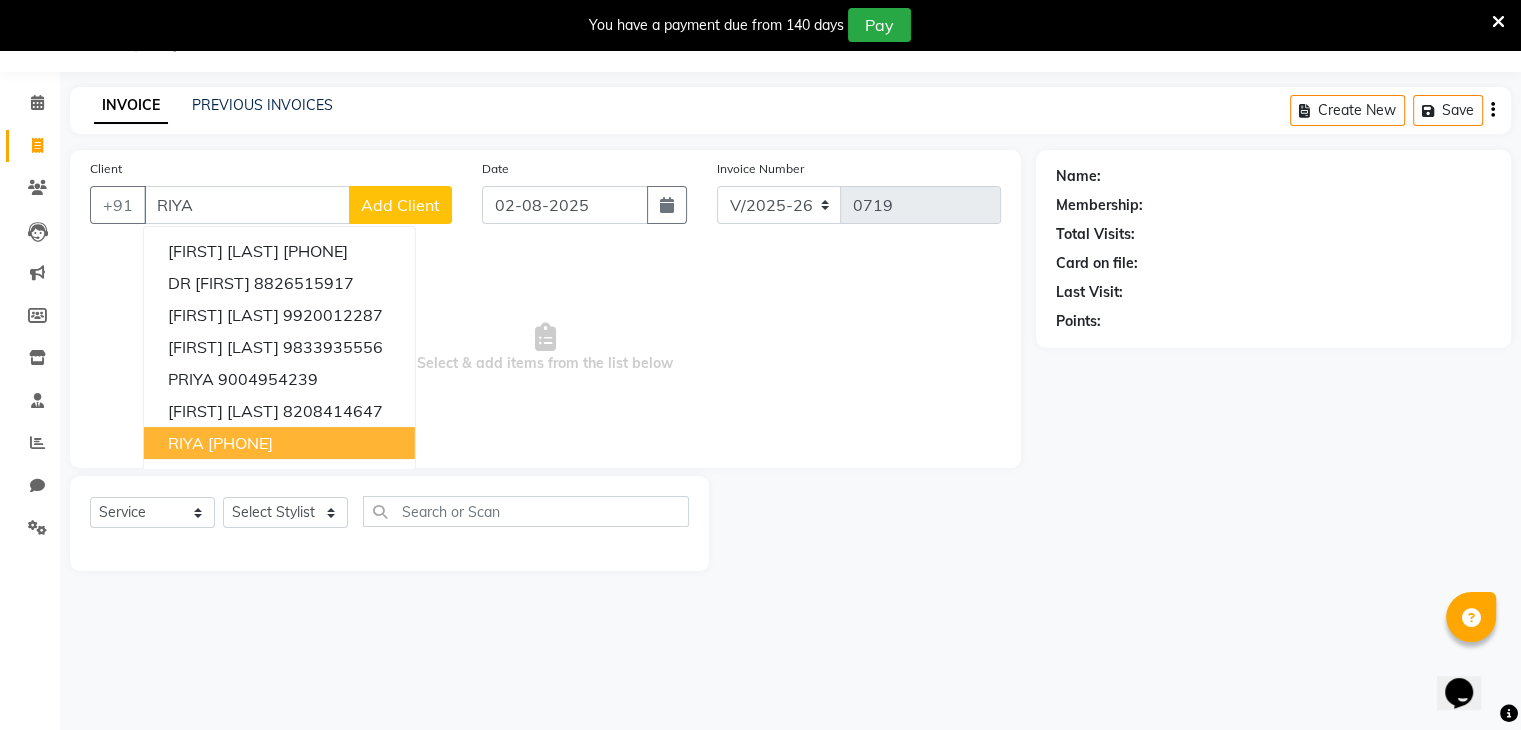 click on "[PHONE]" at bounding box center [240, 443] 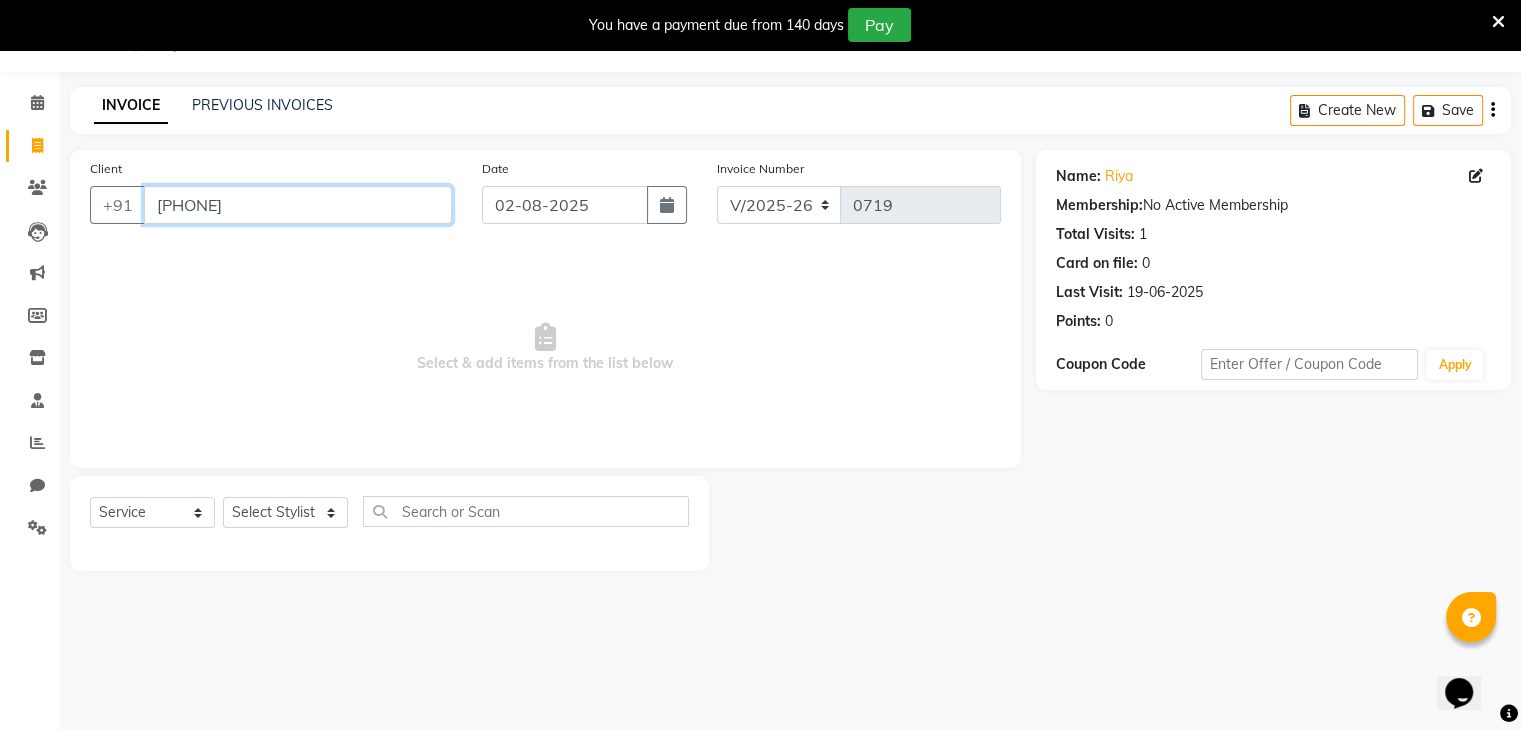click on "[PHONE]" at bounding box center (298, 205) 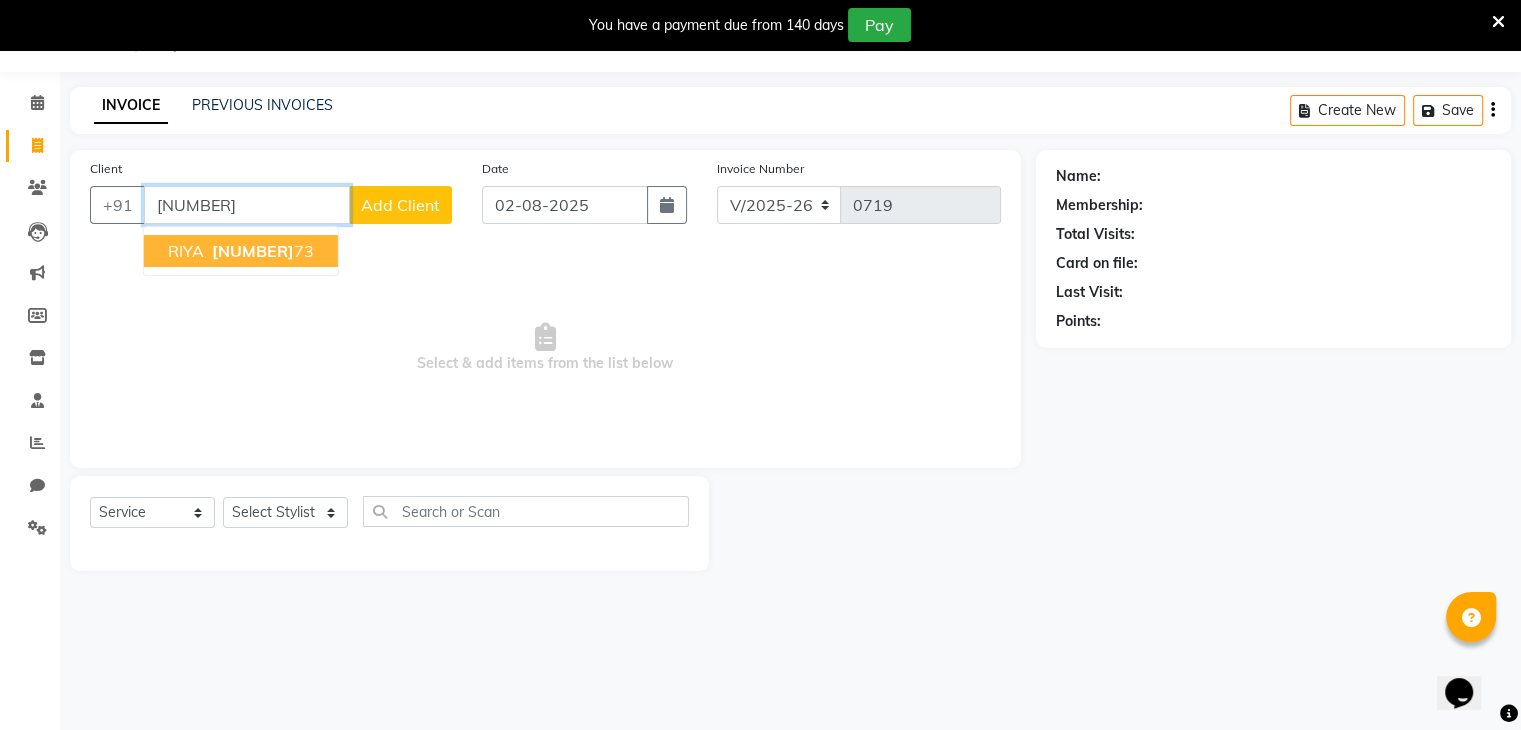 click on "[NUMBER] [NUMBER]" at bounding box center [261, 251] 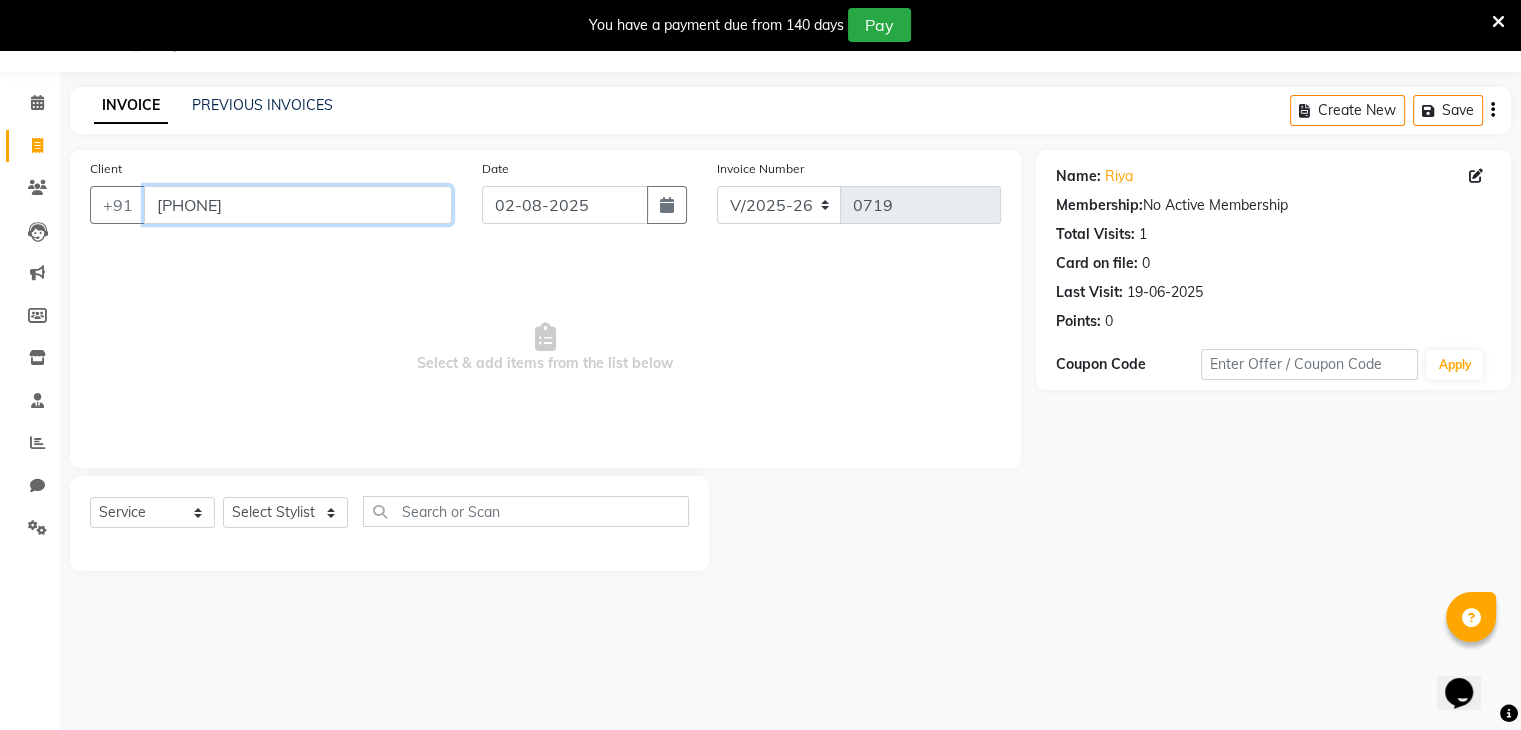 click on "[PHONE]" at bounding box center (298, 205) 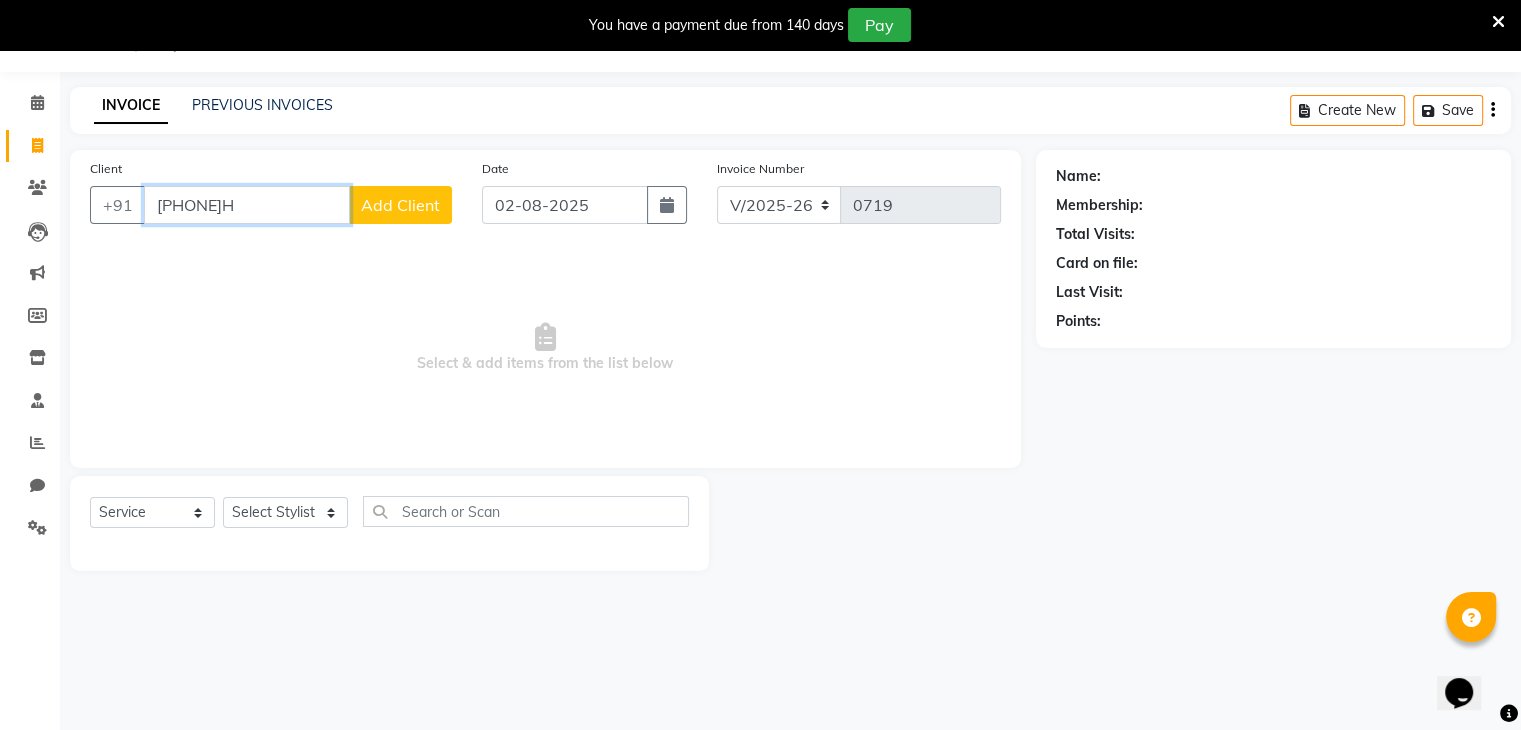 click on "[PHONE]H" at bounding box center [247, 205] 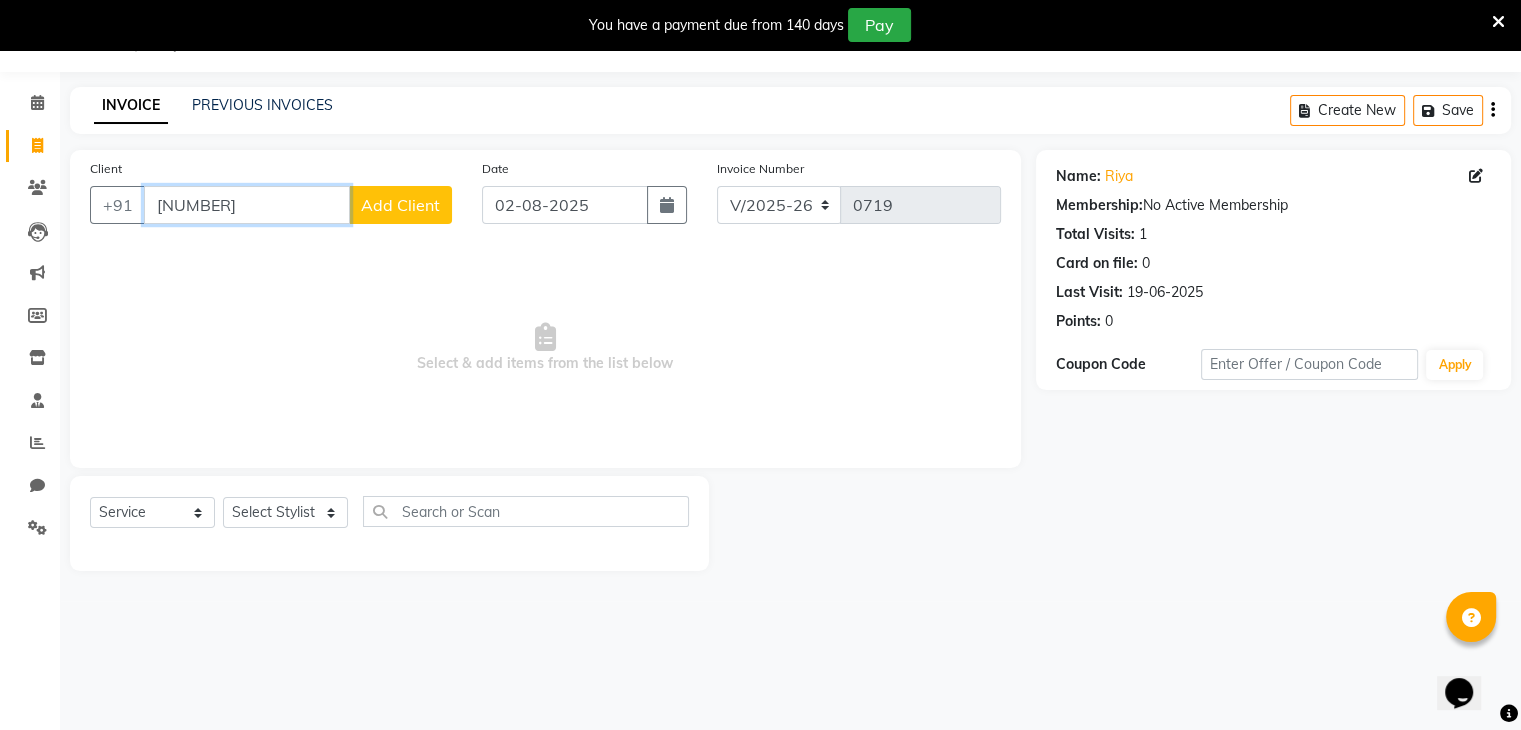 click on "[NUMBER]" at bounding box center [247, 205] 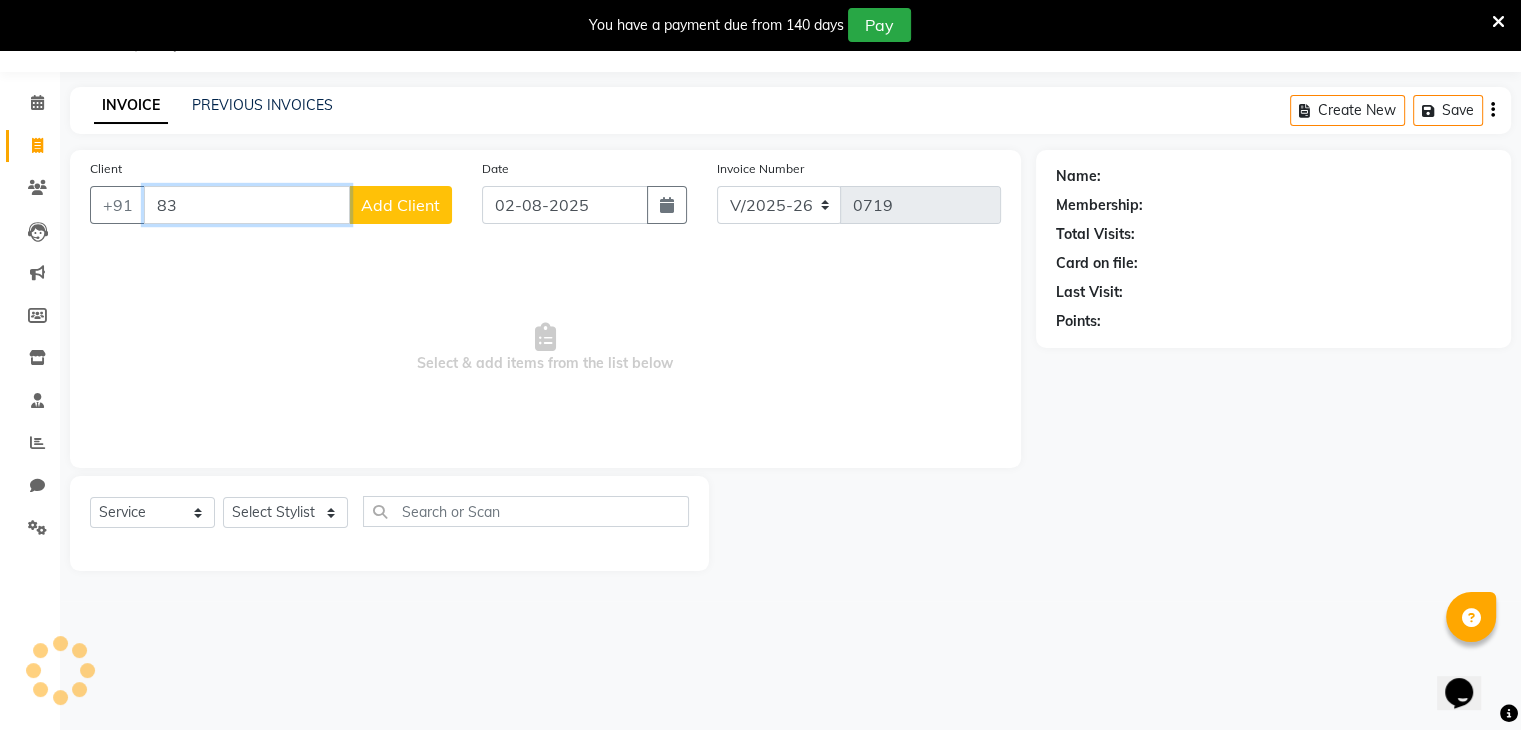 type on "8" 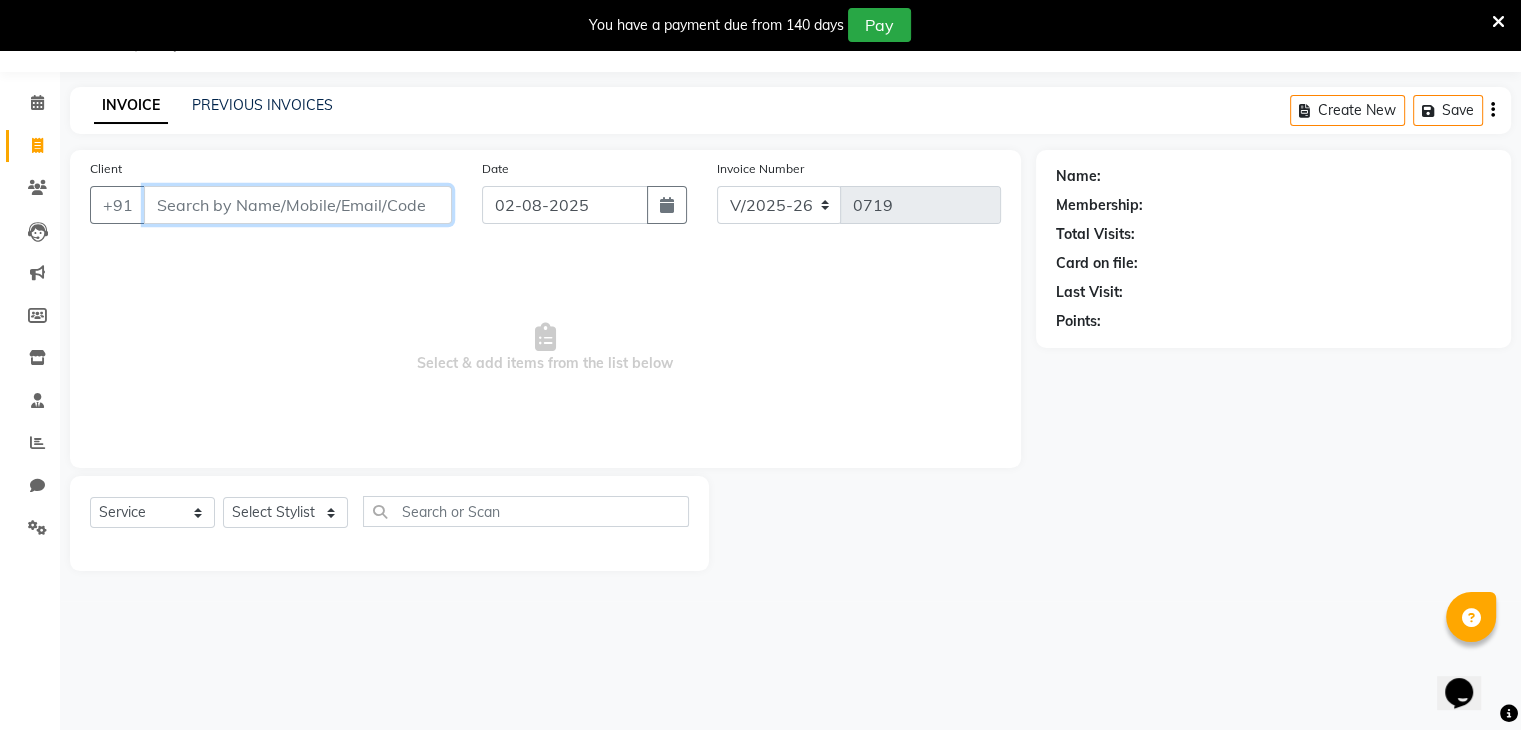 click on "Client" at bounding box center [298, 205] 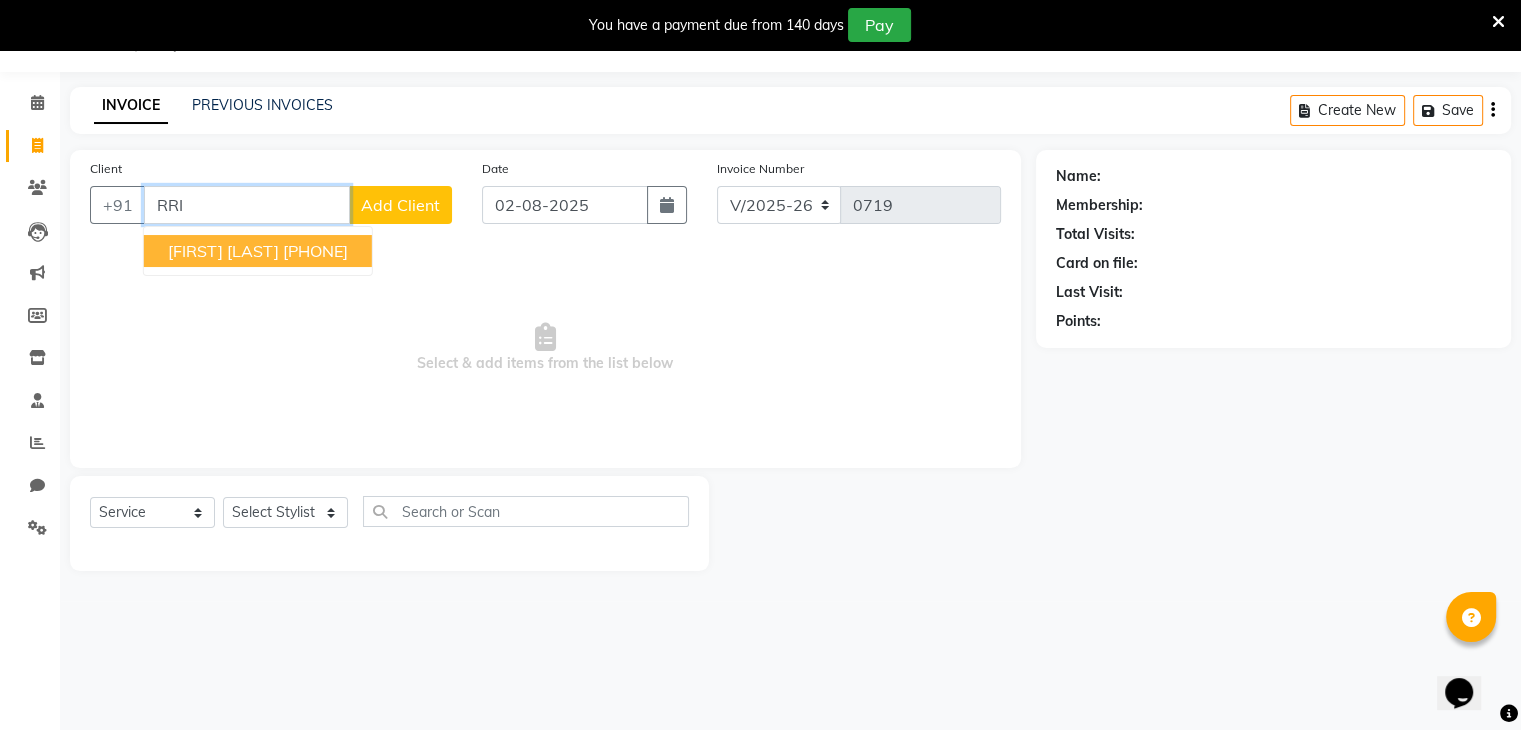 click on "[FIRST] [LAST]" at bounding box center (223, 251) 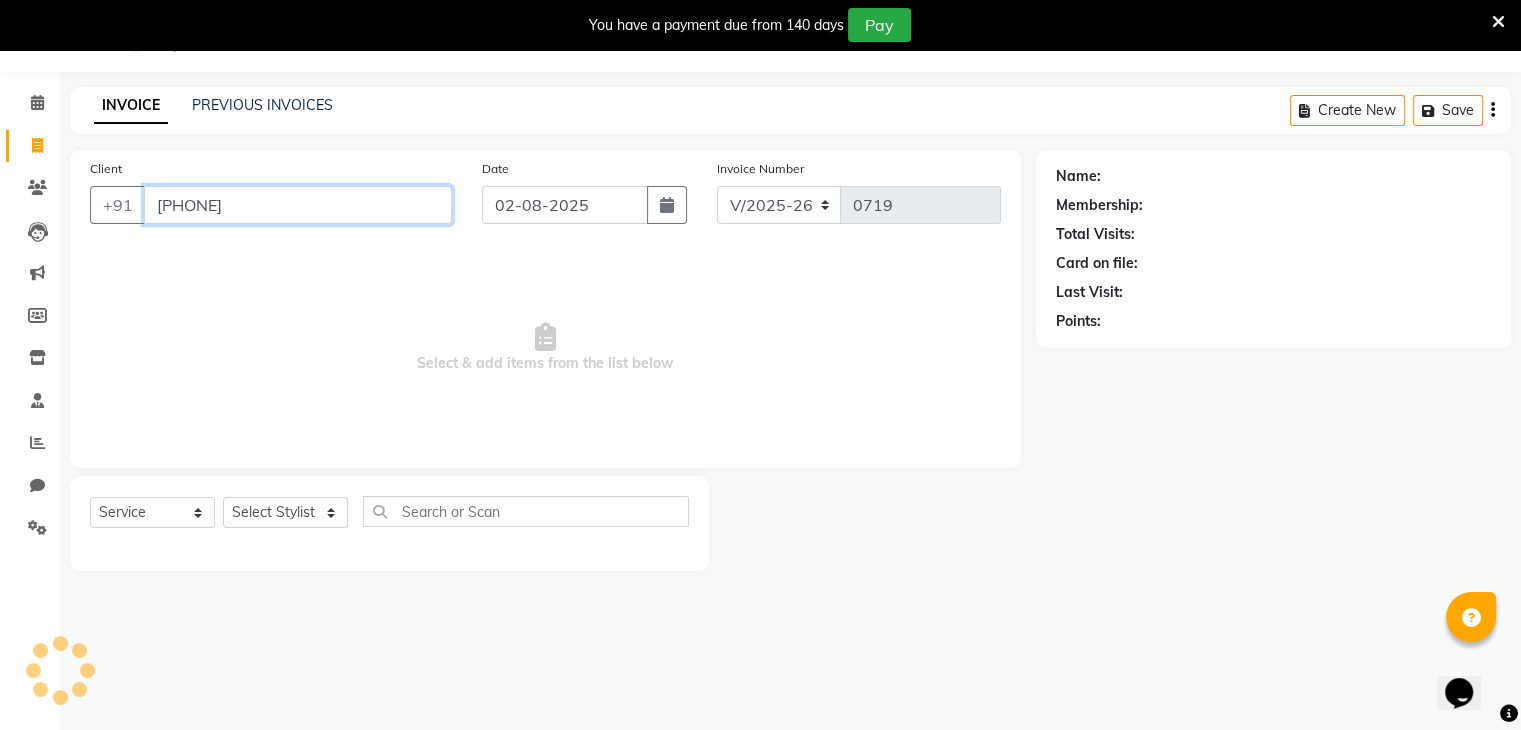 type on "[PHONE]" 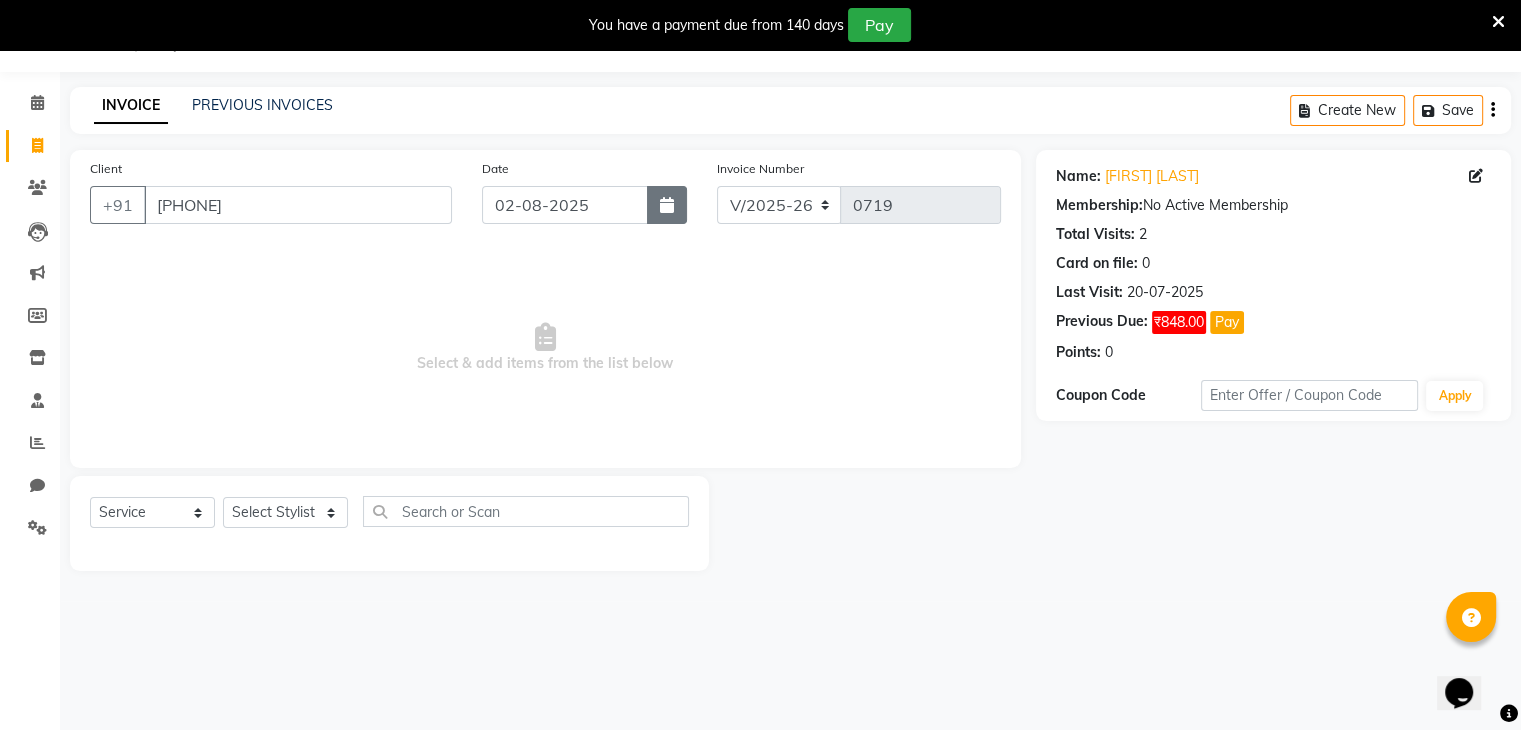 click 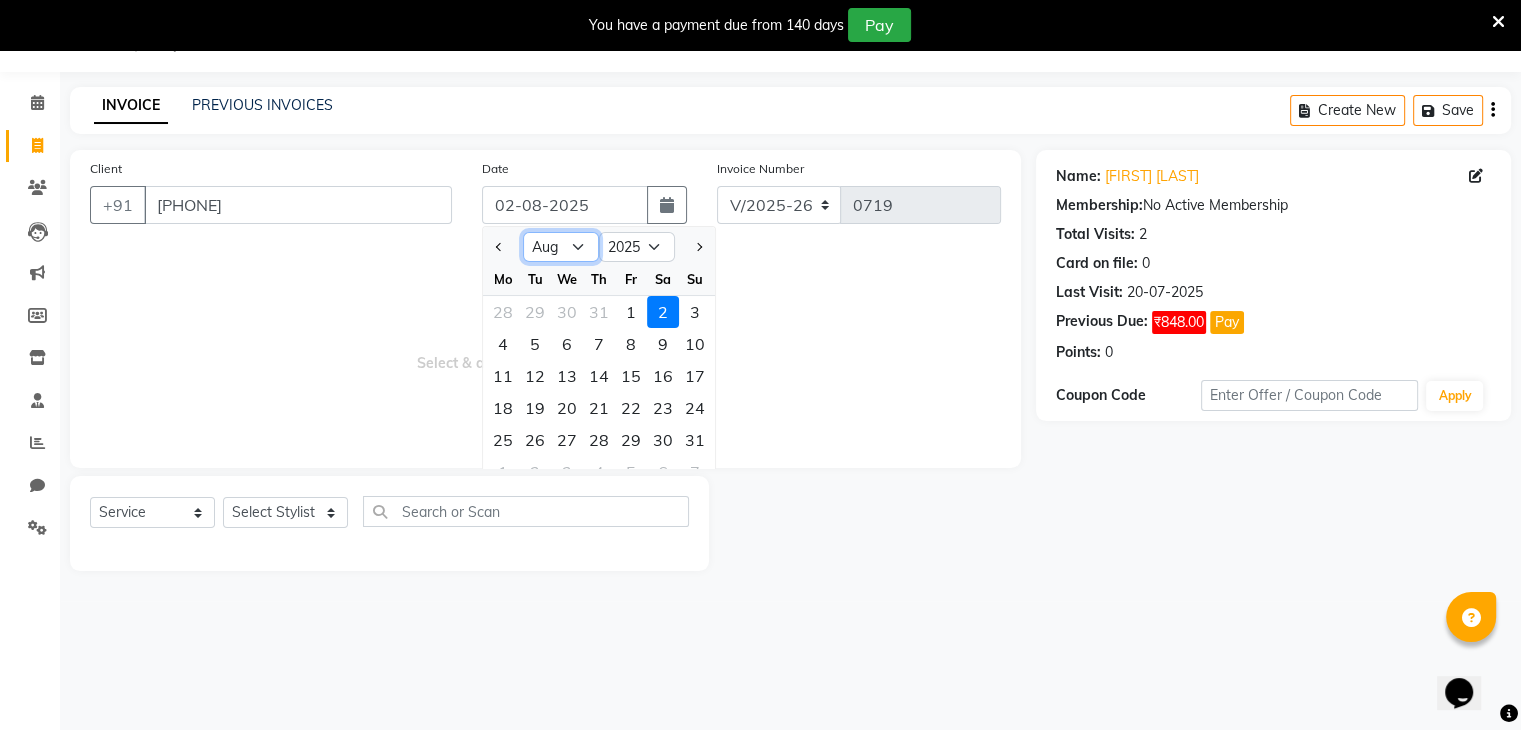 click on "Jan Feb Mar Apr May Jun Jul Aug Sep Oct Nov Dec" 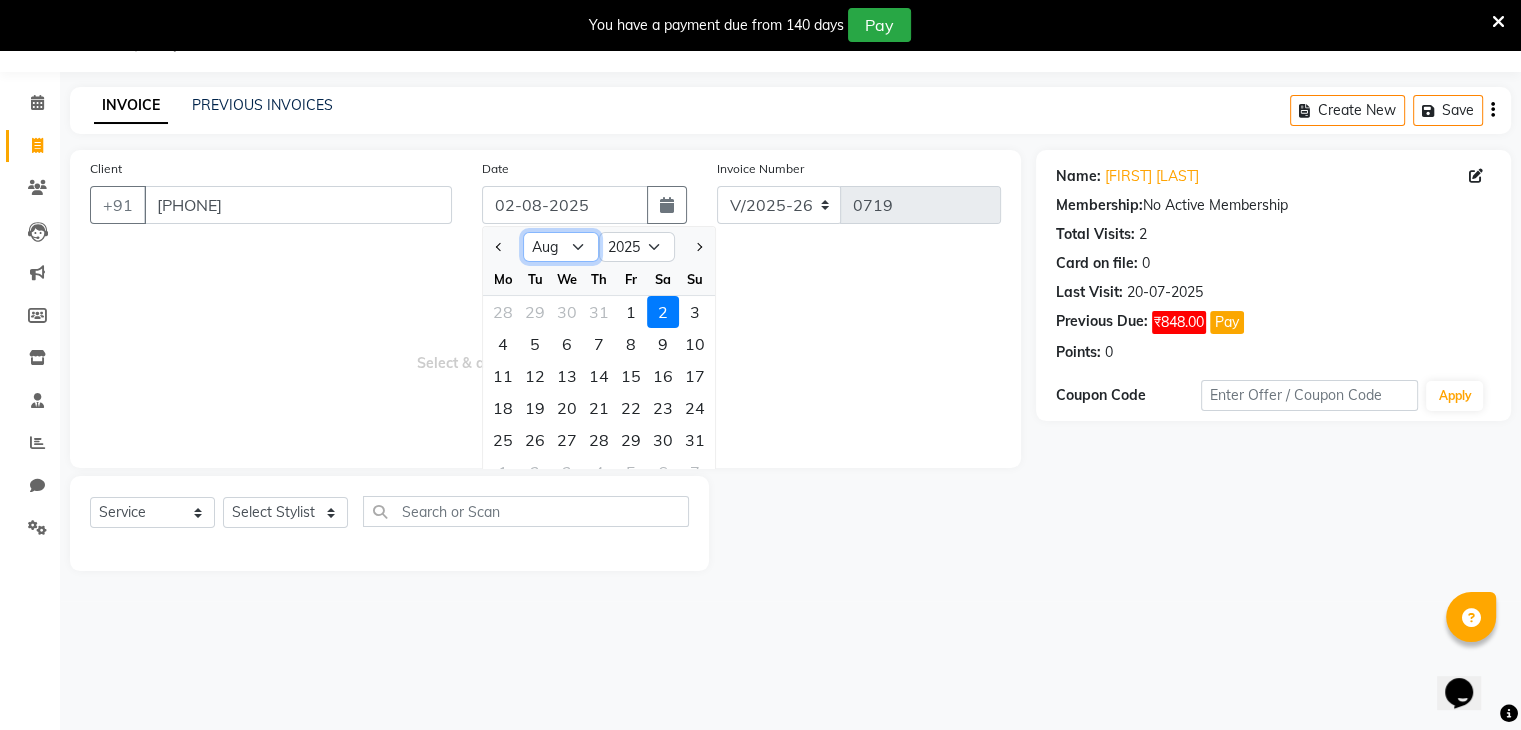 select on "7" 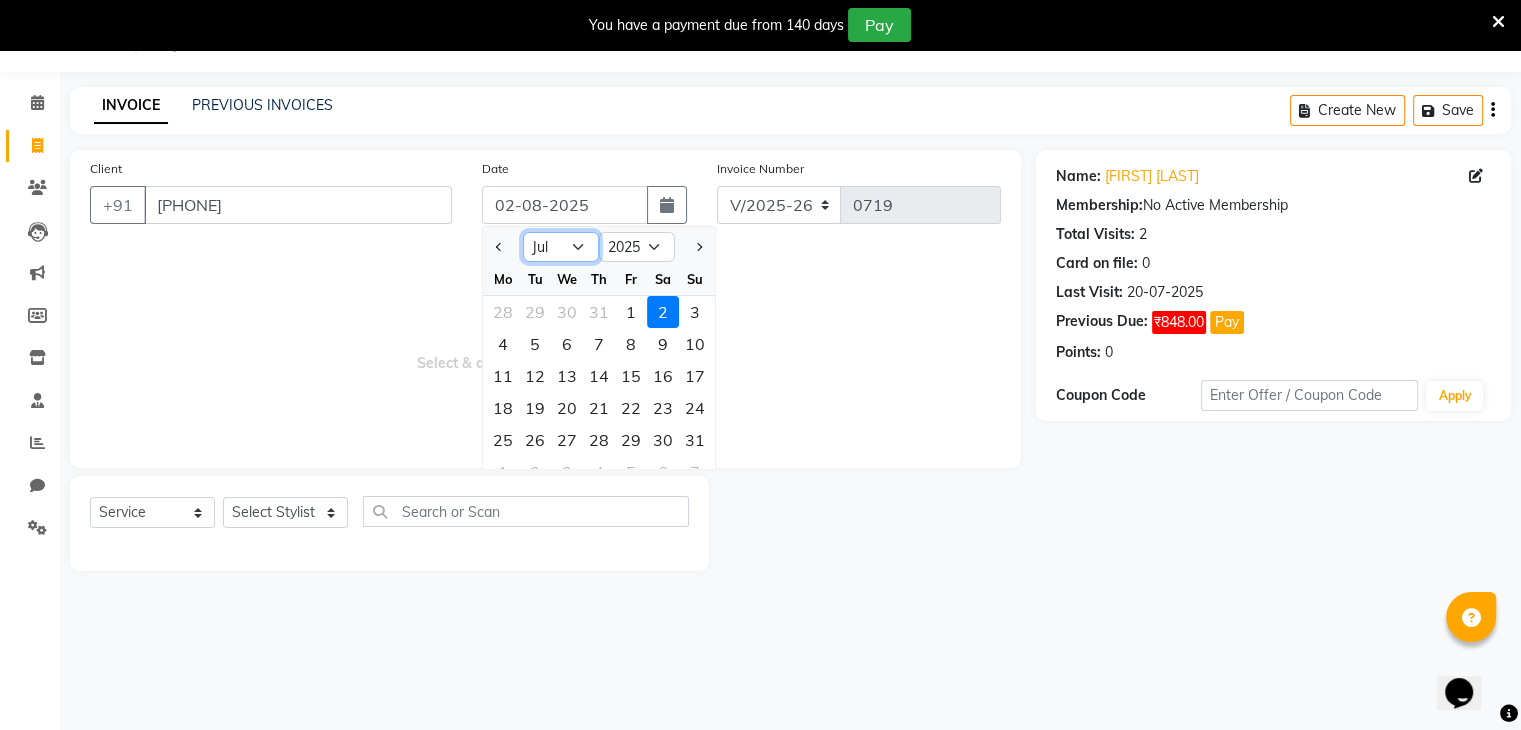 click on "Jan Feb Mar Apr May Jun Jul Aug Sep Oct Nov Dec" 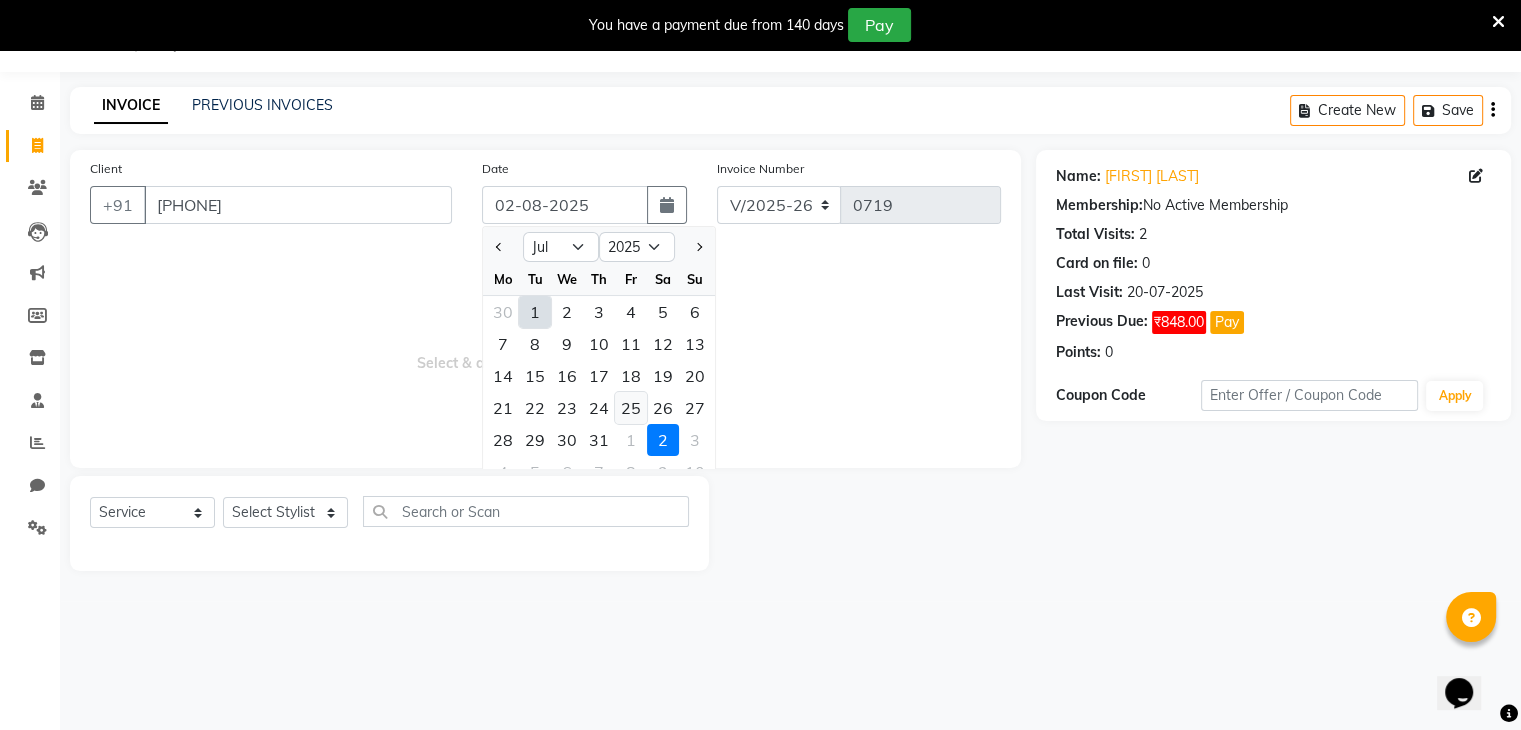 click on "25" 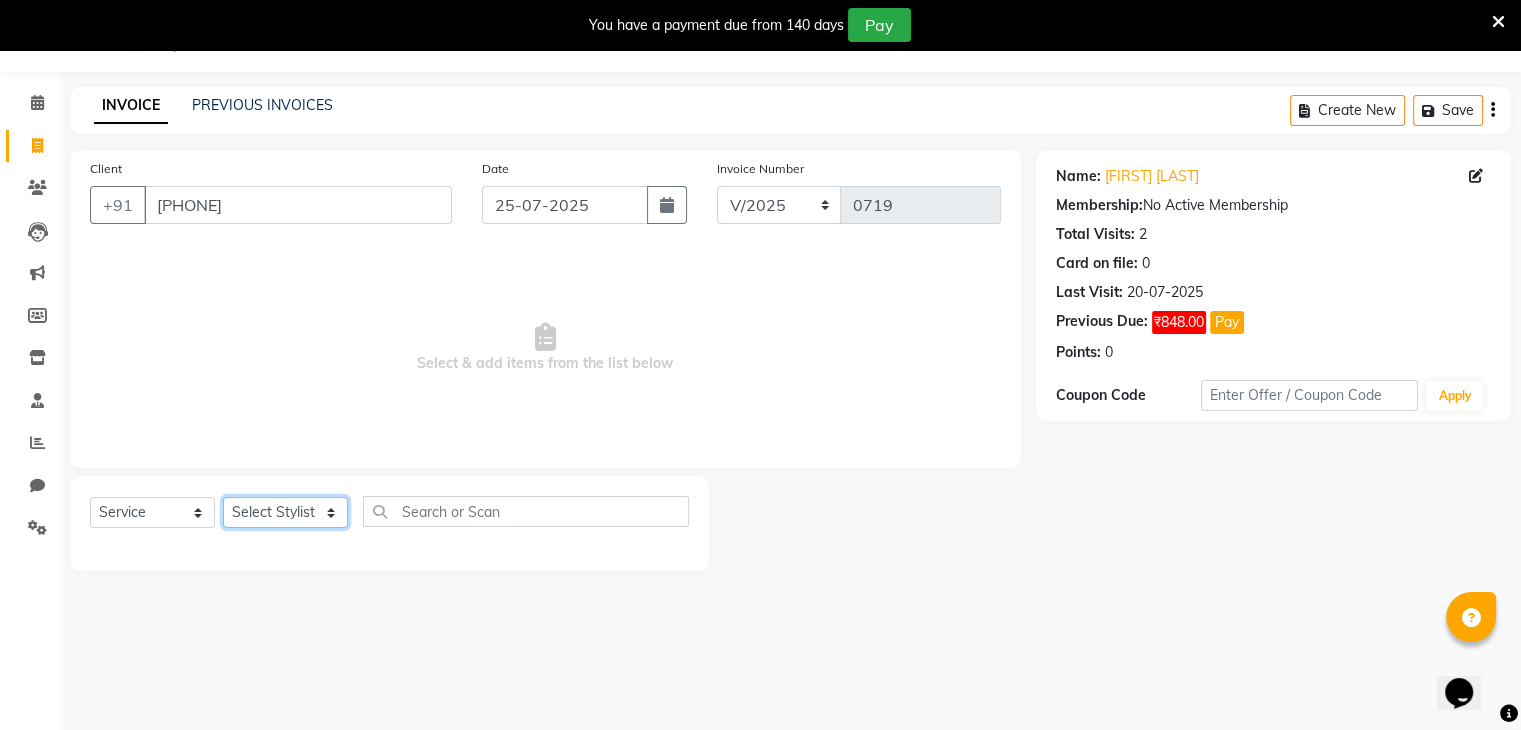 click on "Select Stylist Devi DIS Mamta Pinki Rajiya Rupal Shweta Uma UNKNOWN" 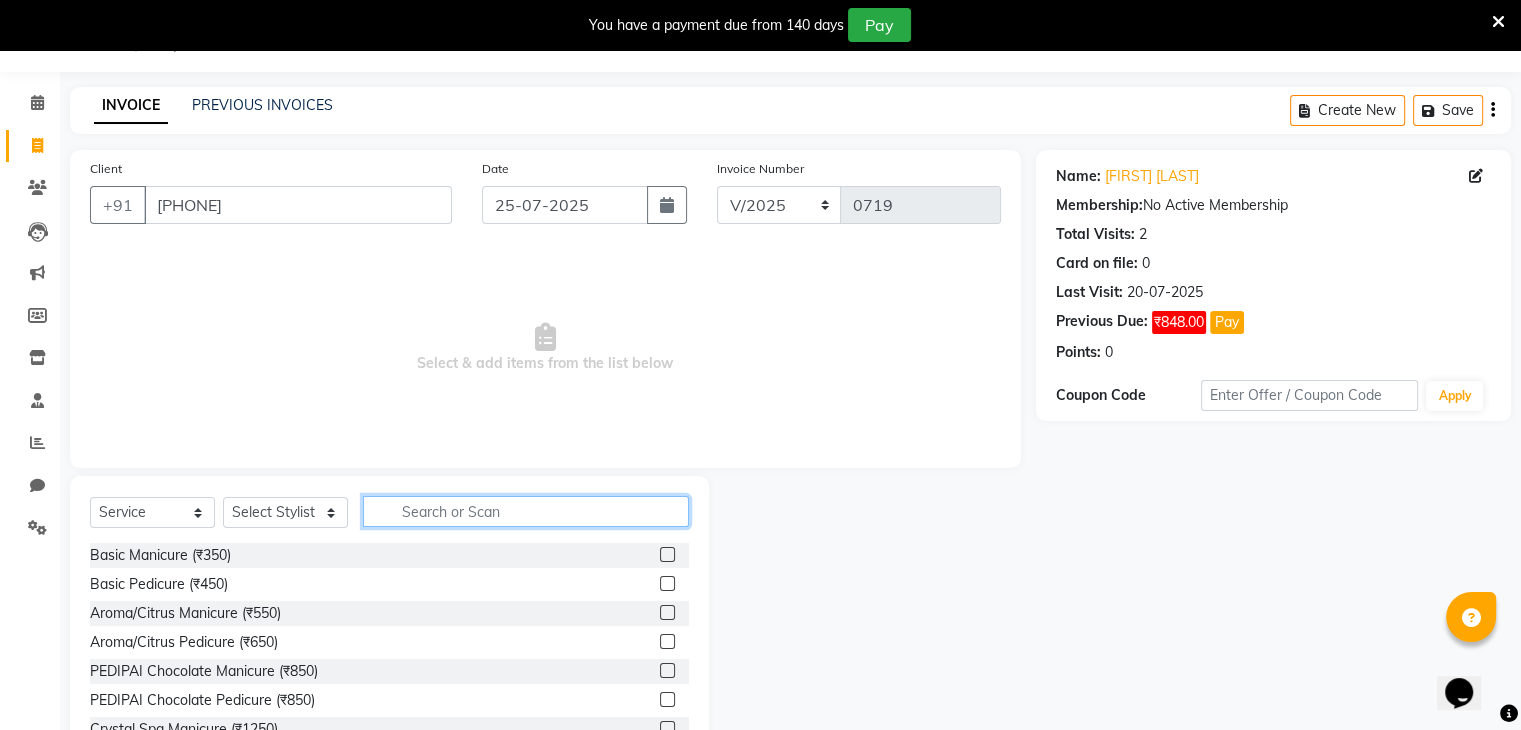 click 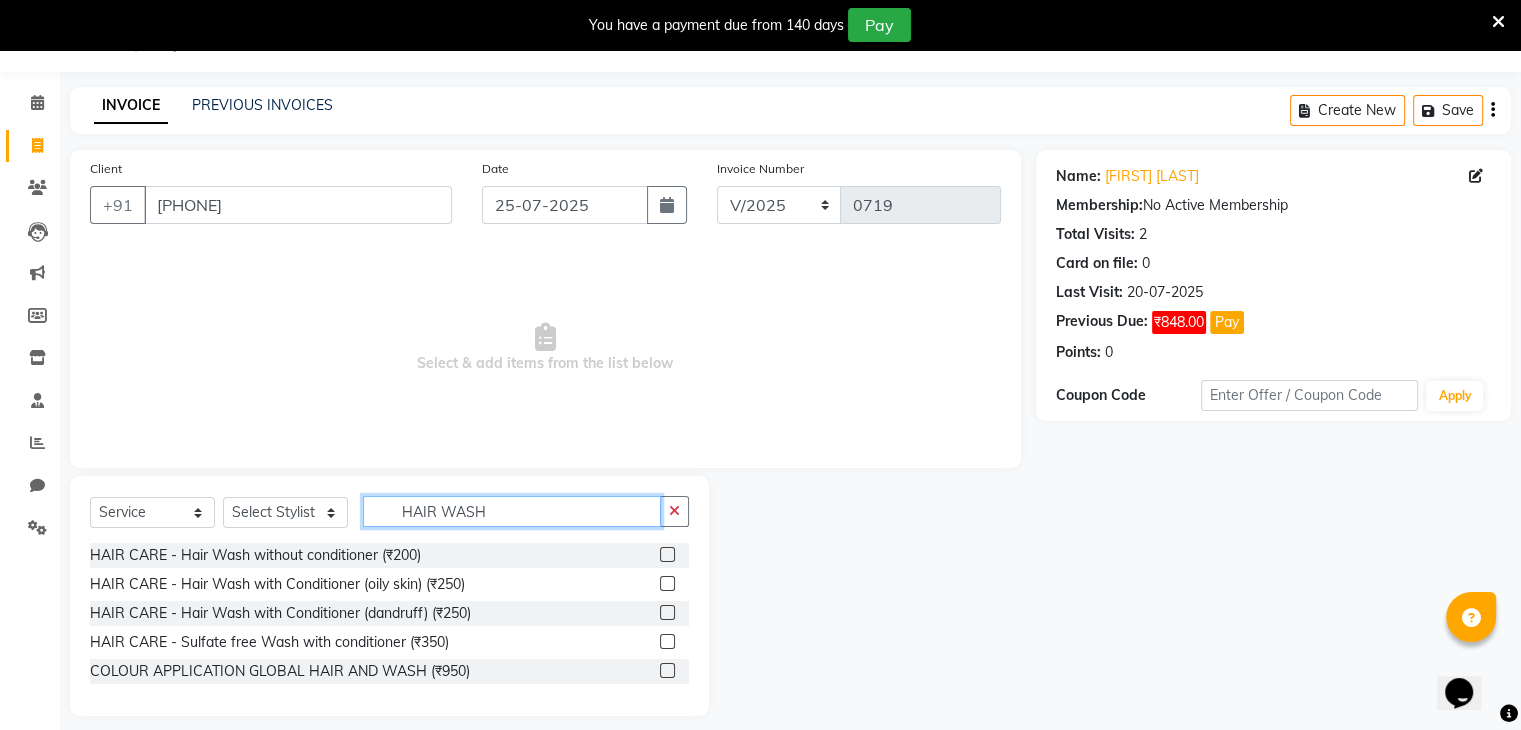 type on "HAIR WASH" 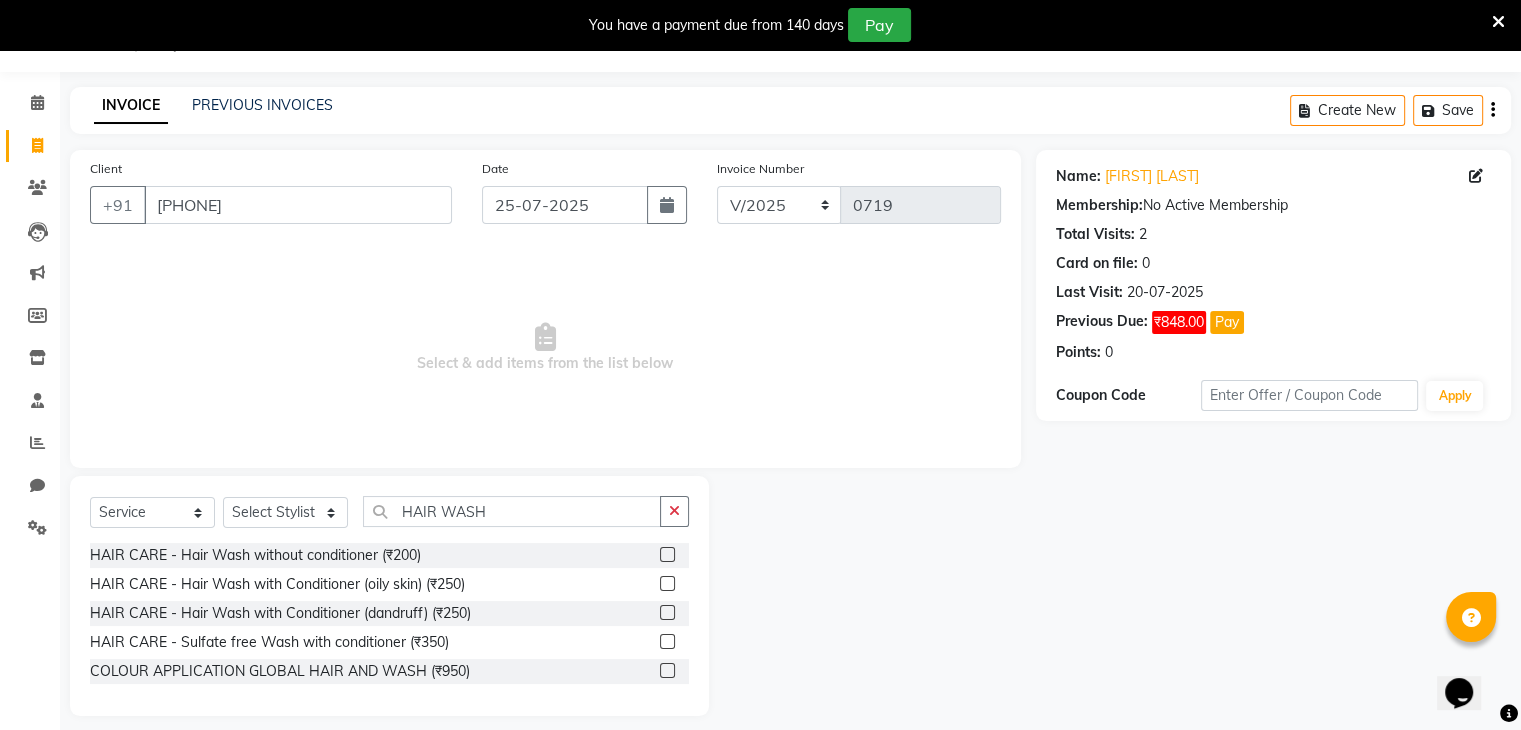 click 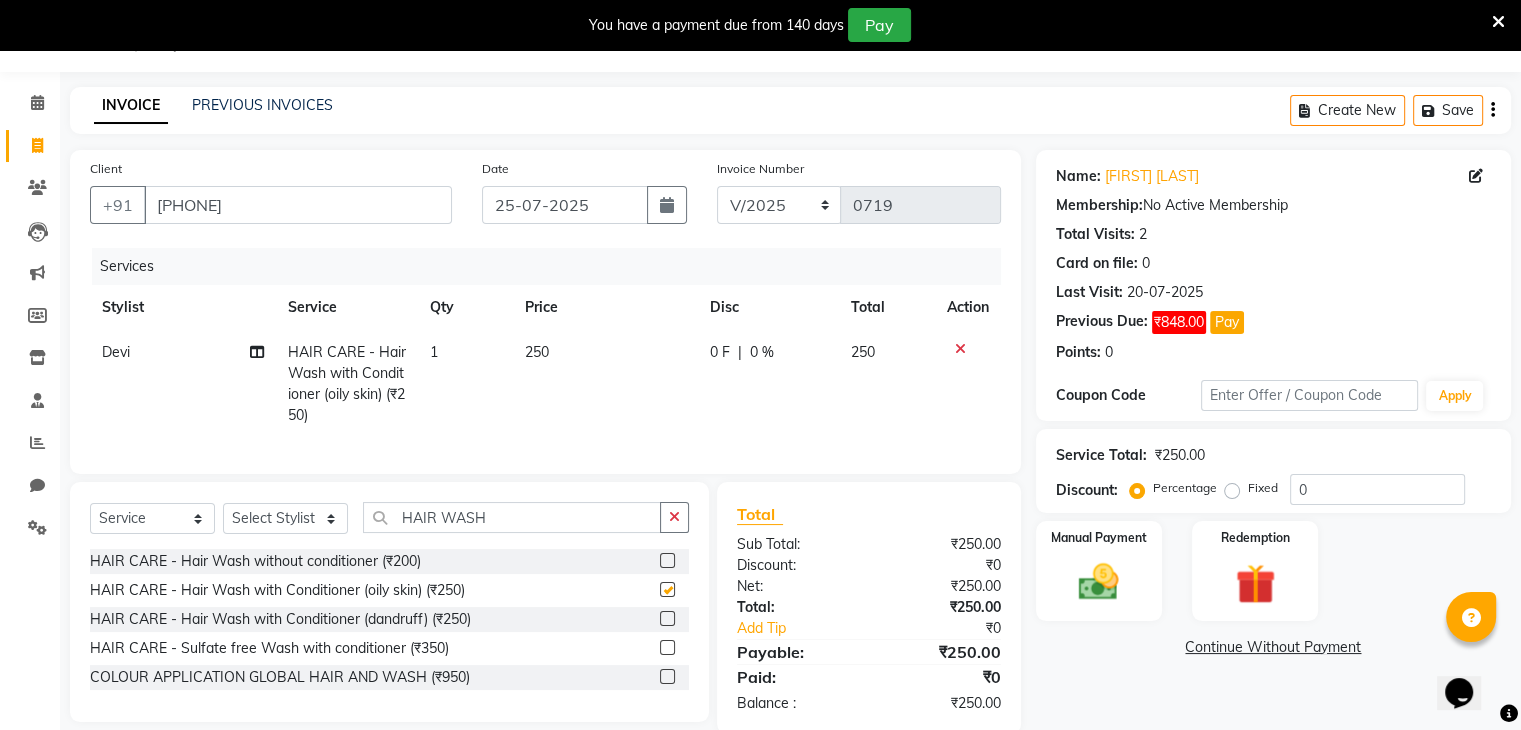 checkbox on "false" 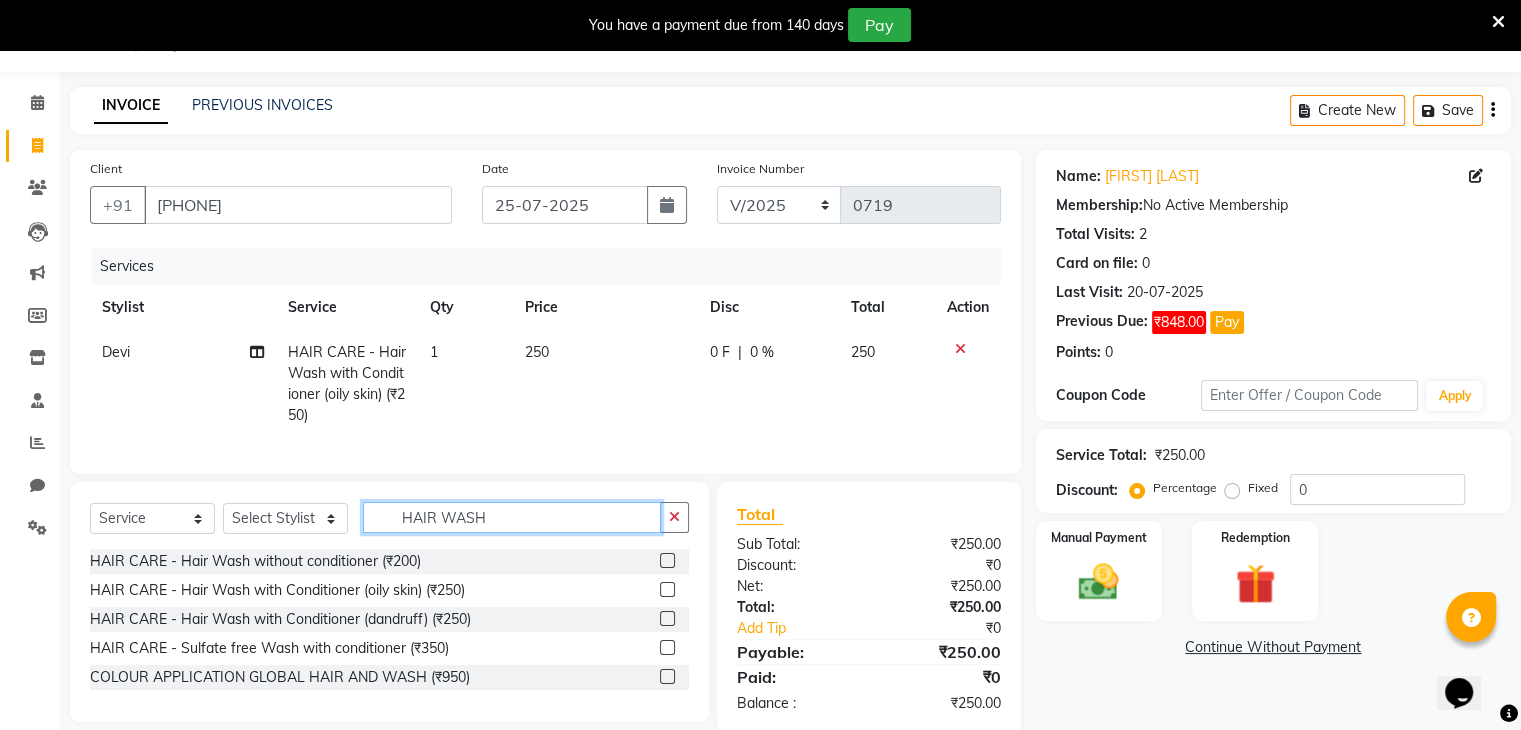 click on "HAIR WASH" 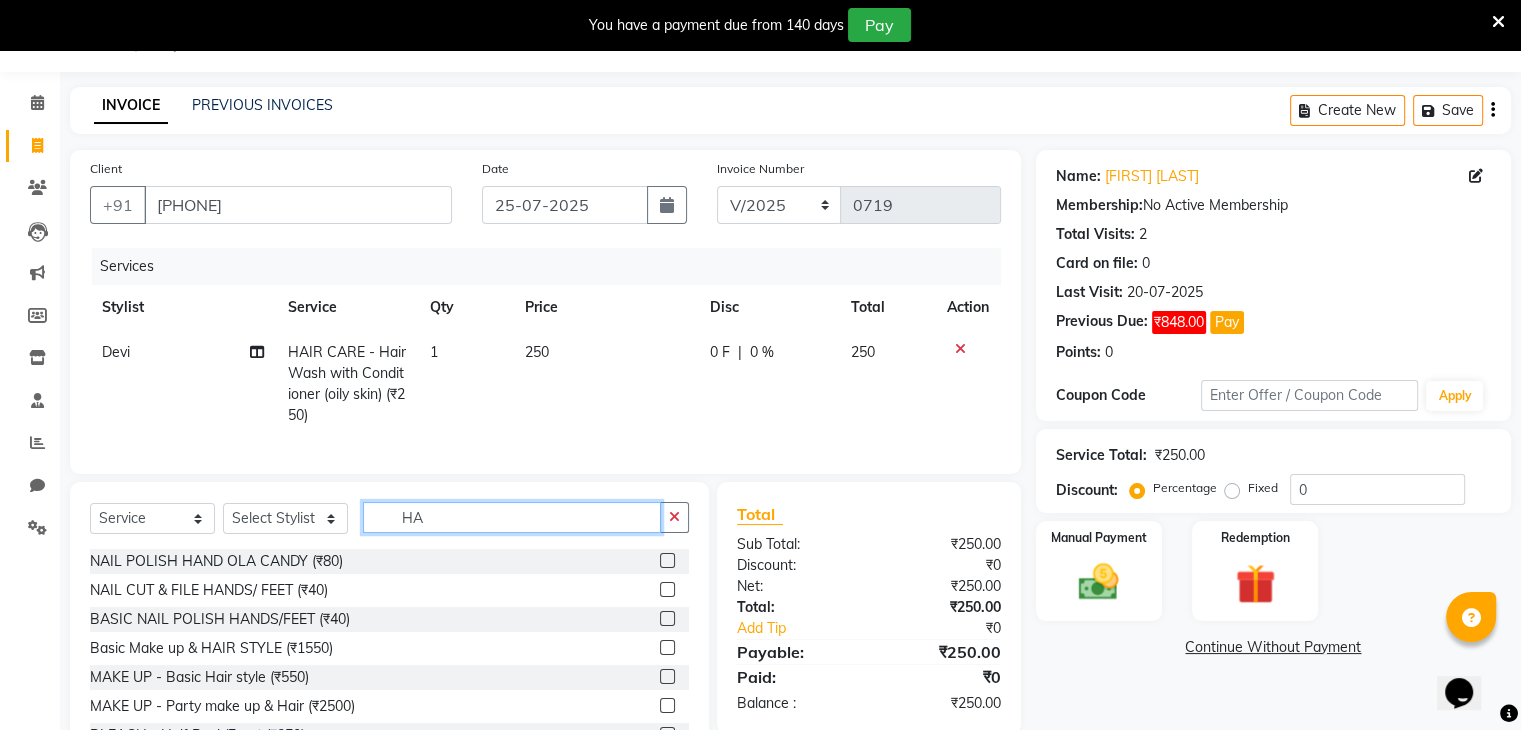 type on "H" 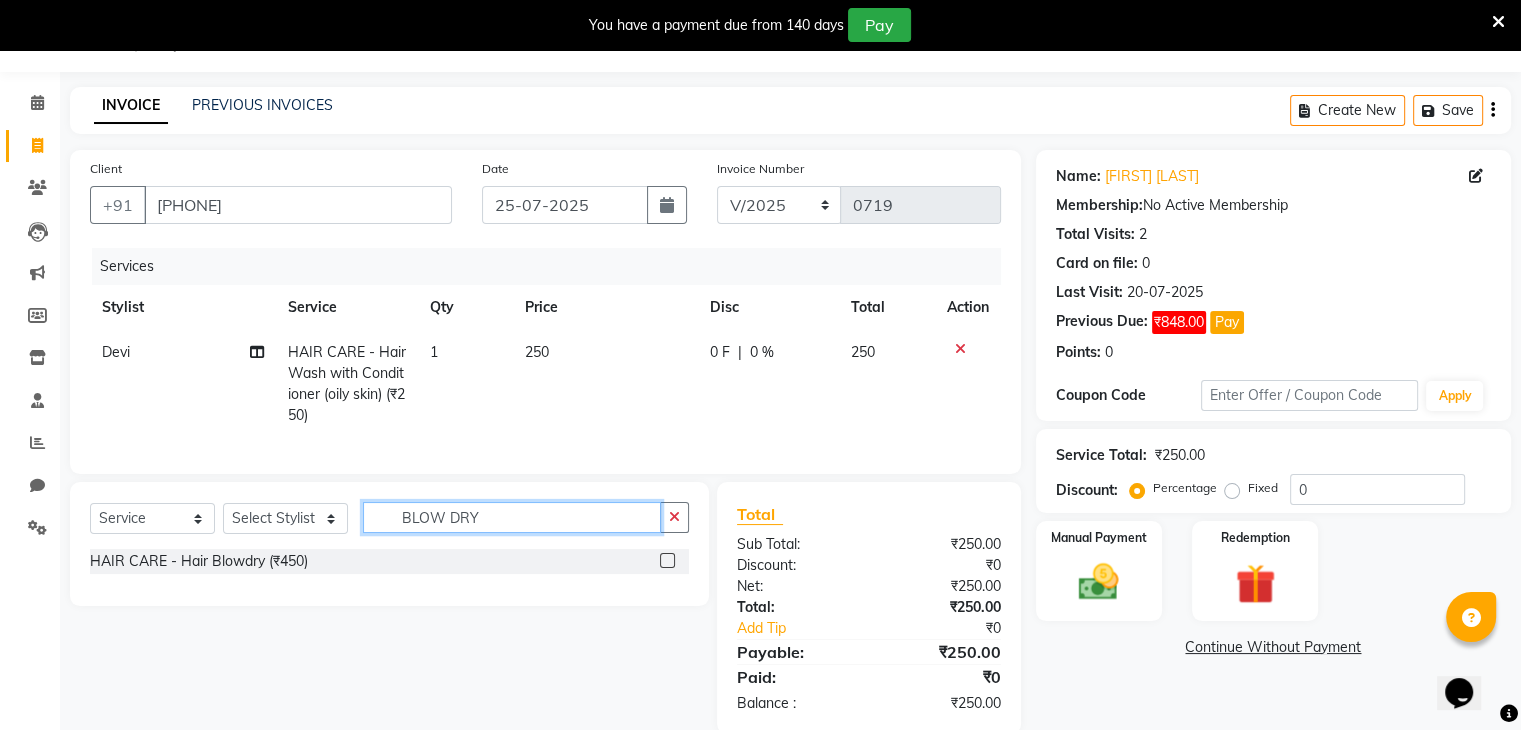 type on "BLOW DRY" 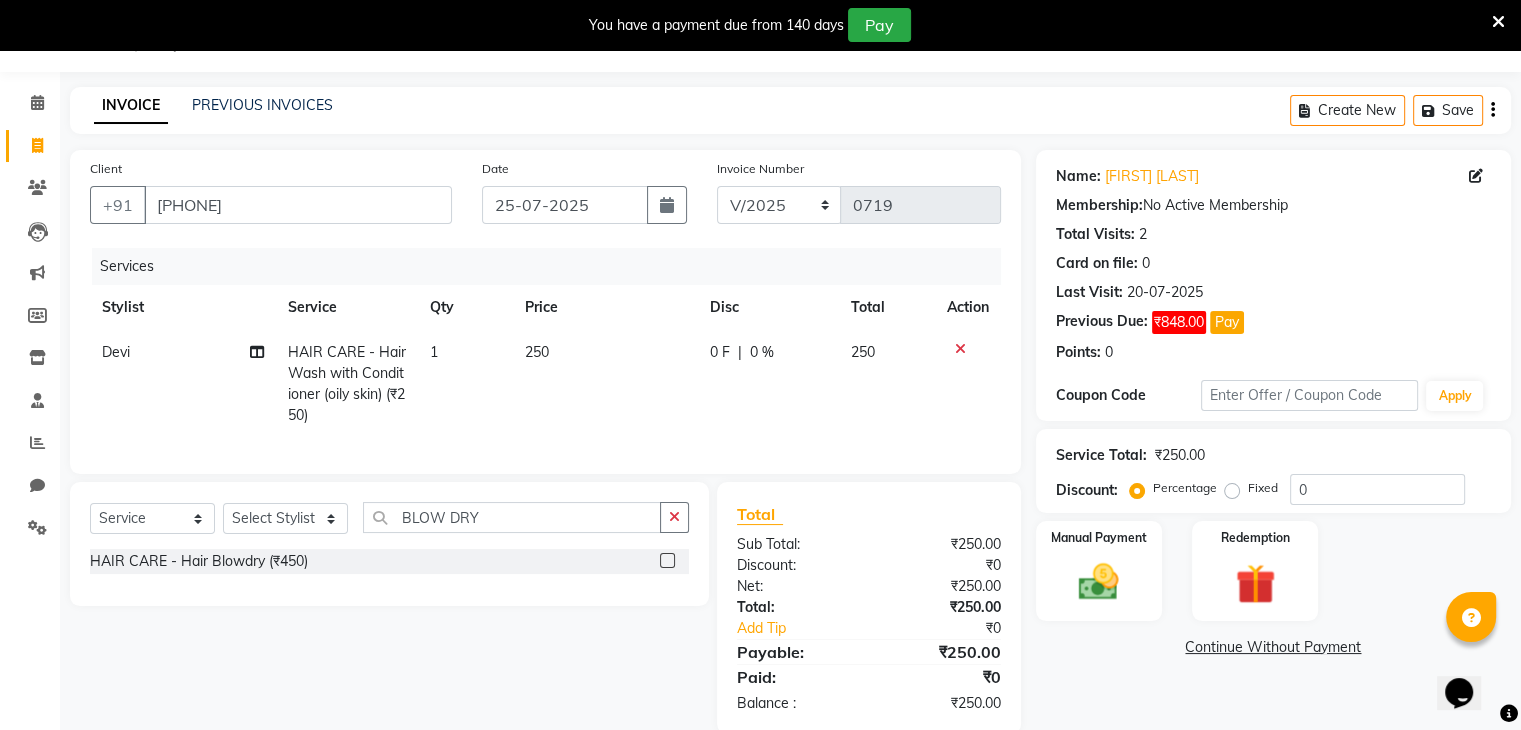 click 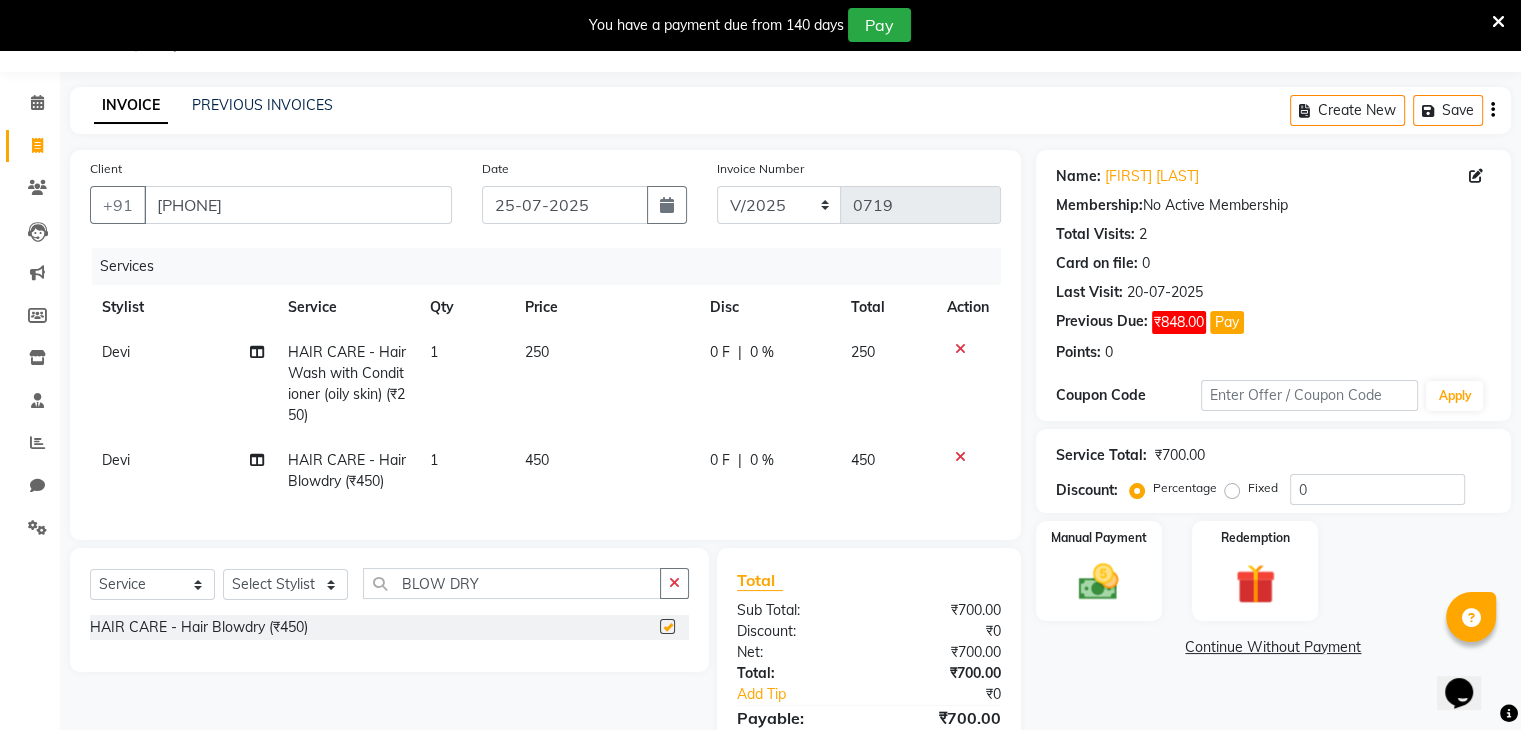 checkbox on "false" 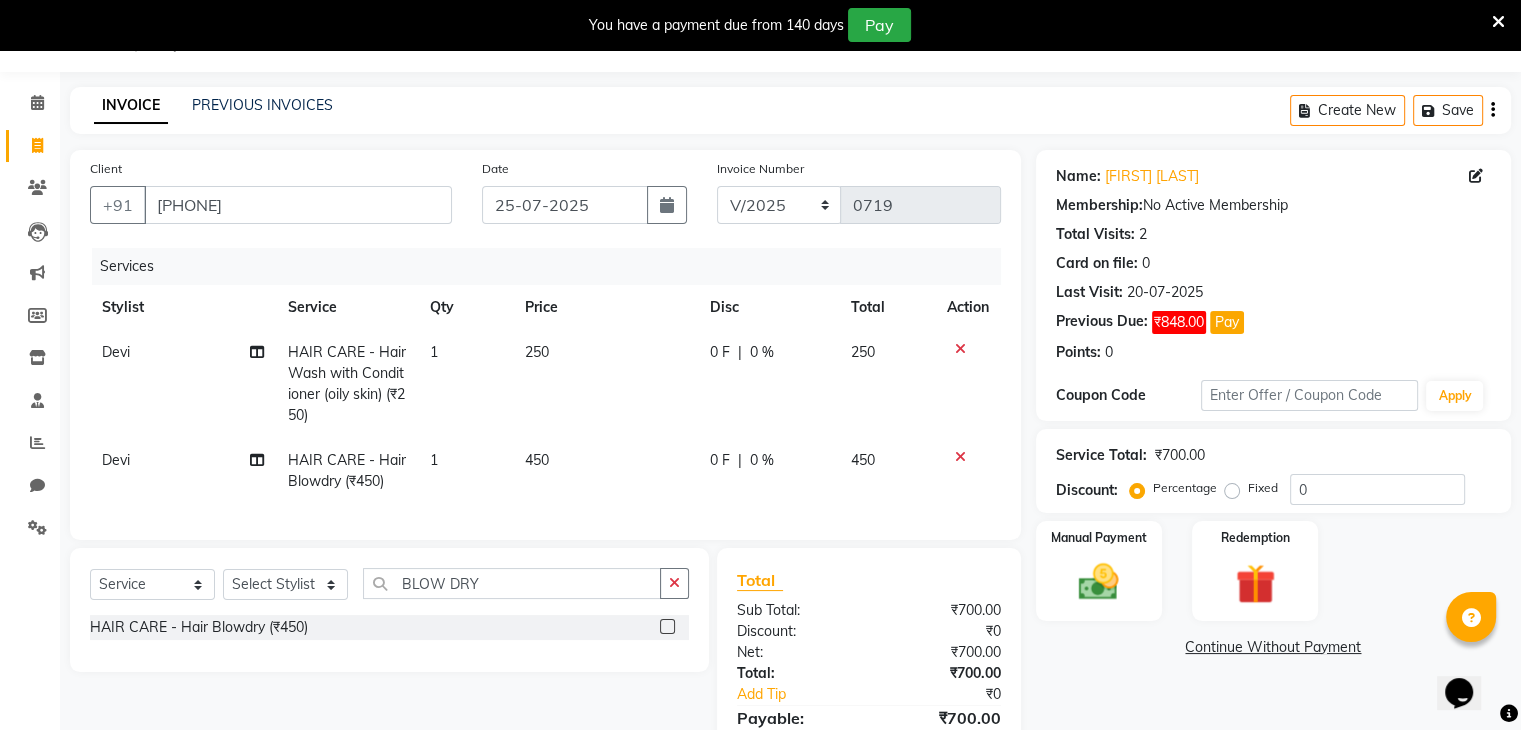 click on "Continue Without Payment" 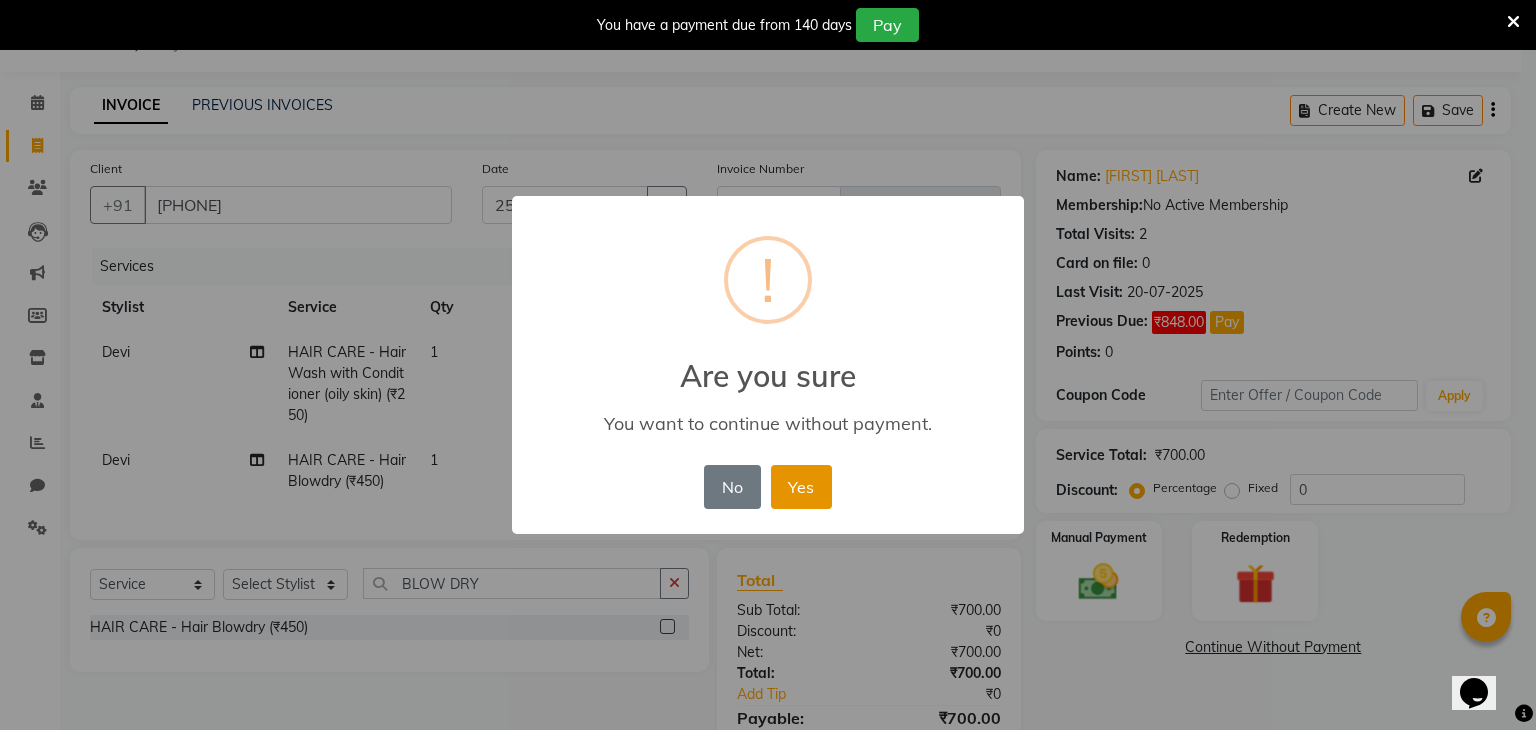 click on "Yes" at bounding box center (801, 487) 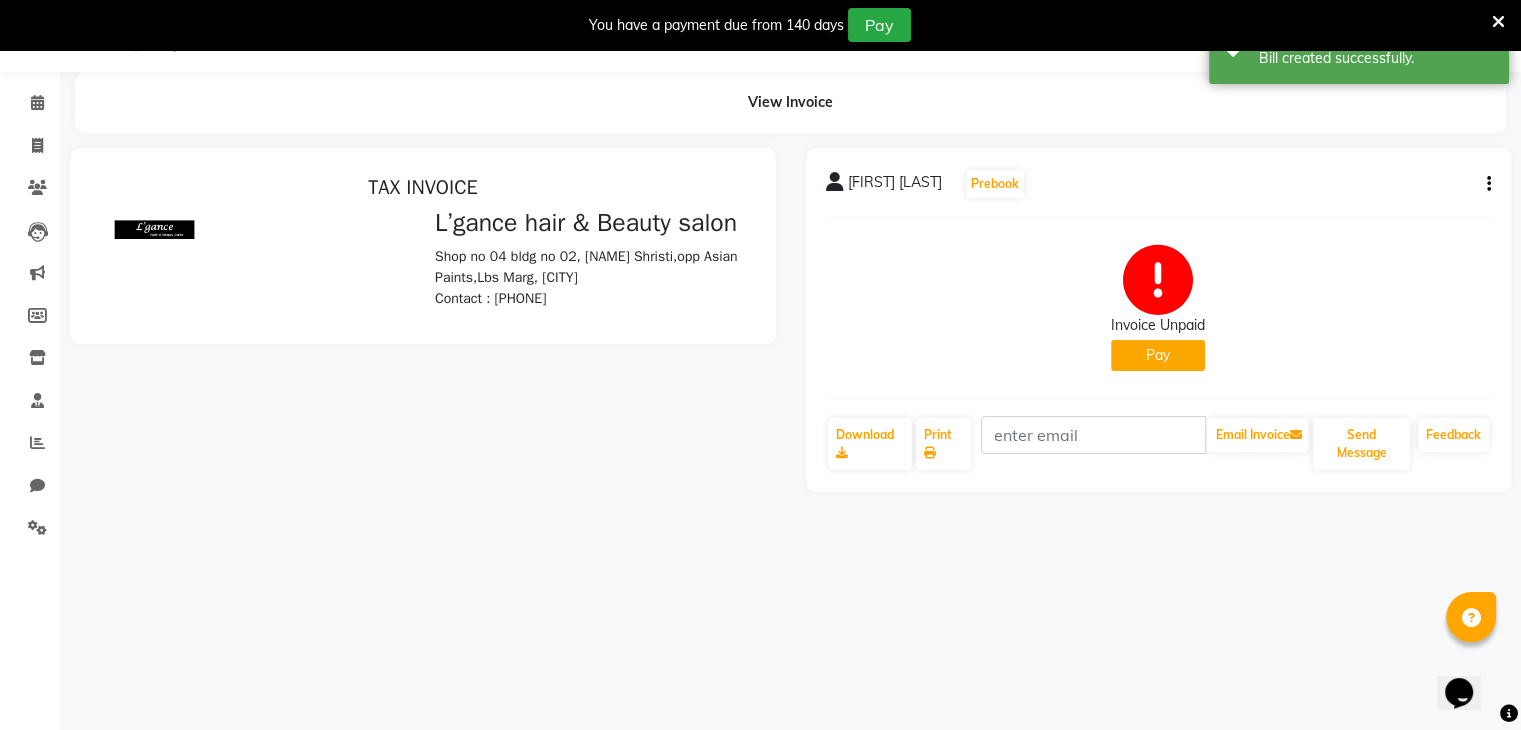 scroll, scrollTop: 0, scrollLeft: 0, axis: both 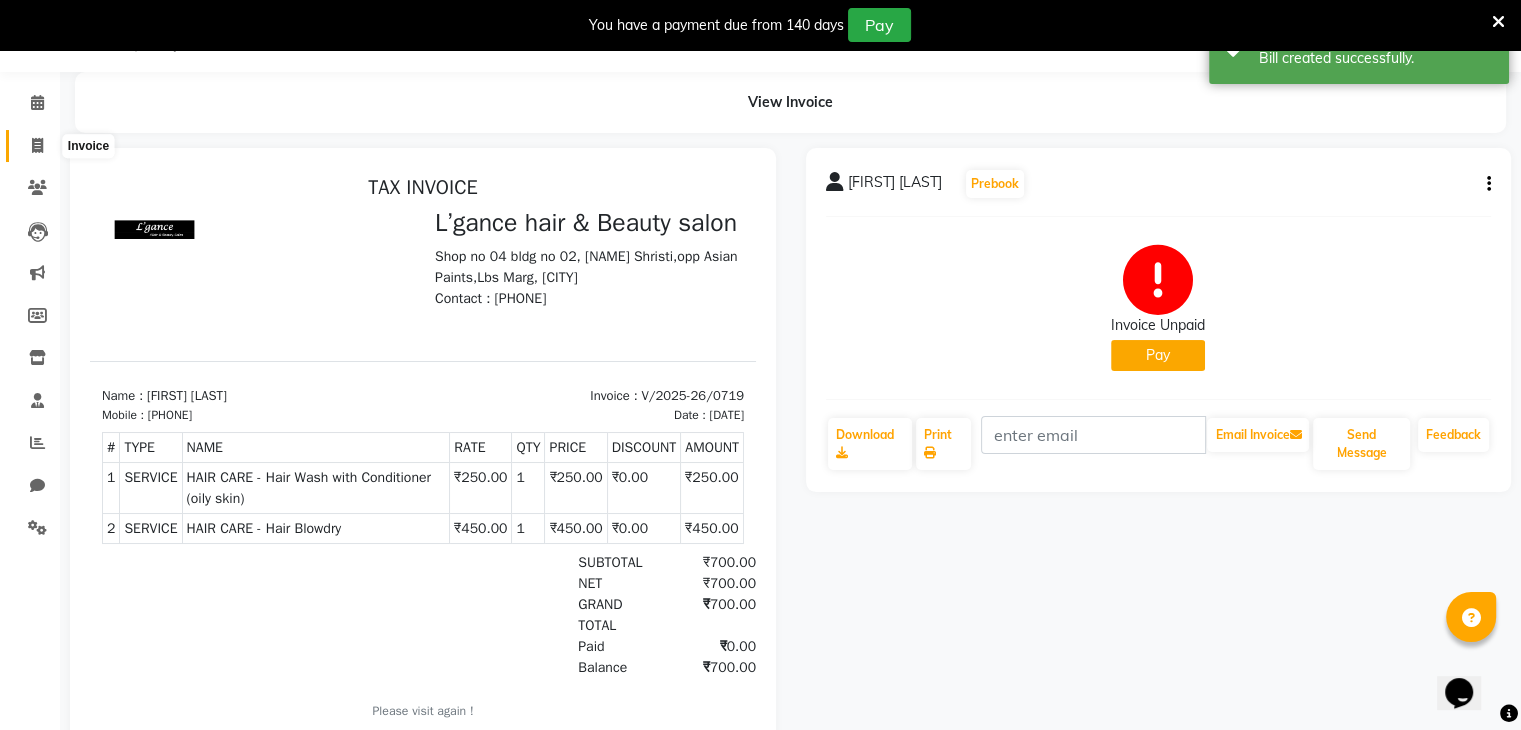 click 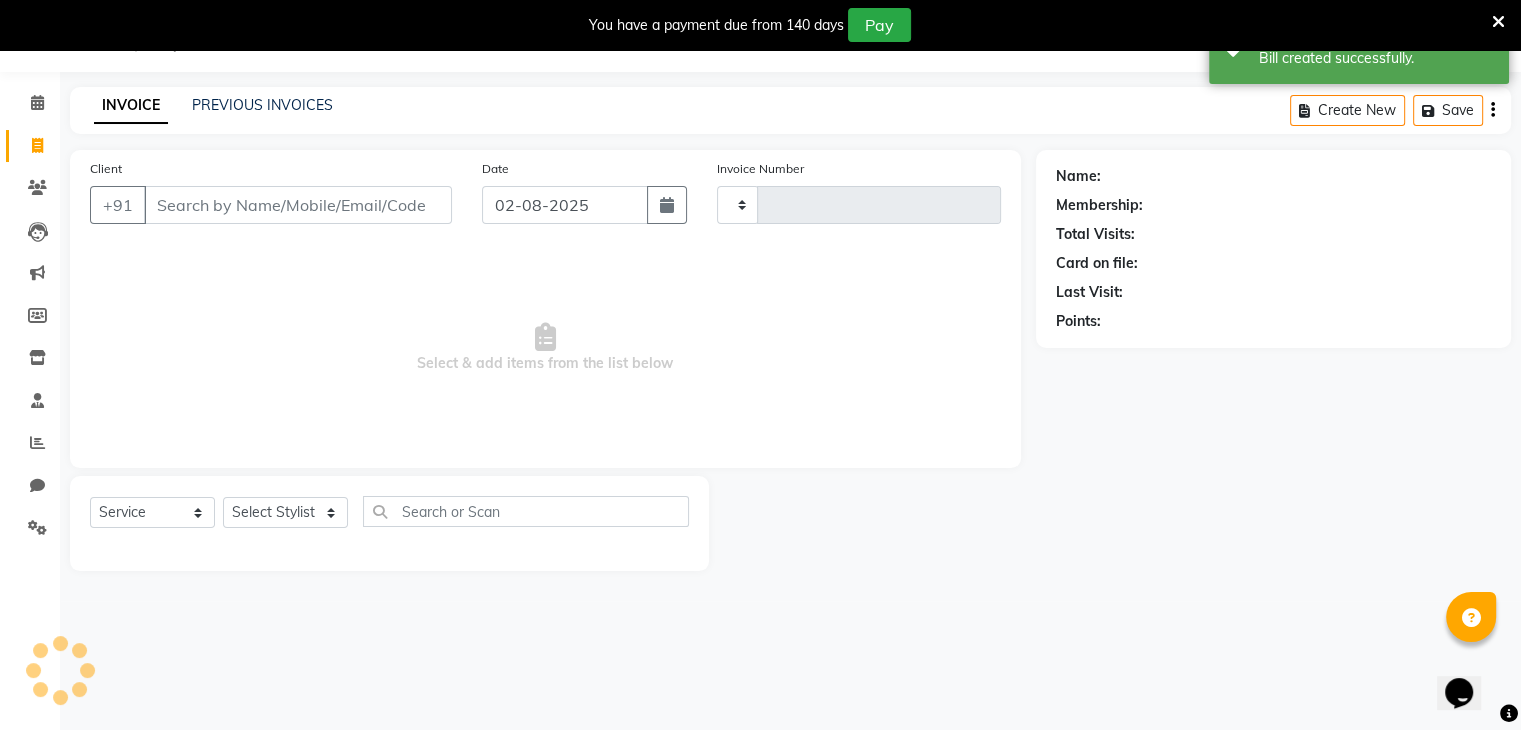 type on "0720" 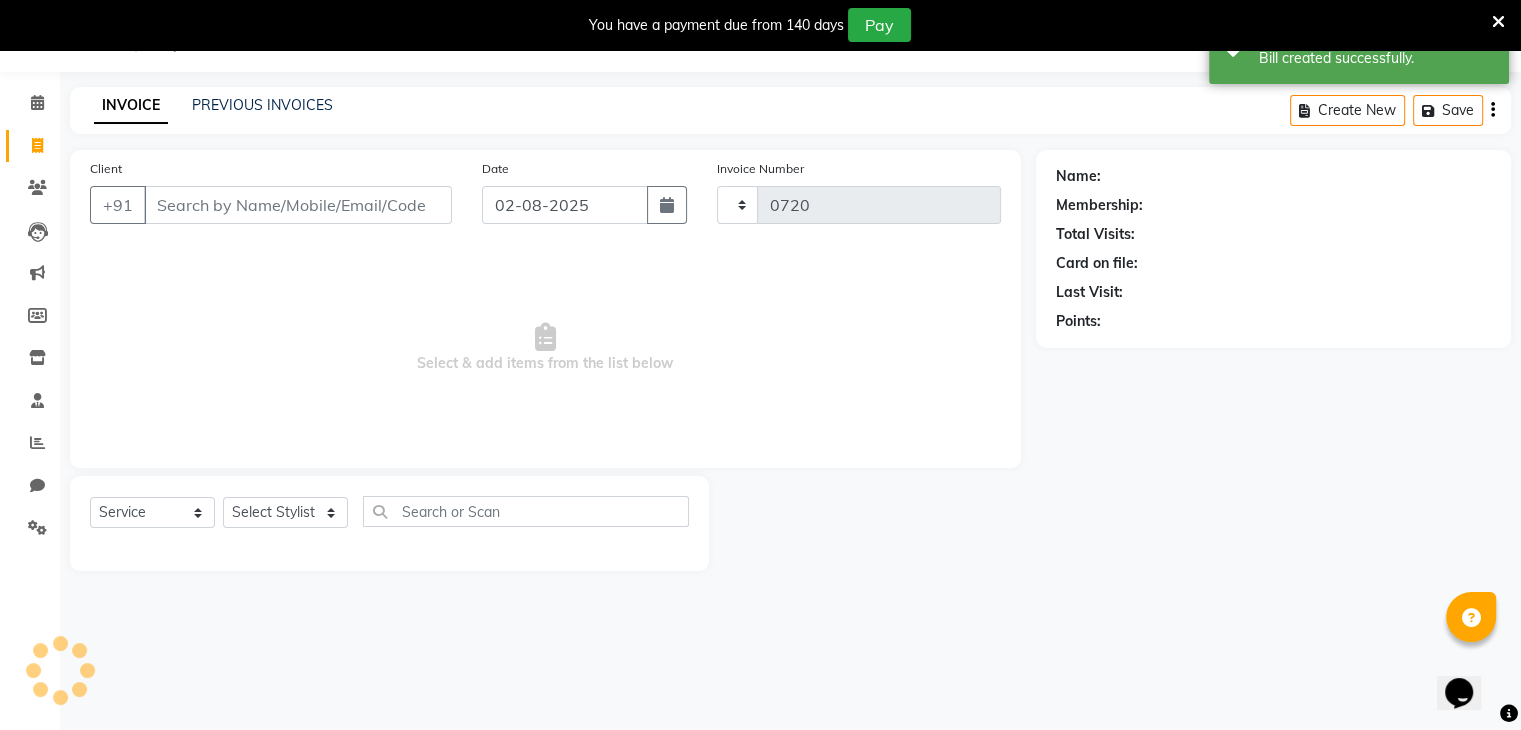 select on "7828" 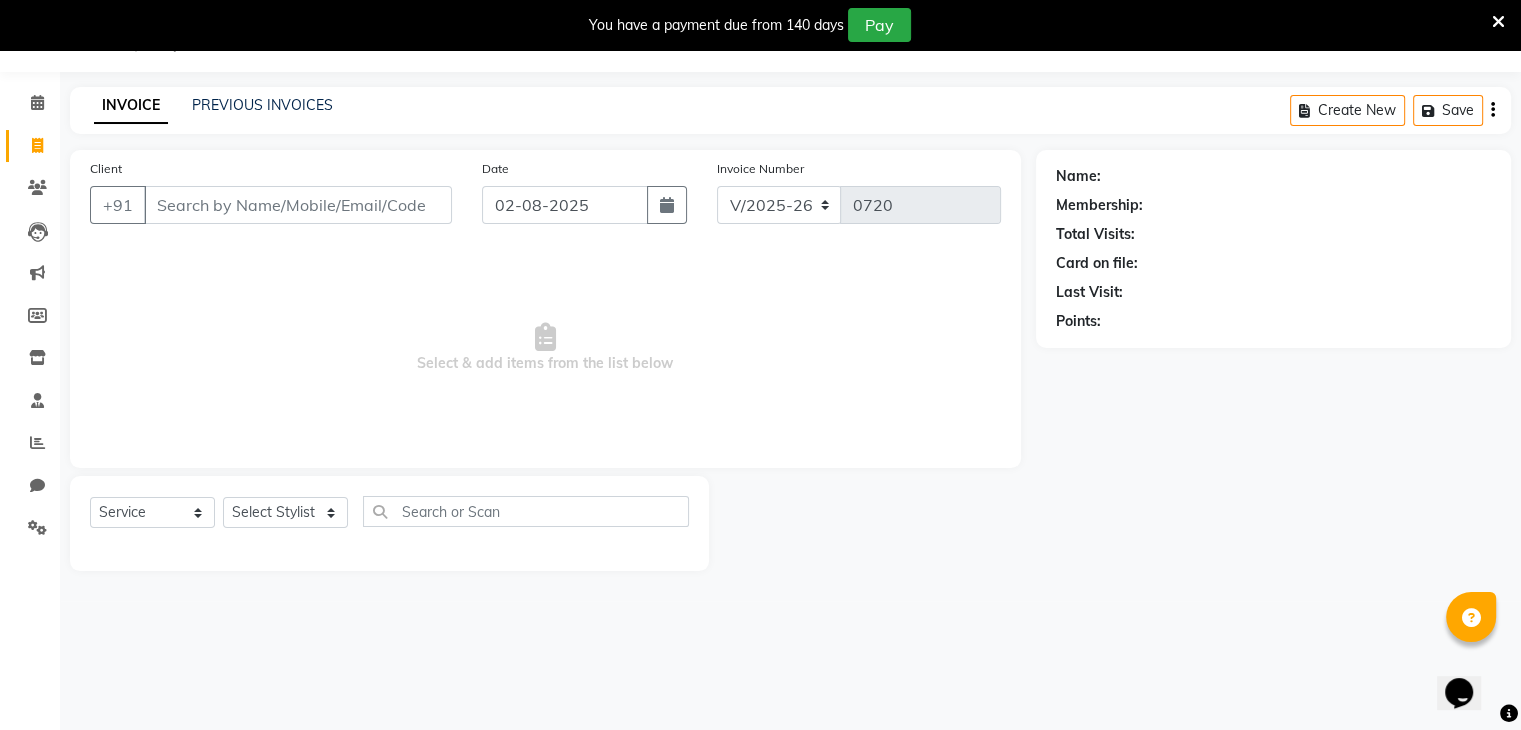 click on "Client" at bounding box center [298, 205] 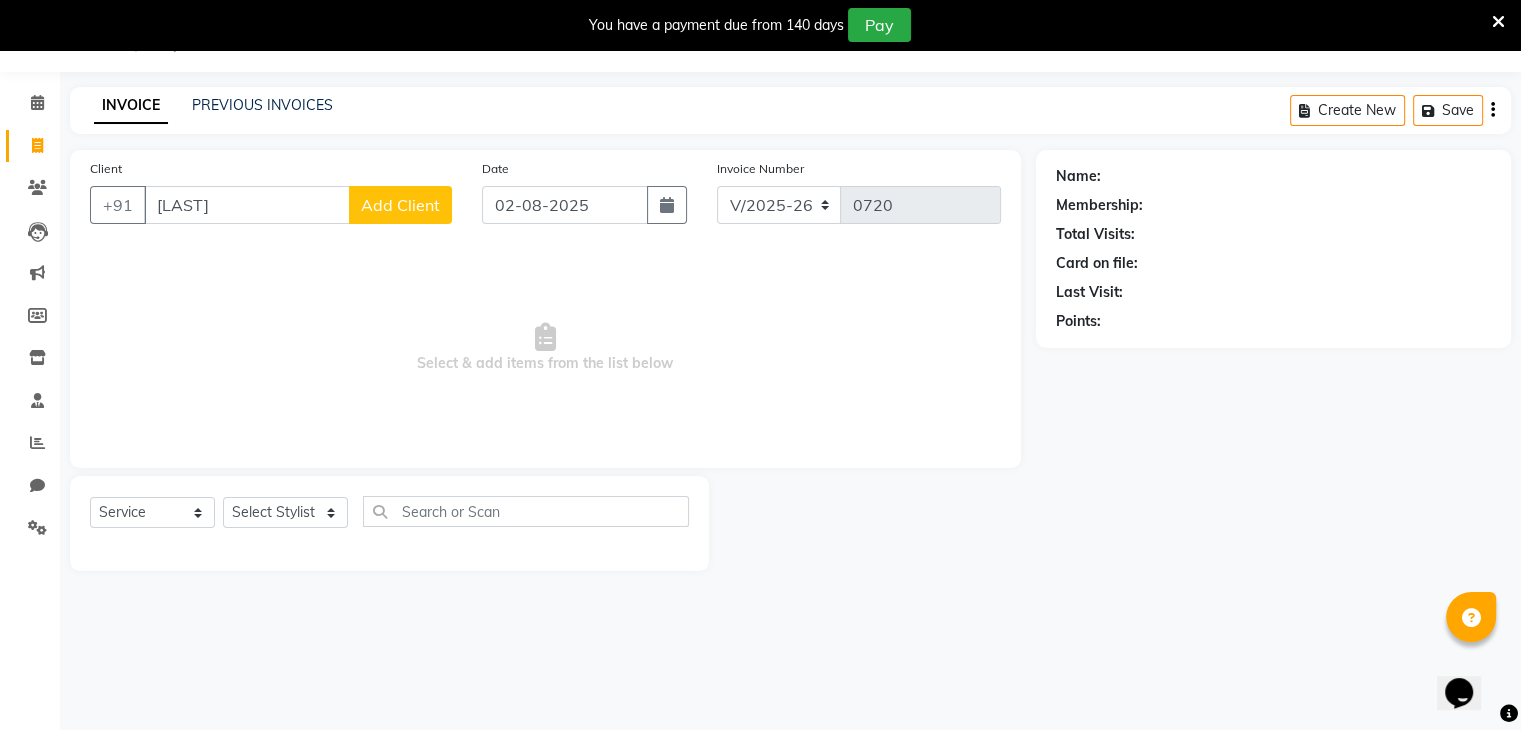 click on "[LAST]" at bounding box center [247, 205] 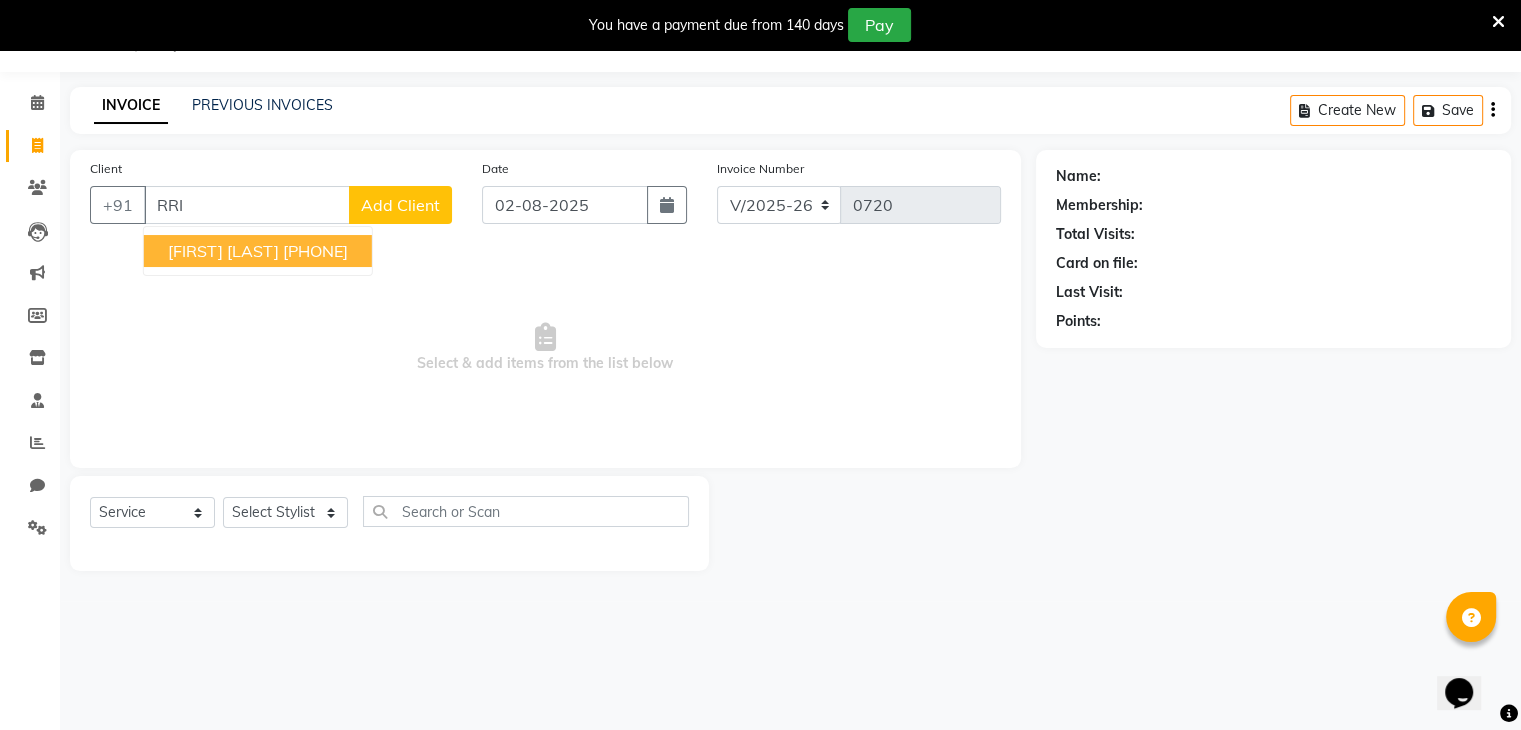 click on "[FIRST] [LAST]" at bounding box center (223, 251) 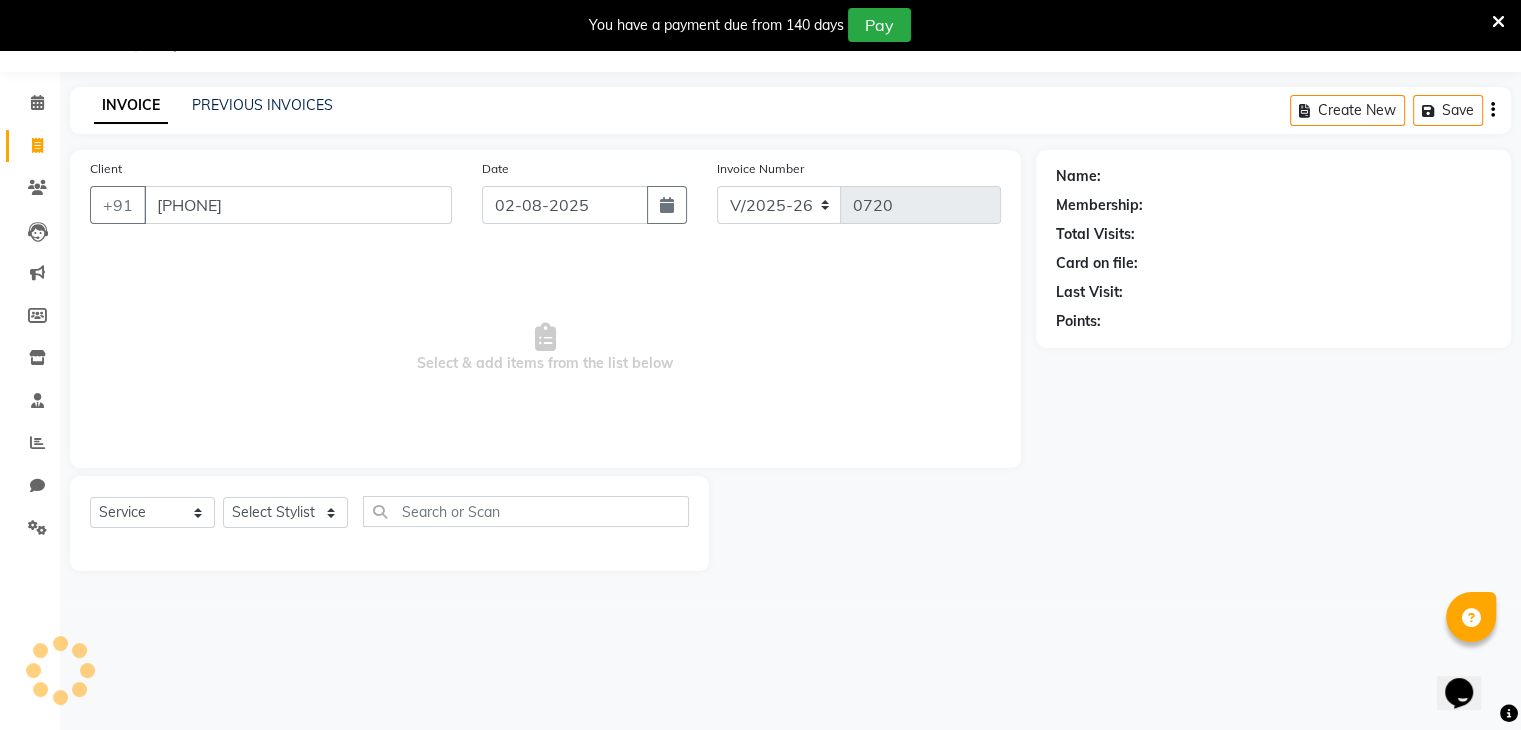 type on "[PHONE]" 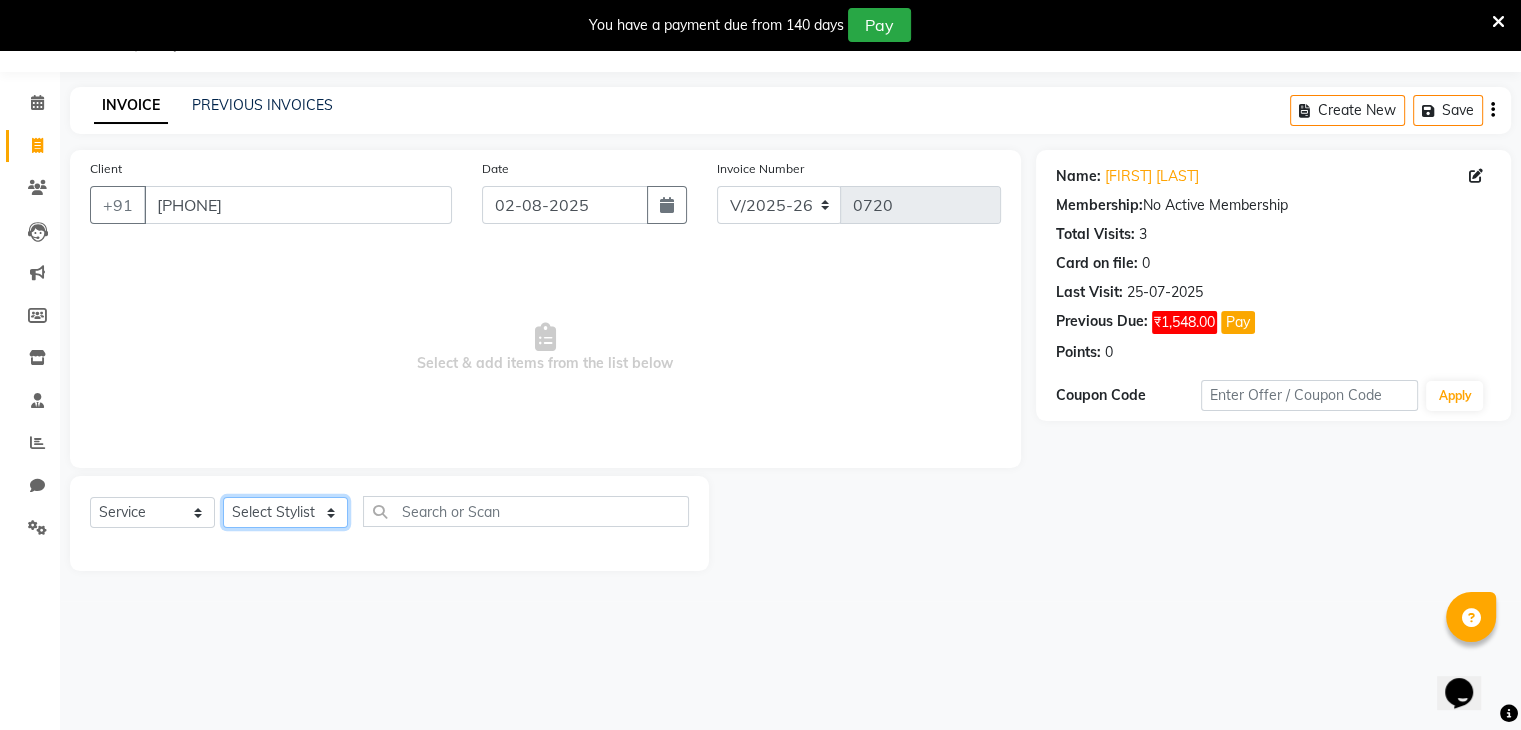 click on "Select Stylist Devi DIS Mamta Pinki Rajiya Rupal Shweta Uma UNKNOWN" 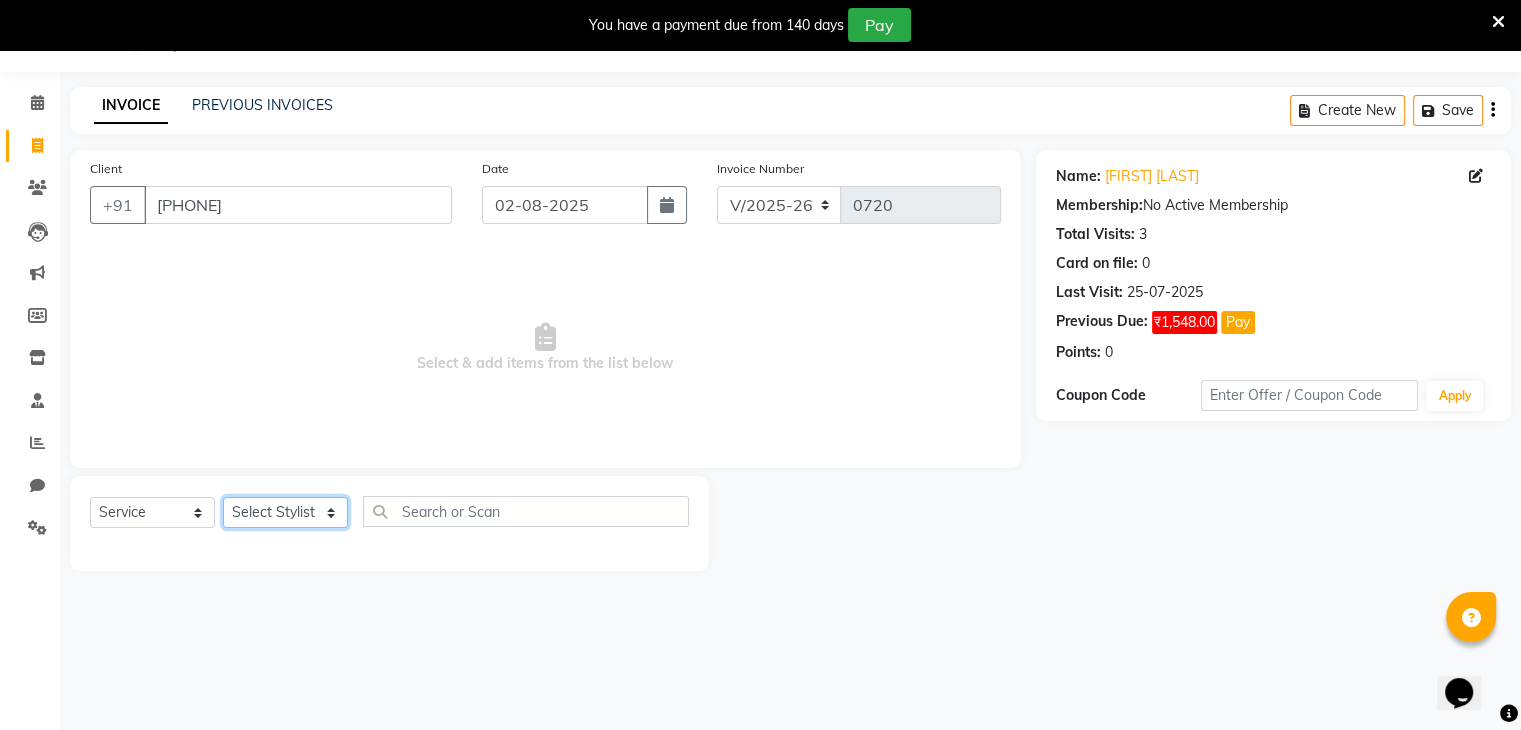 select on "[NUMBER]" 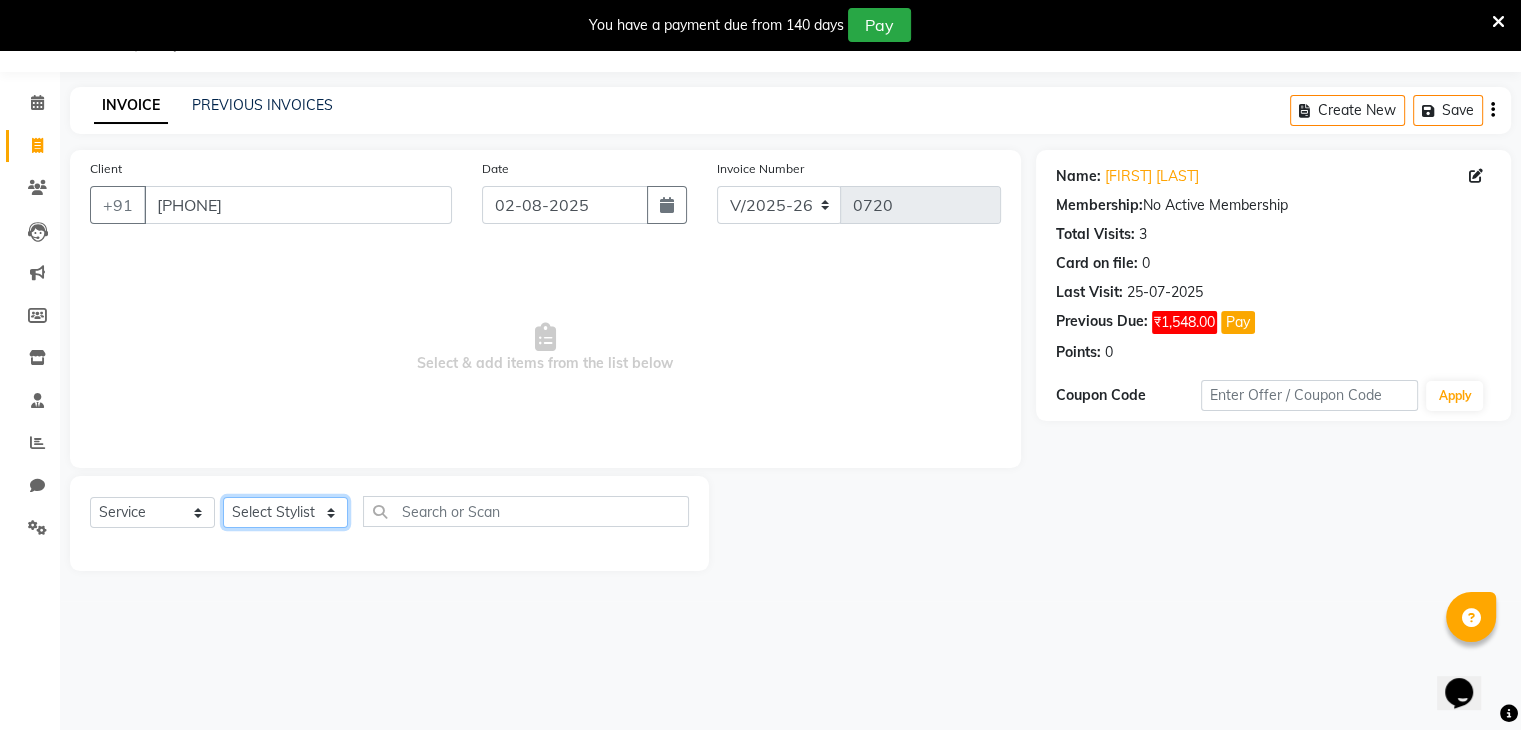 click on "Select Stylist Devi DIS Mamta Pinki Rajiya Rupal Shweta Uma UNKNOWN" 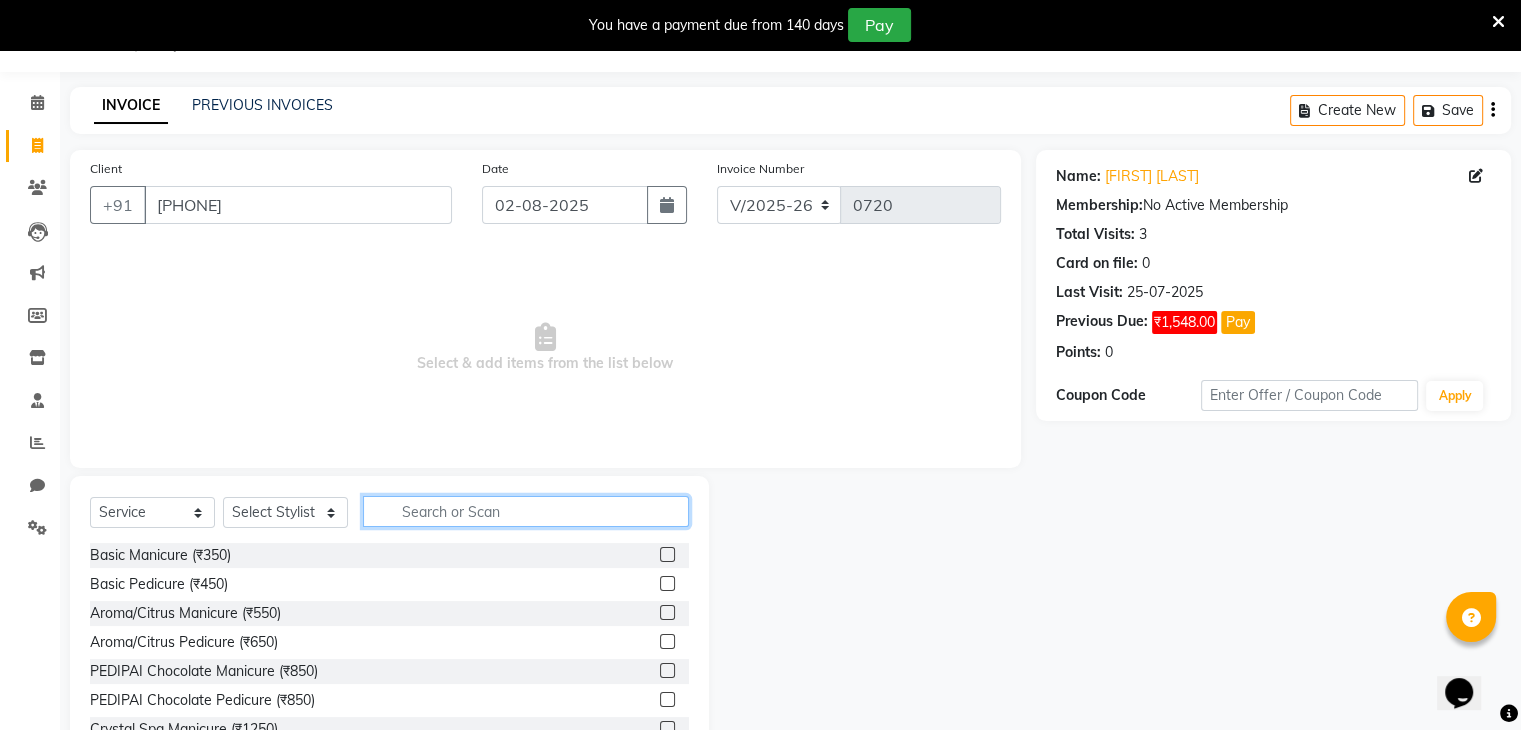 click 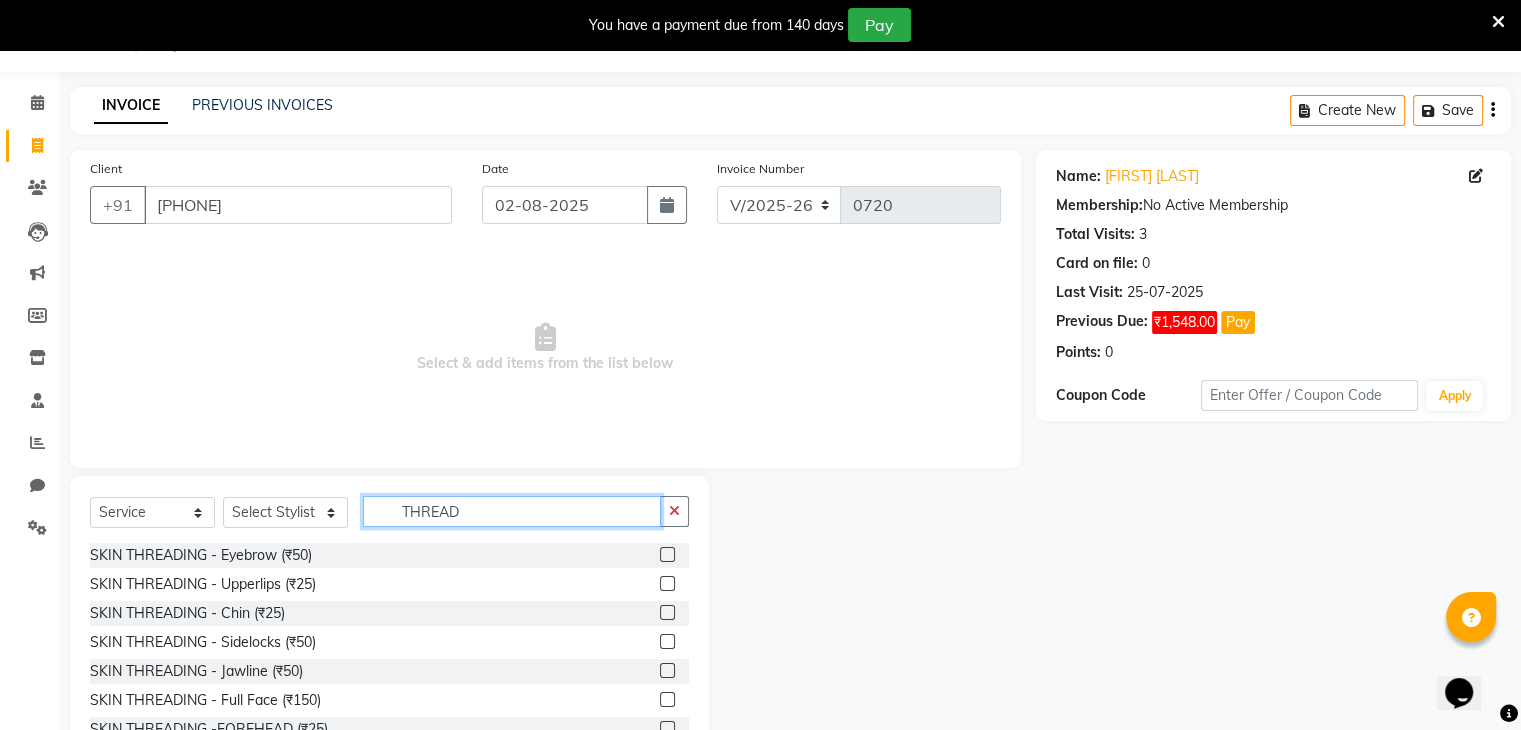 type on "THREAD" 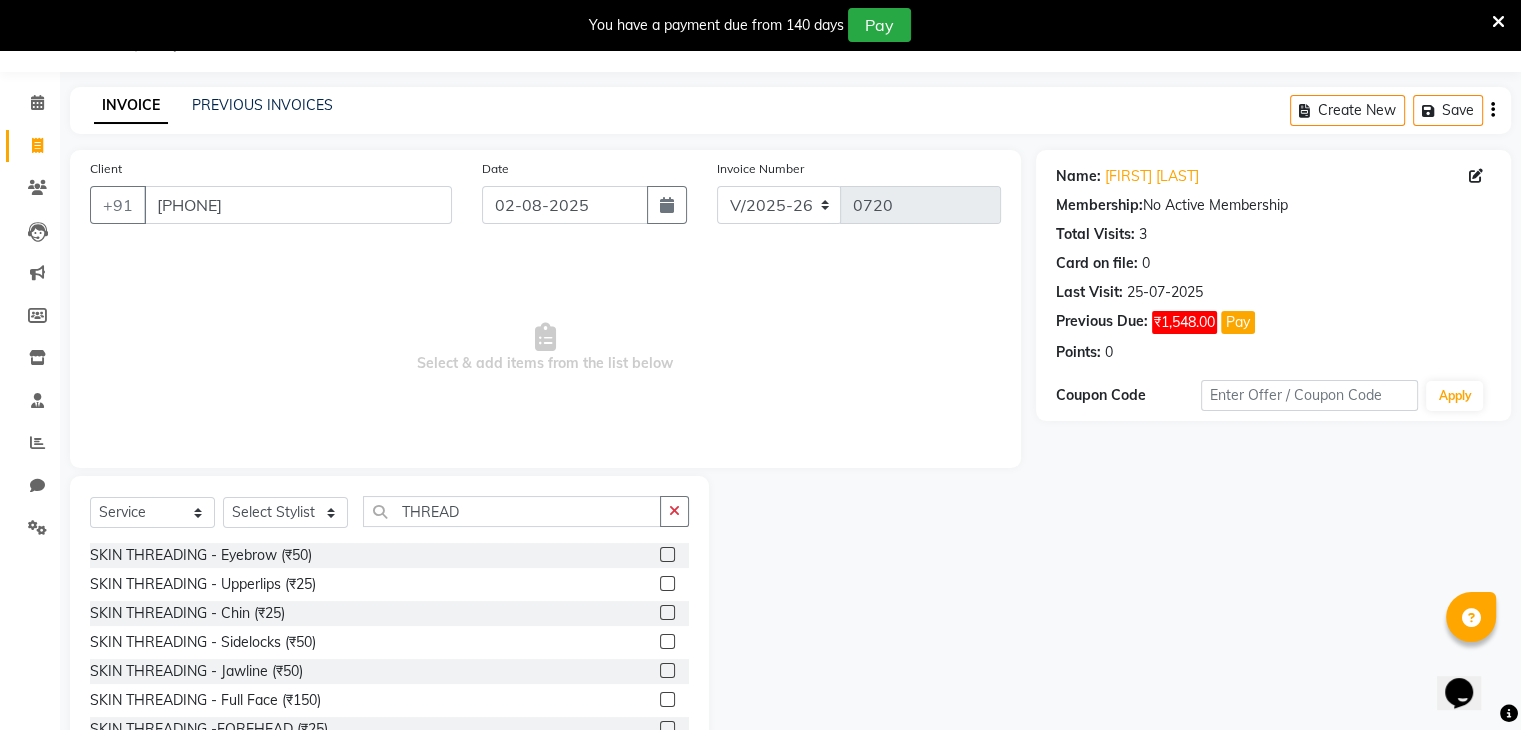 click 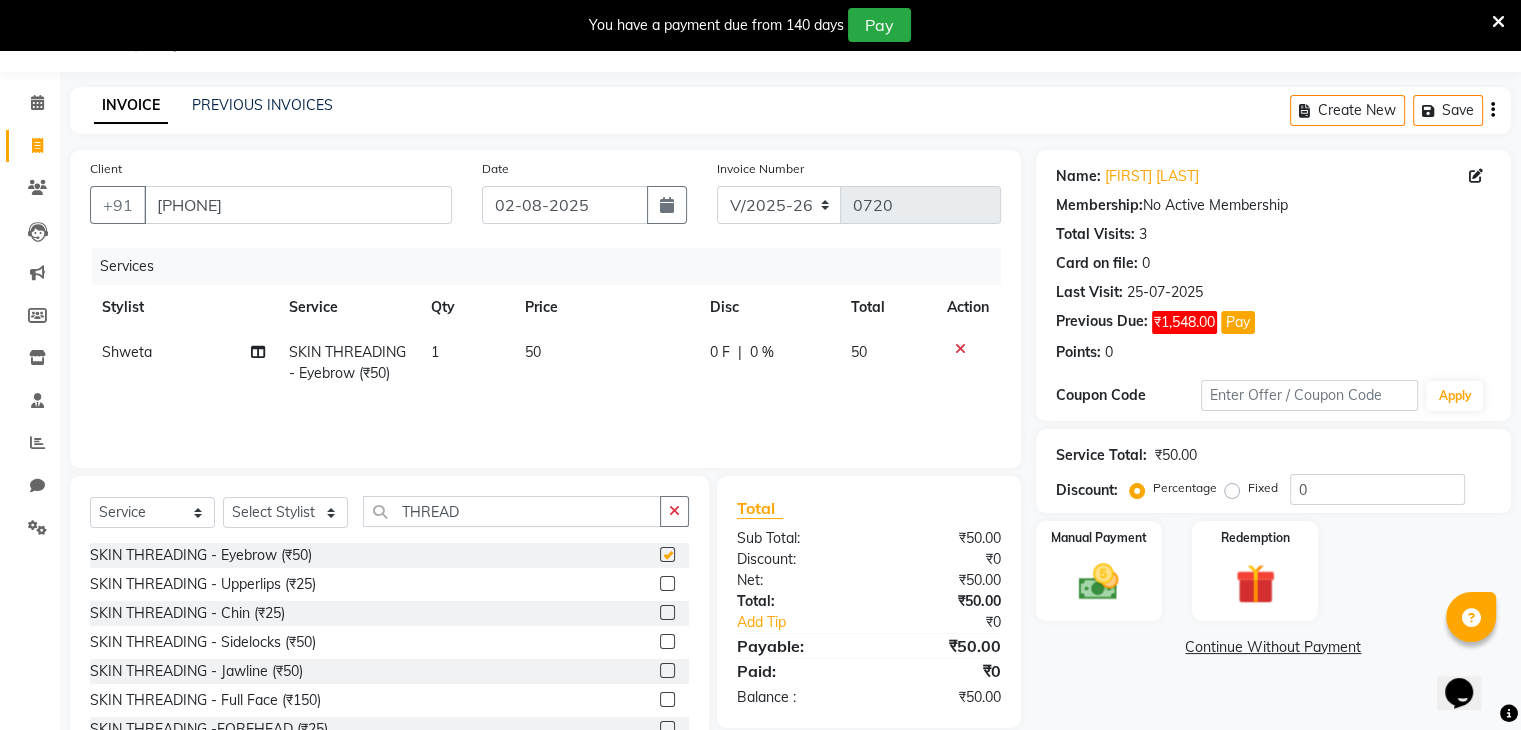 checkbox on "false" 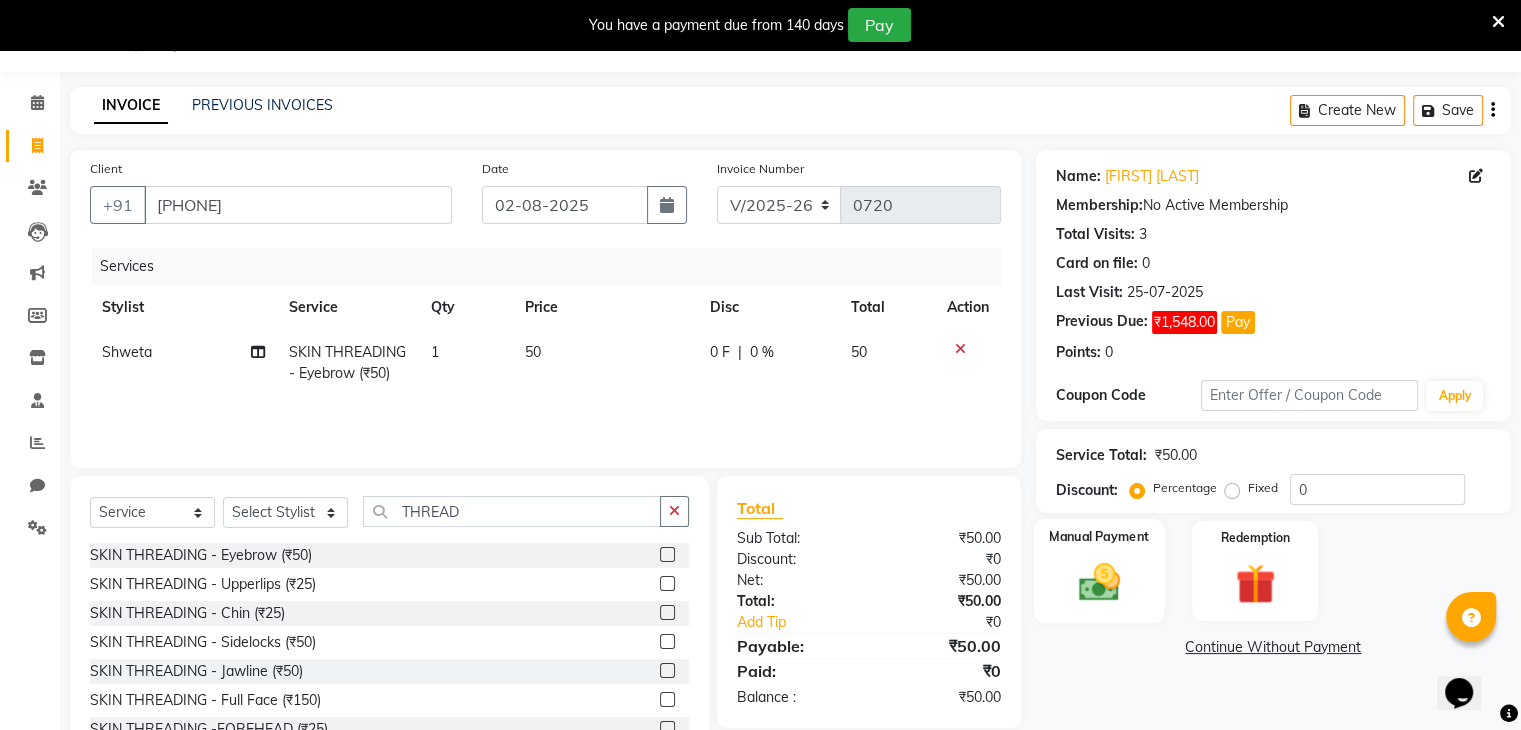 click 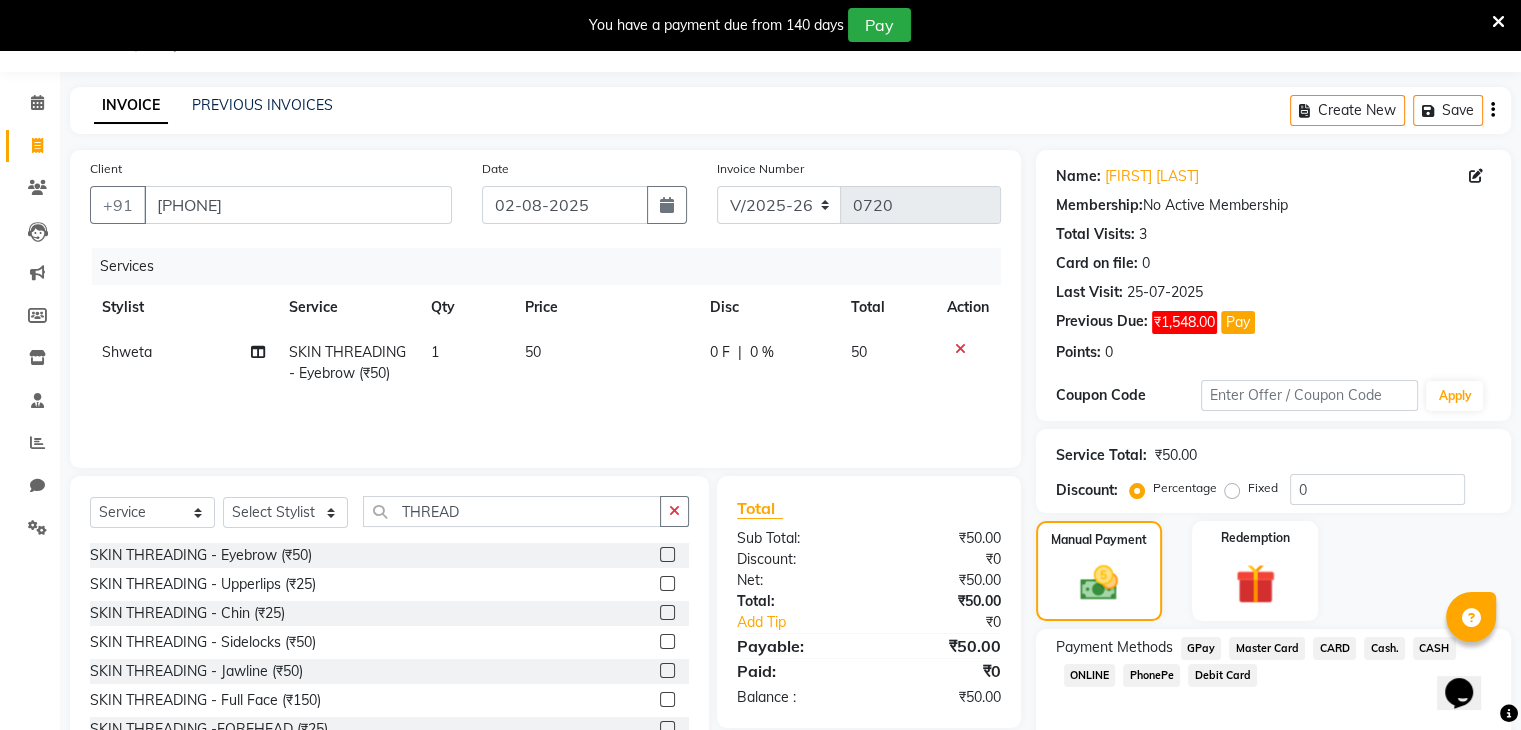 click on "PhonePe" 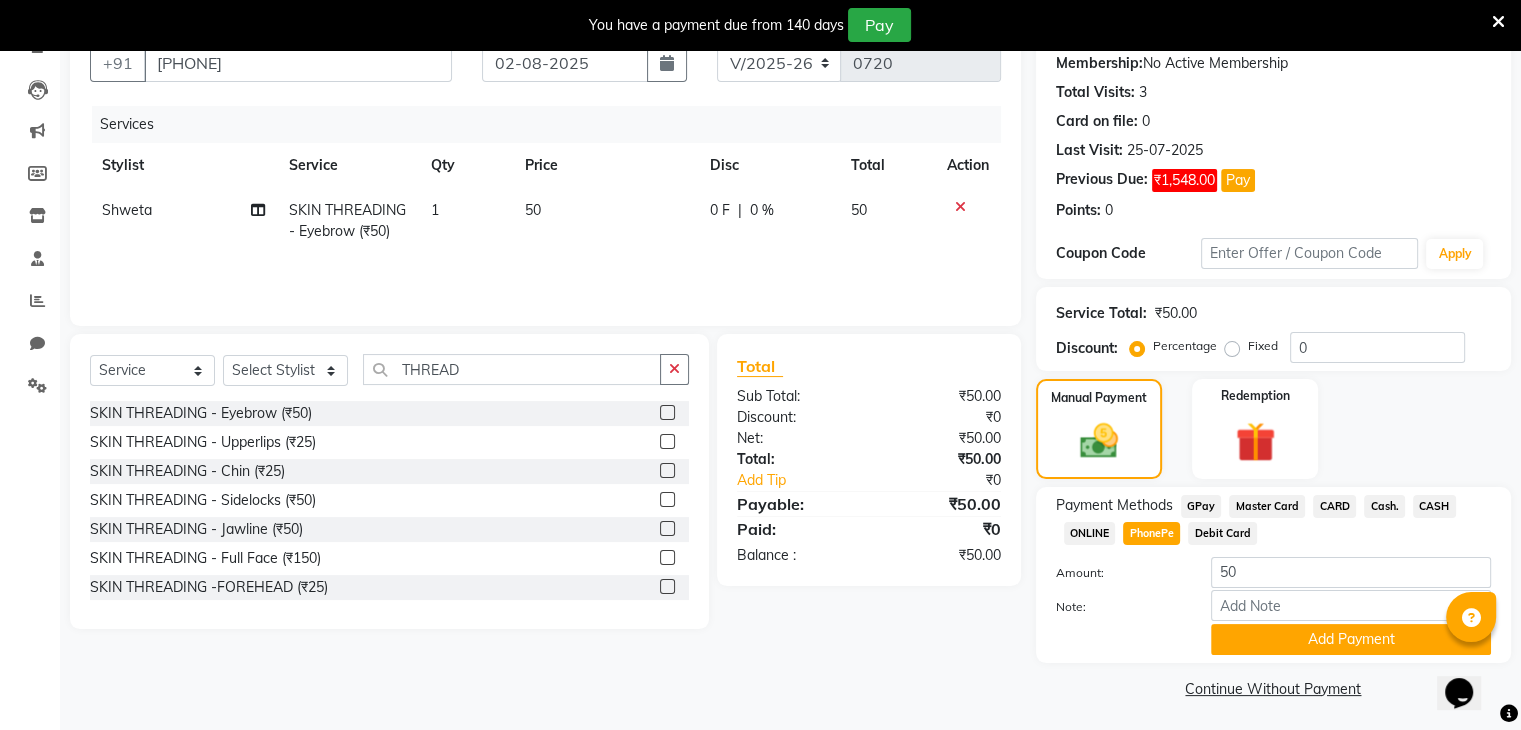 scroll, scrollTop: 198, scrollLeft: 0, axis: vertical 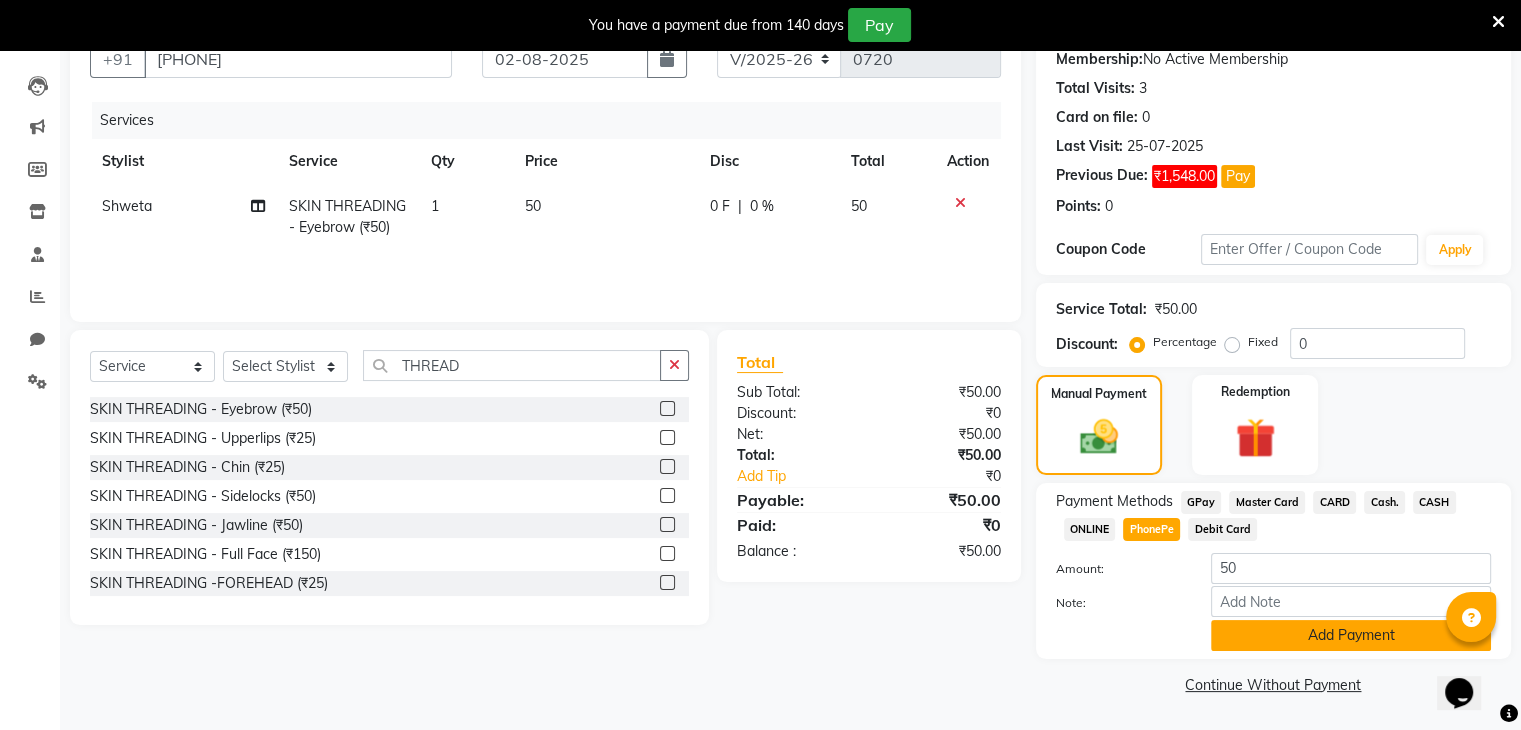 click on "Add Payment" 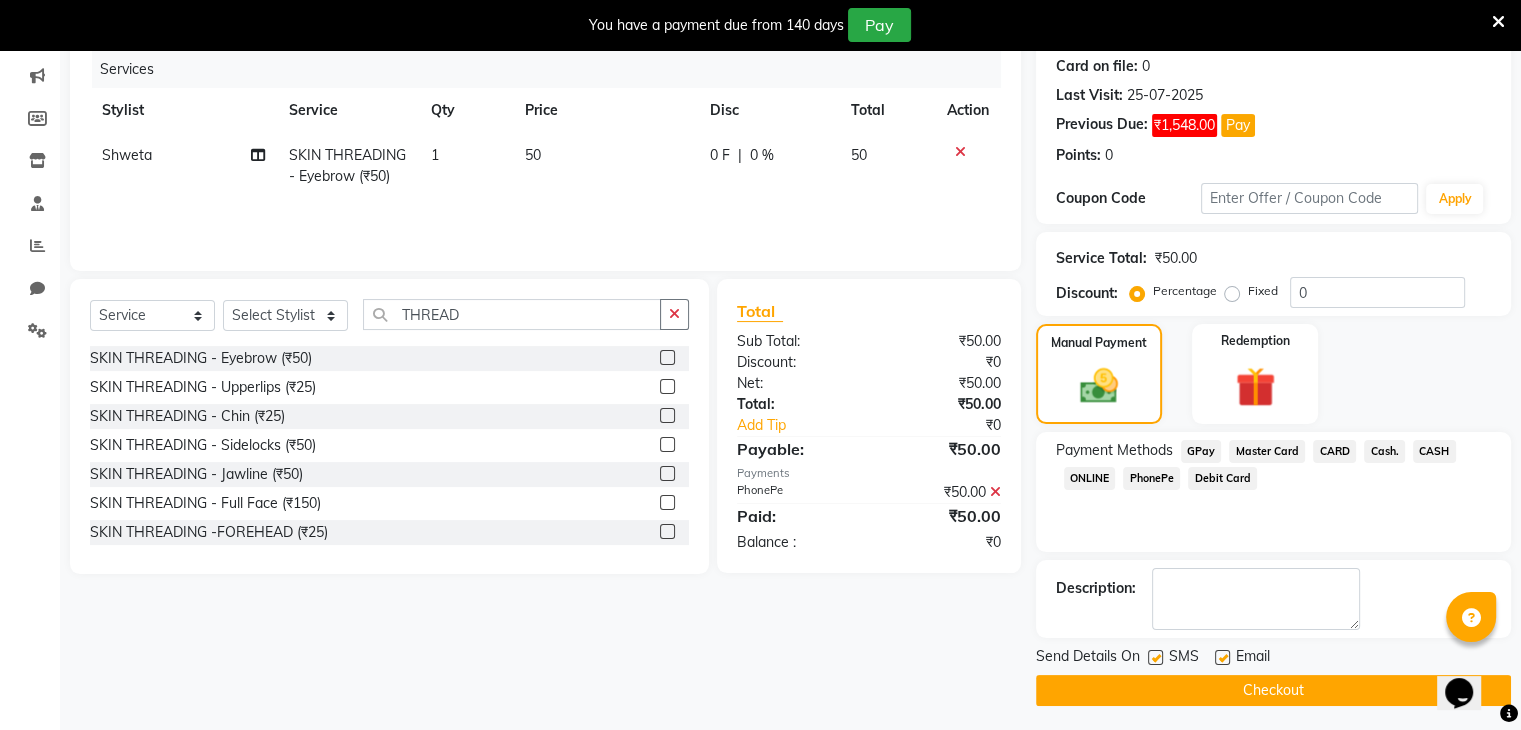 scroll, scrollTop: 252, scrollLeft: 0, axis: vertical 